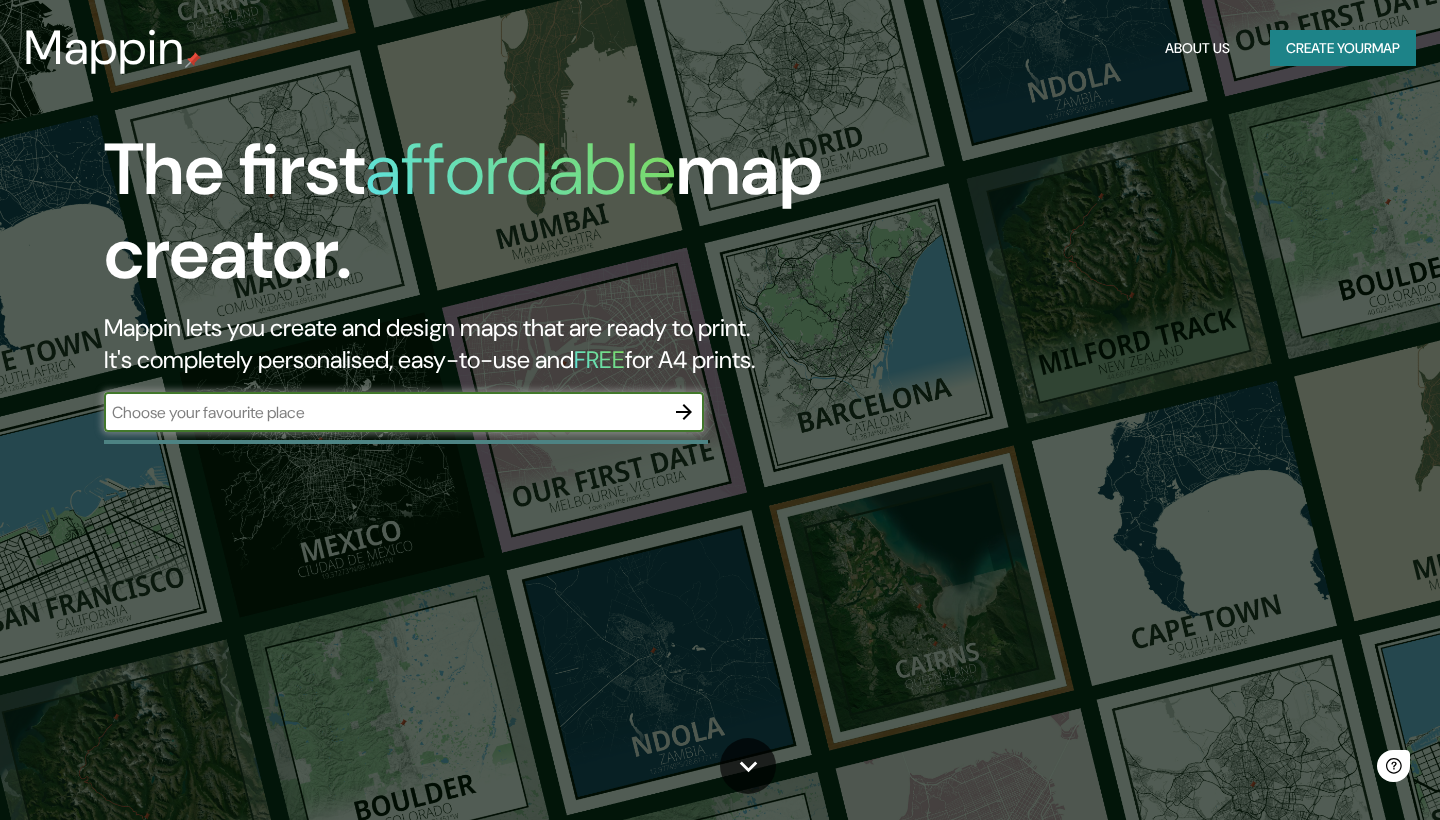 scroll, scrollTop: 0, scrollLeft: 0, axis: both 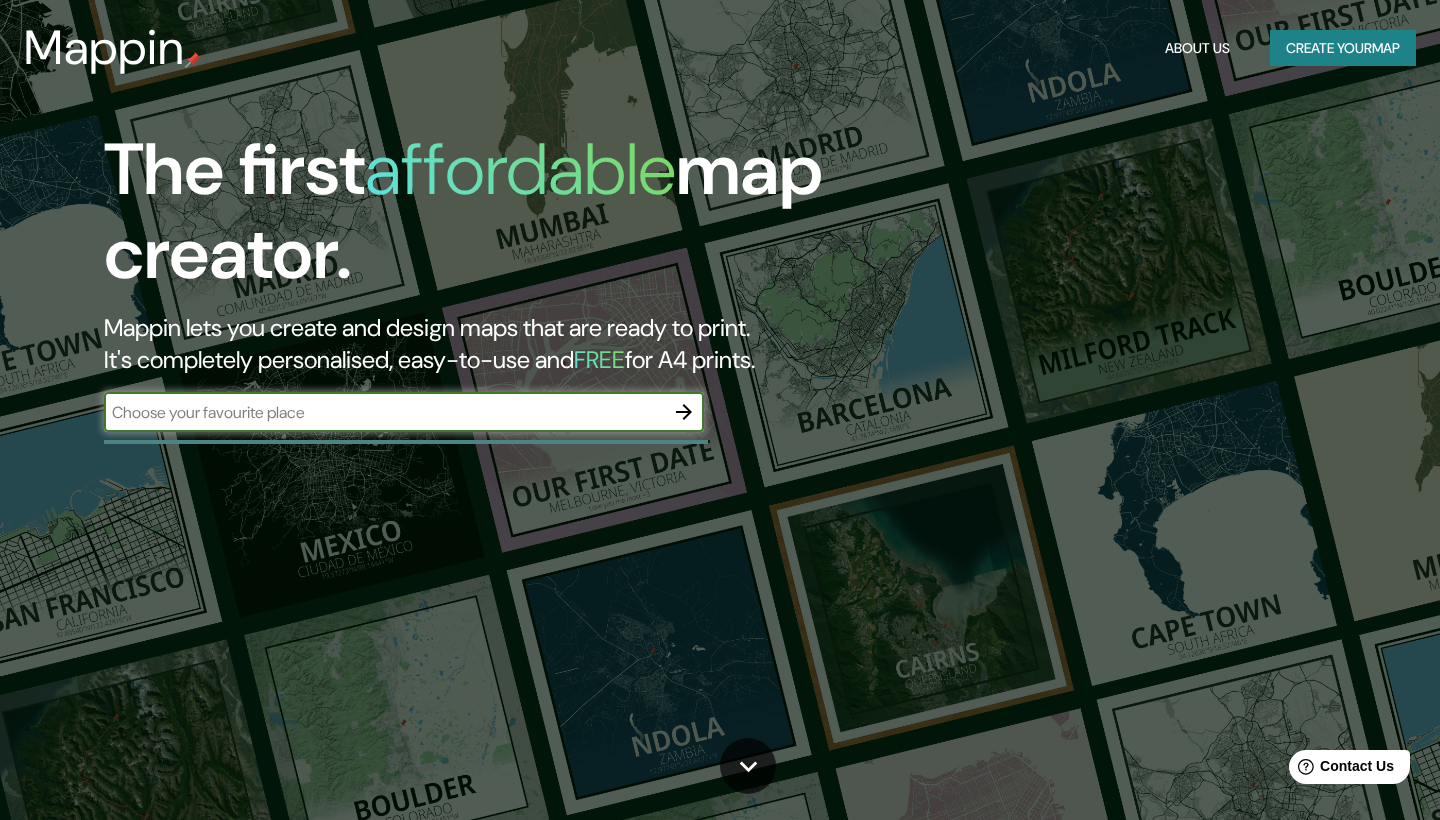 click at bounding box center [384, 412] 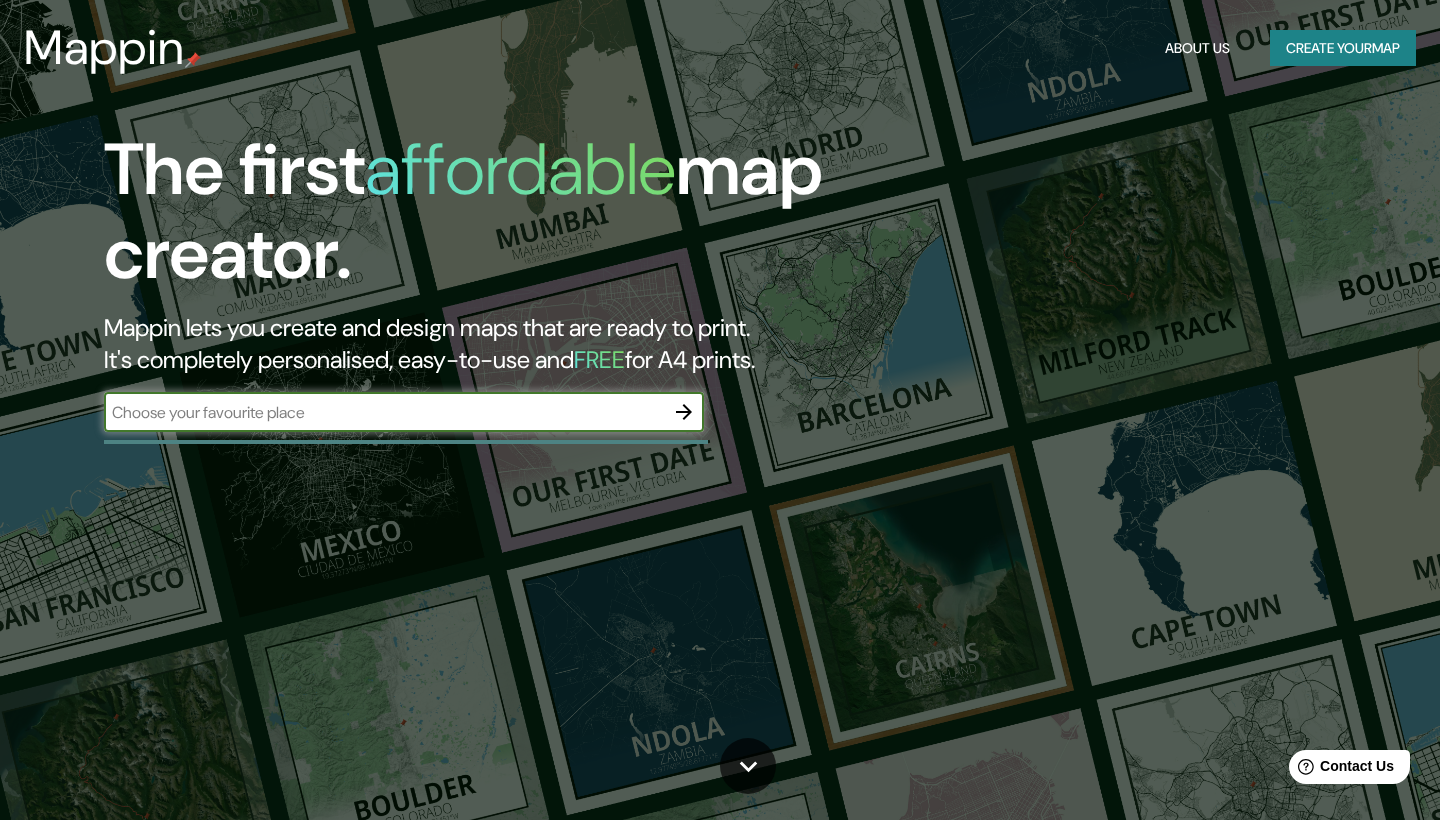 click at bounding box center (384, 412) 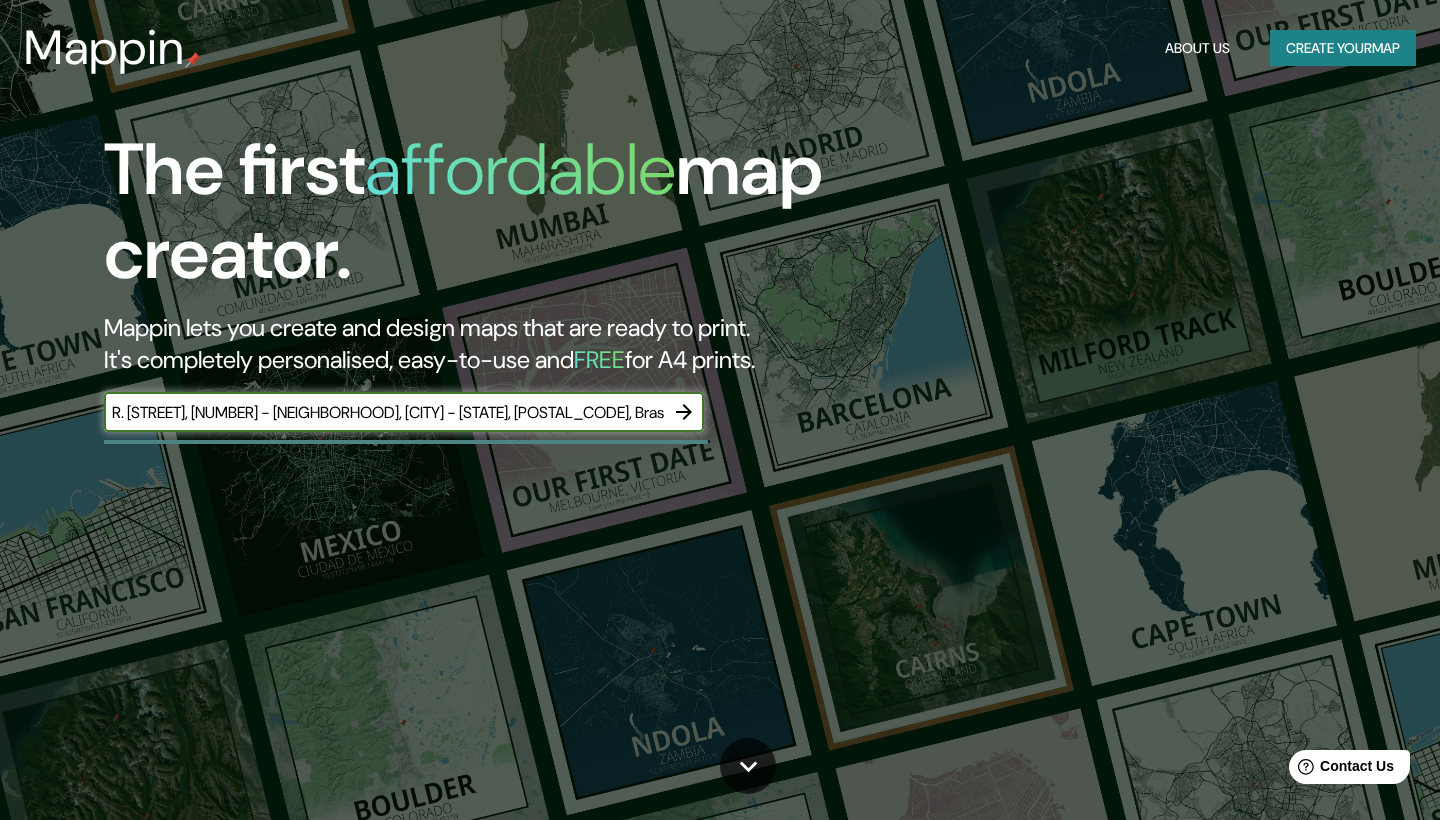 type on "R. [STREET], [NUMBER] - [NEIGHBORHOOD], [CITY] - [STATE], [POSTAL_CODE], Brasil" 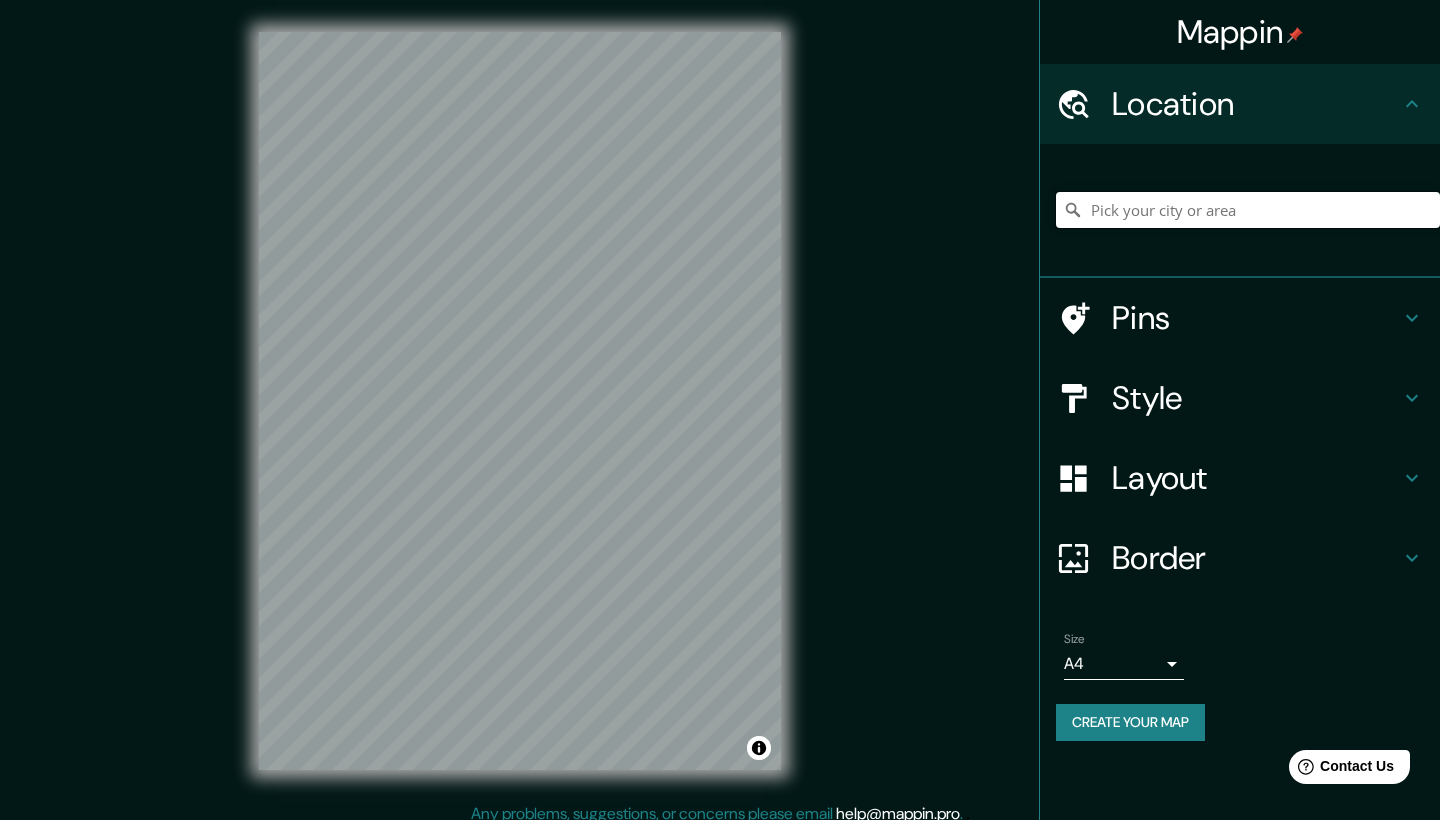 click at bounding box center (1248, 210) 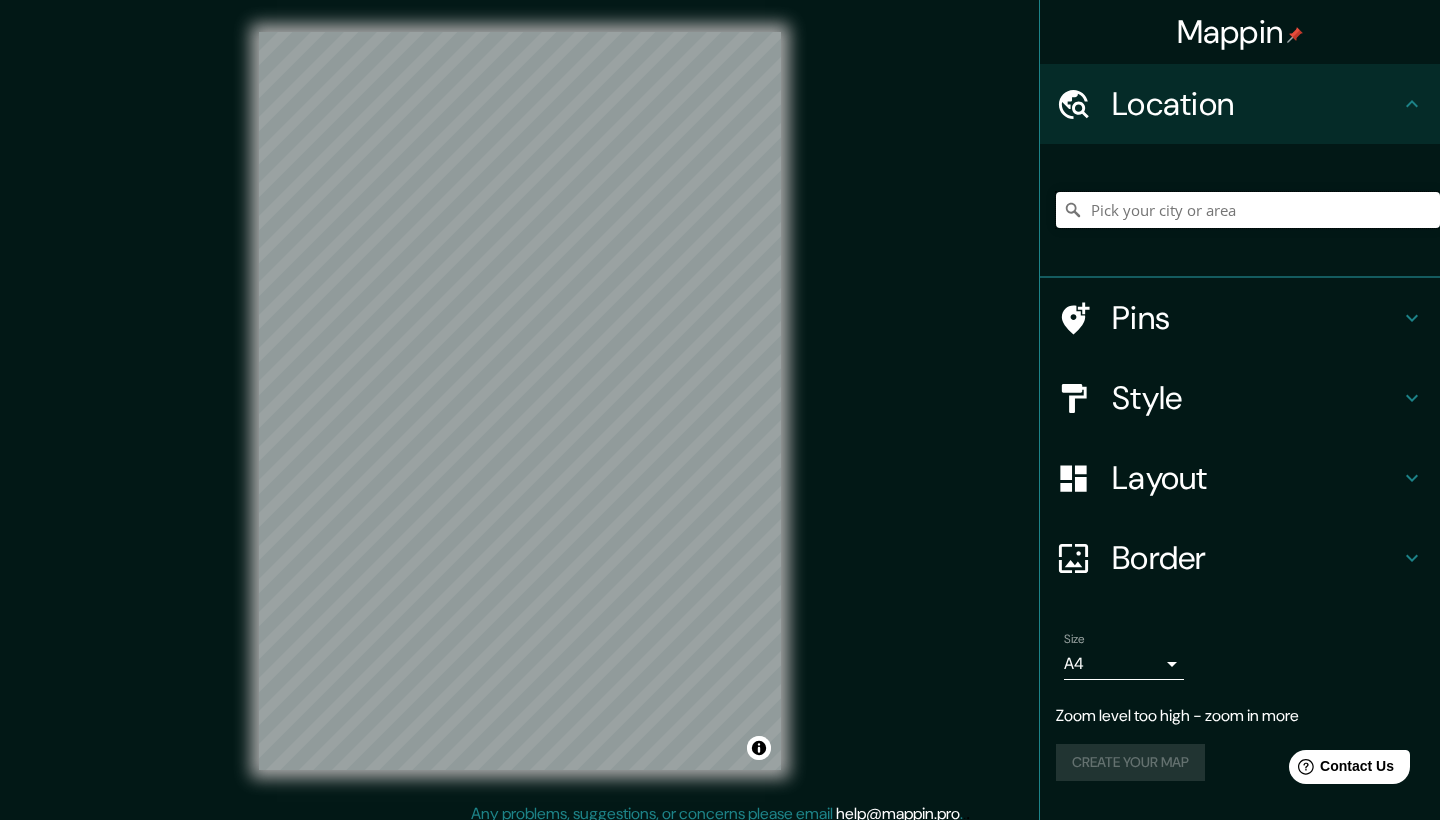 click at bounding box center (1248, 210) 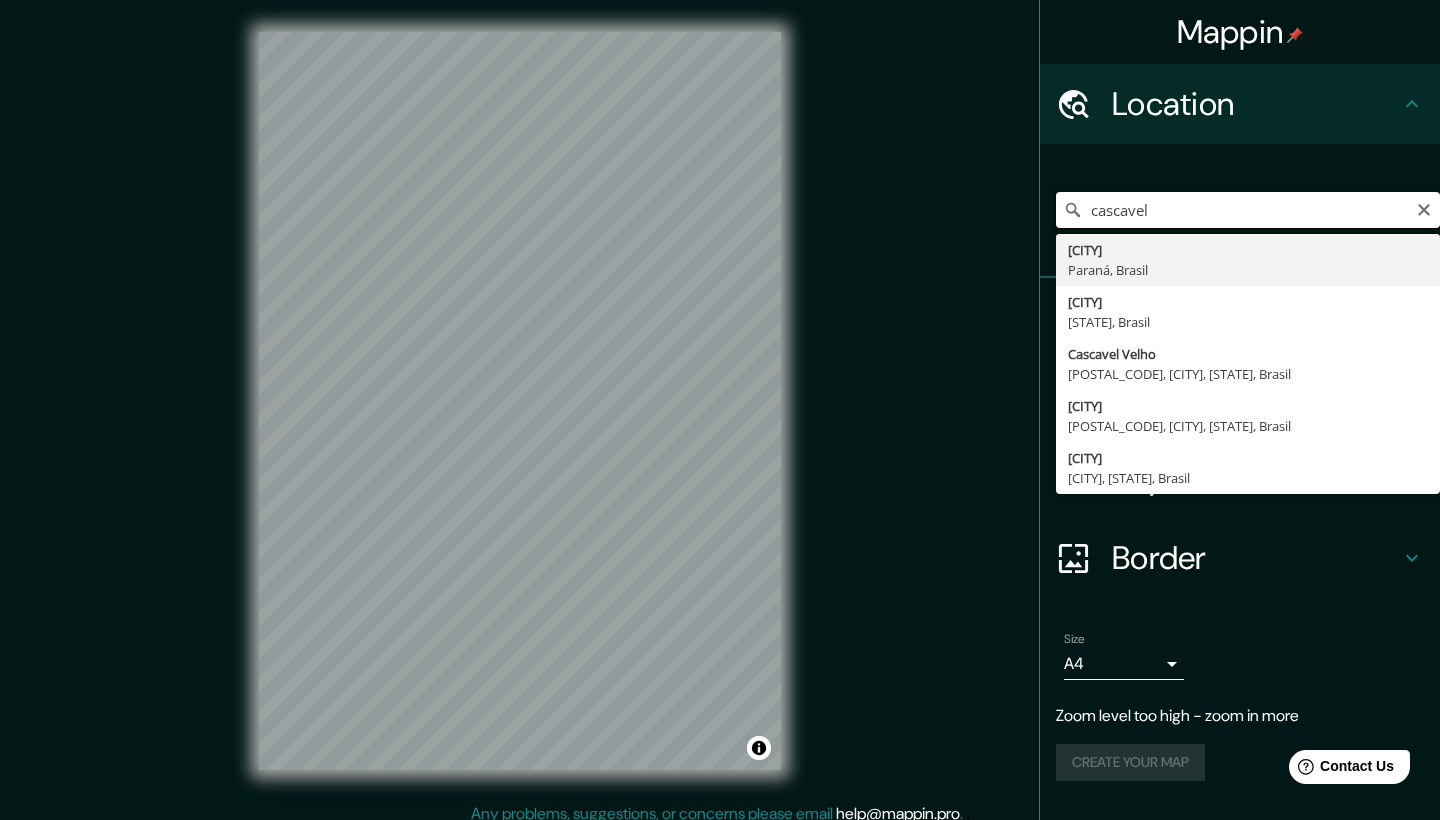 type on "[CITY], [STATE], Brasil" 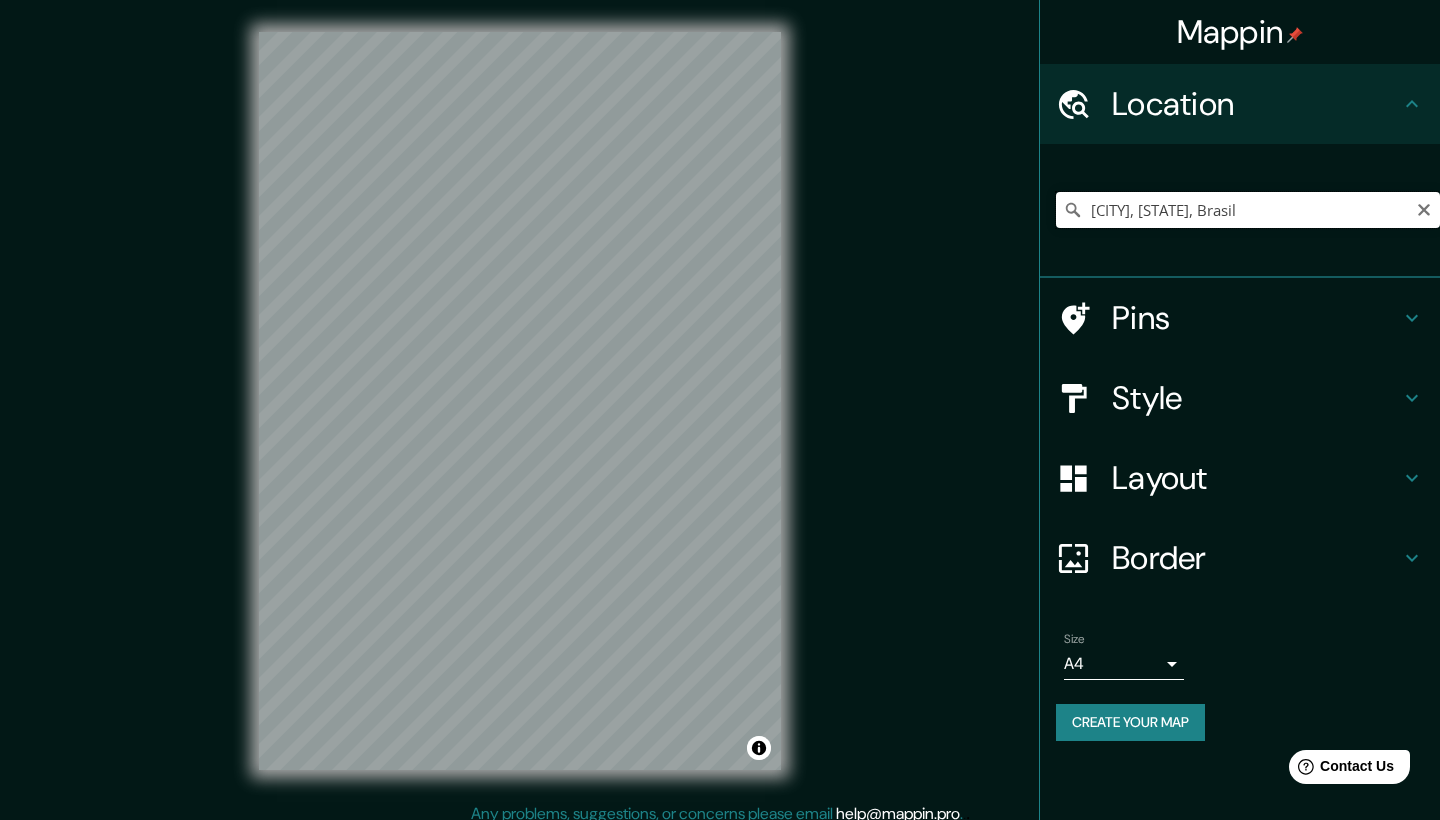 click on "[CITY], [STATE], Brasil" at bounding box center [1248, 210] 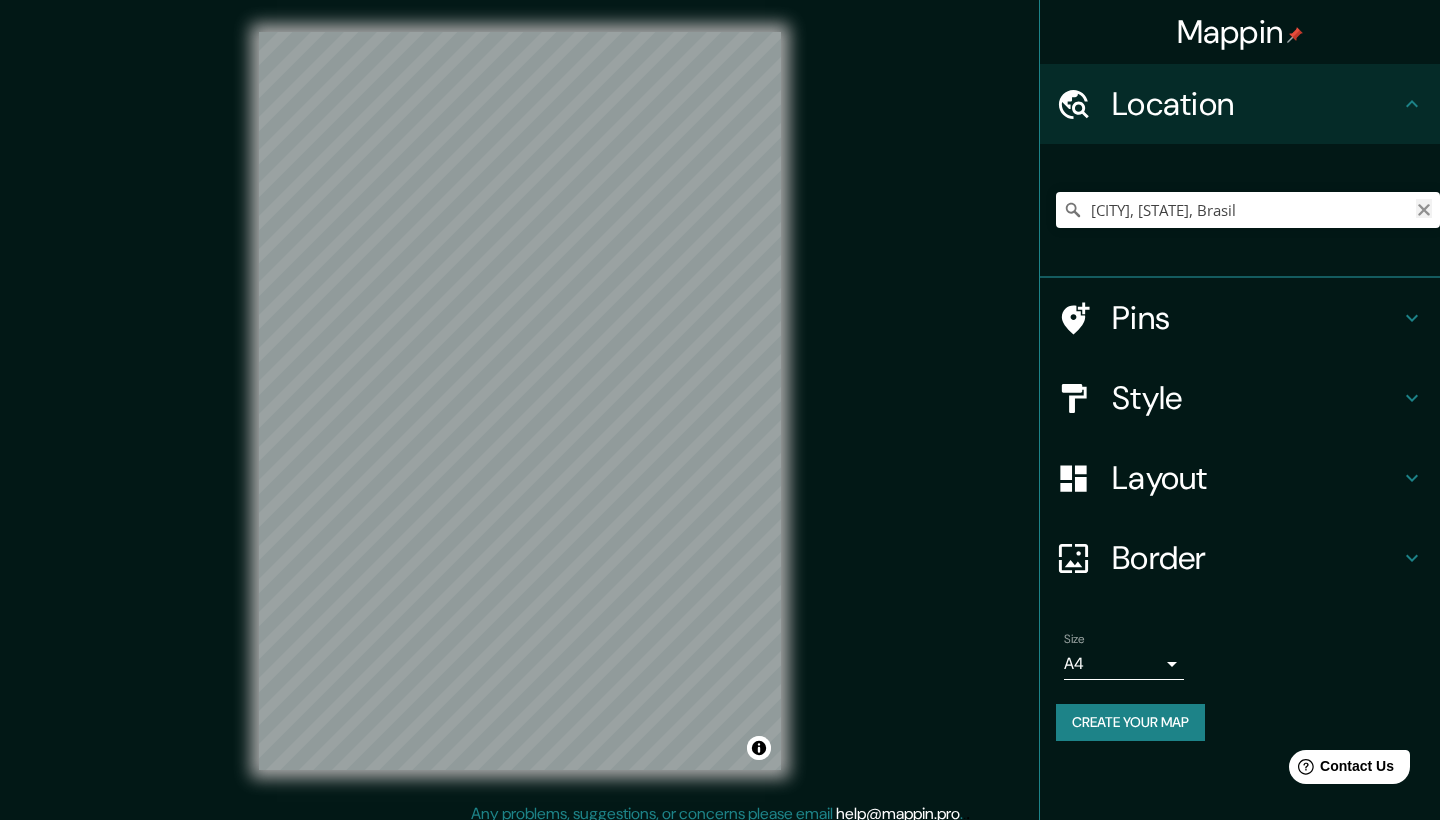 click 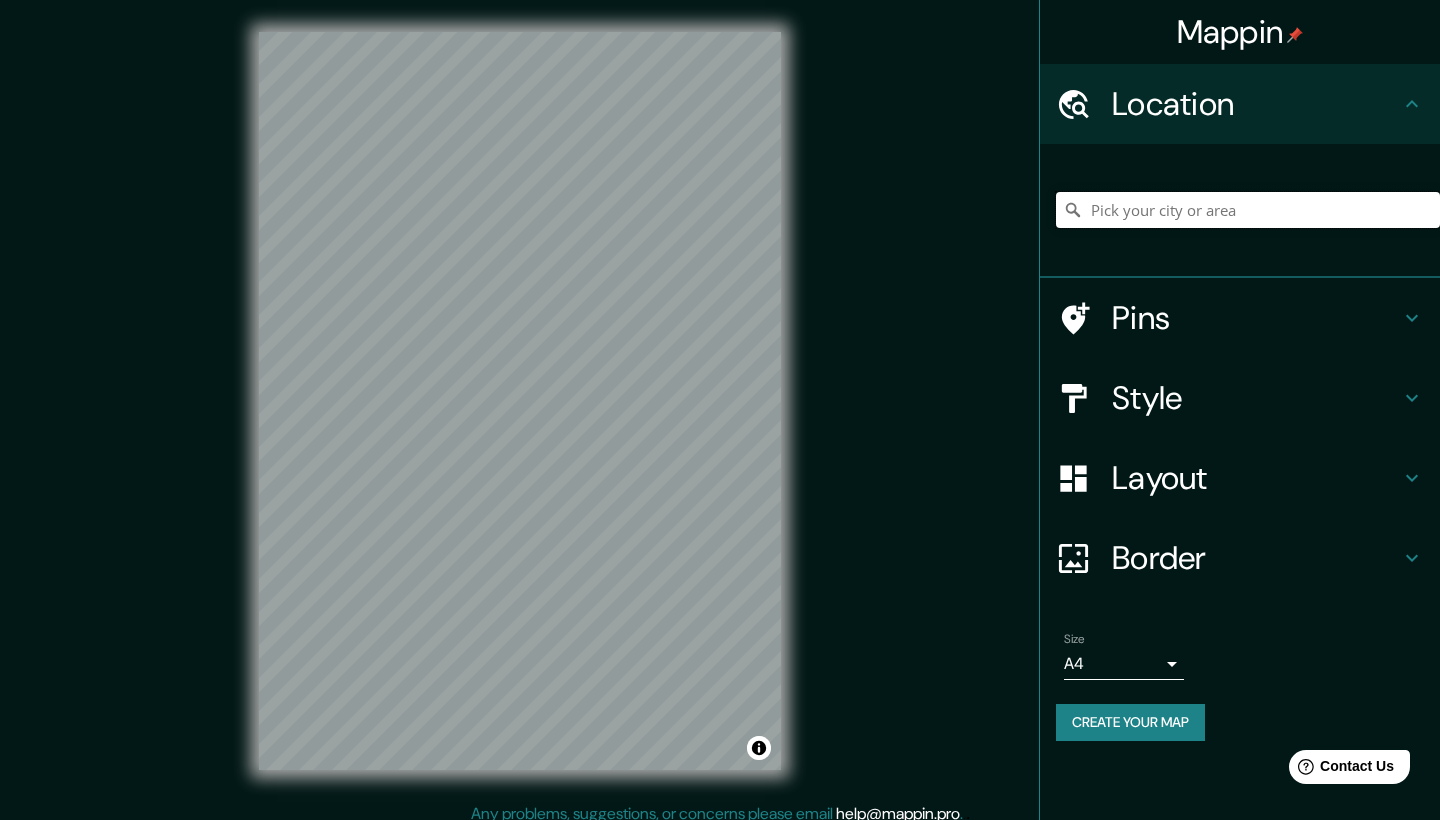 paste on "R. [STREET], [NUMBER] - [NEIGHBORHOOD], [CITY] - [STATE], [POSTAL_CODE], Brasil" 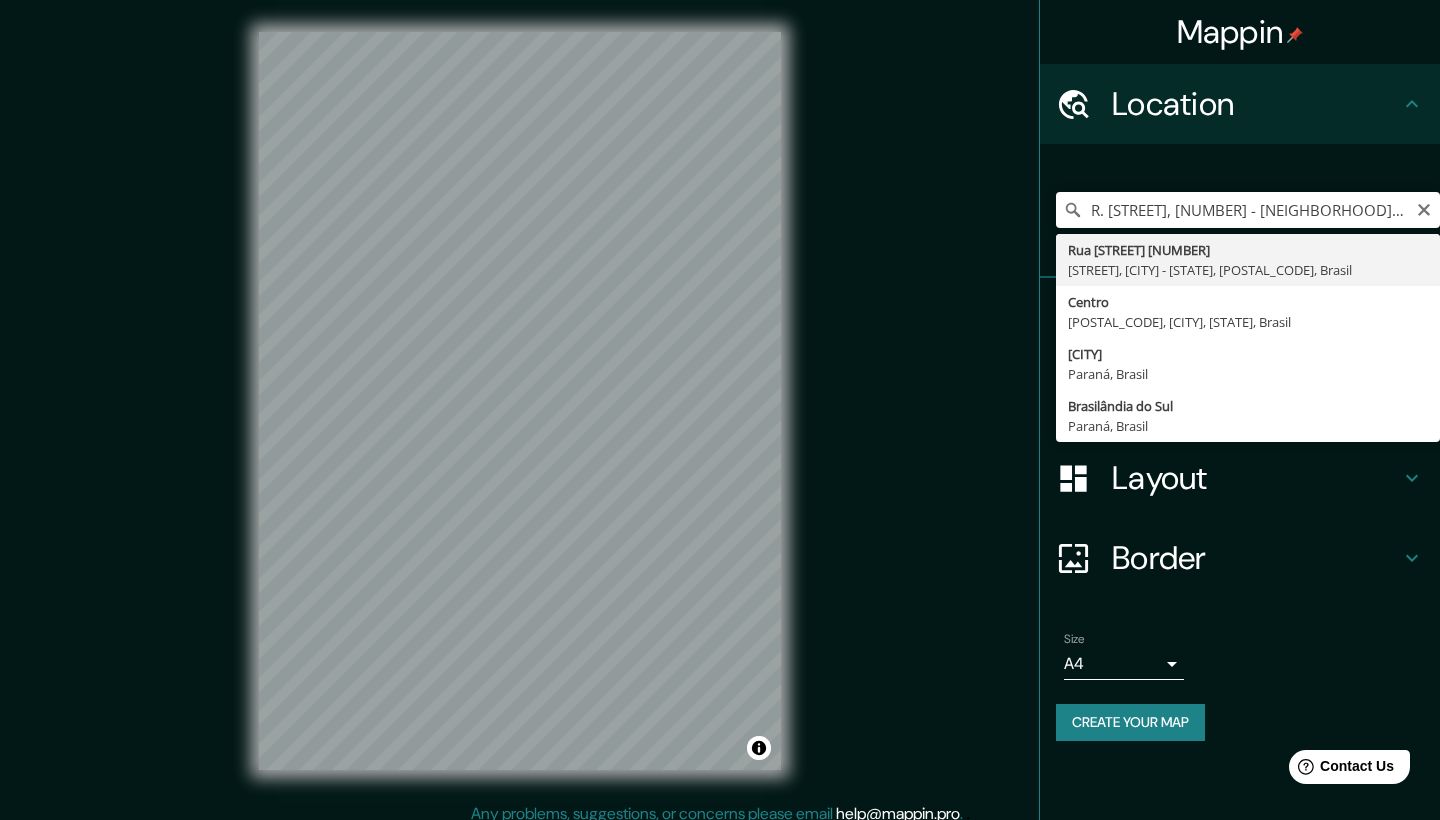 type on "Rua [STREET] [NUMBER], [NEIGHBORHOOD], [CITY] - [STATE], [POSTAL_CODE], Brasil" 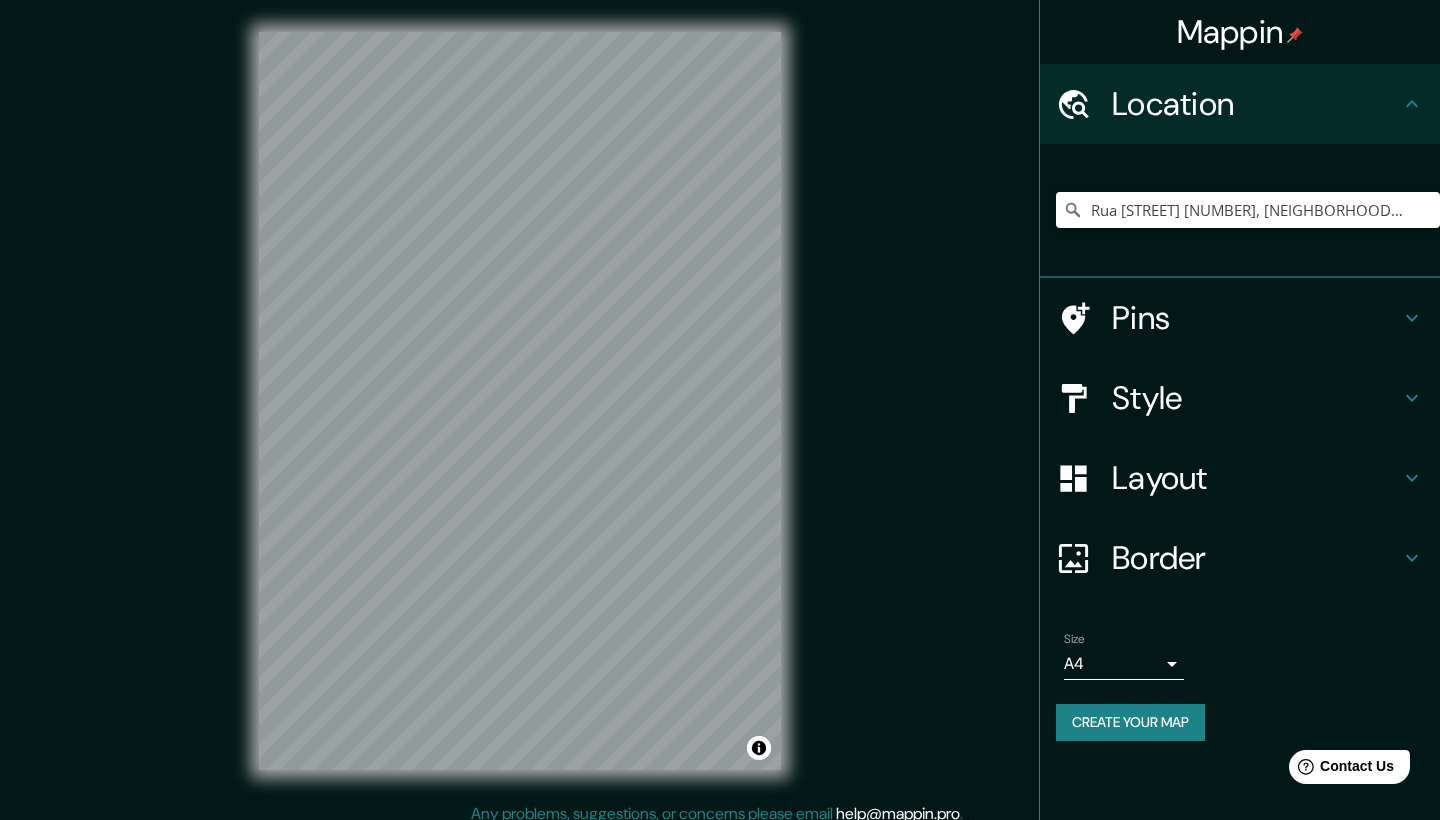 click on "Pins" at bounding box center [1256, 318] 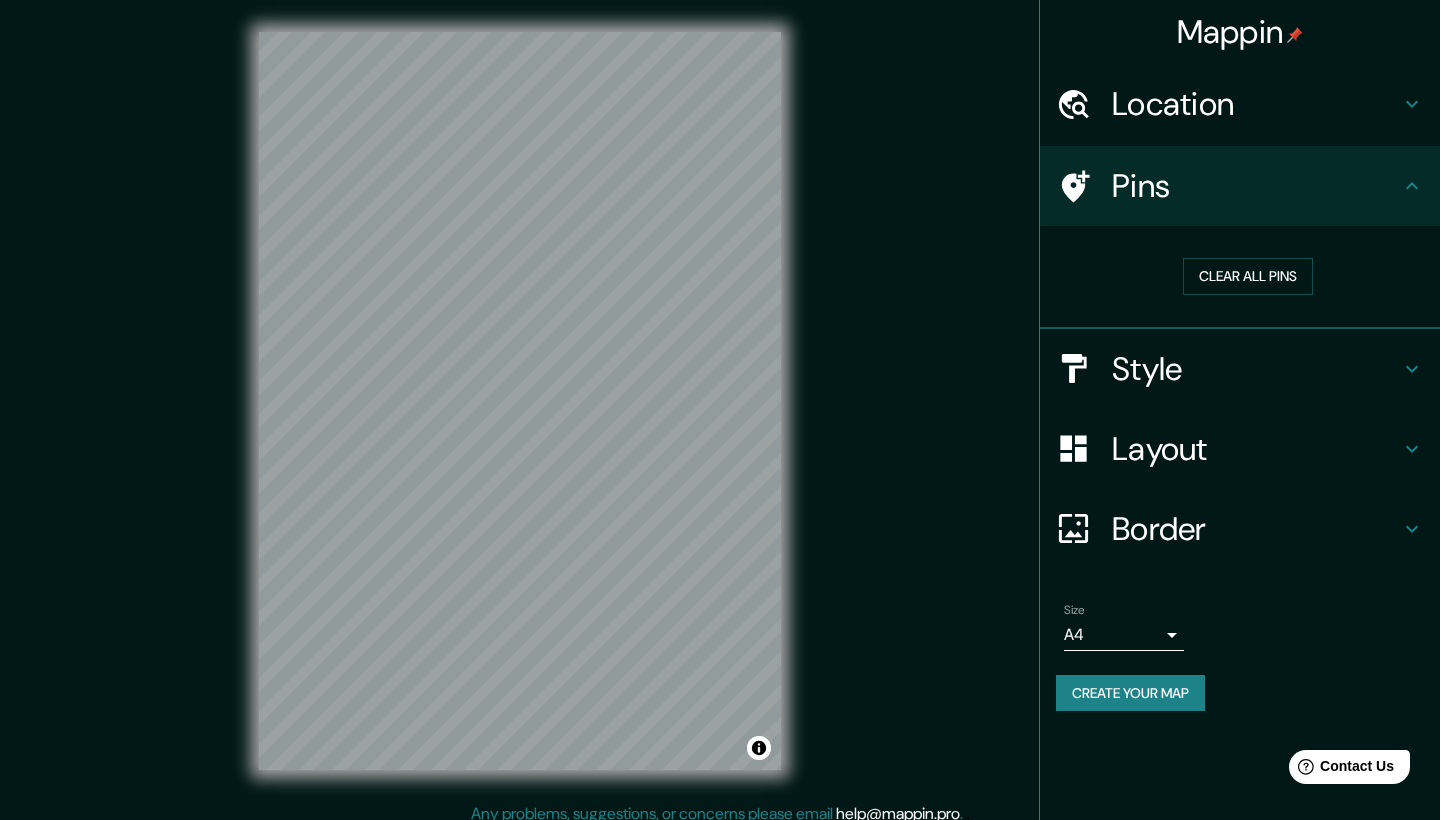 click on "Pins" at bounding box center (1256, 186) 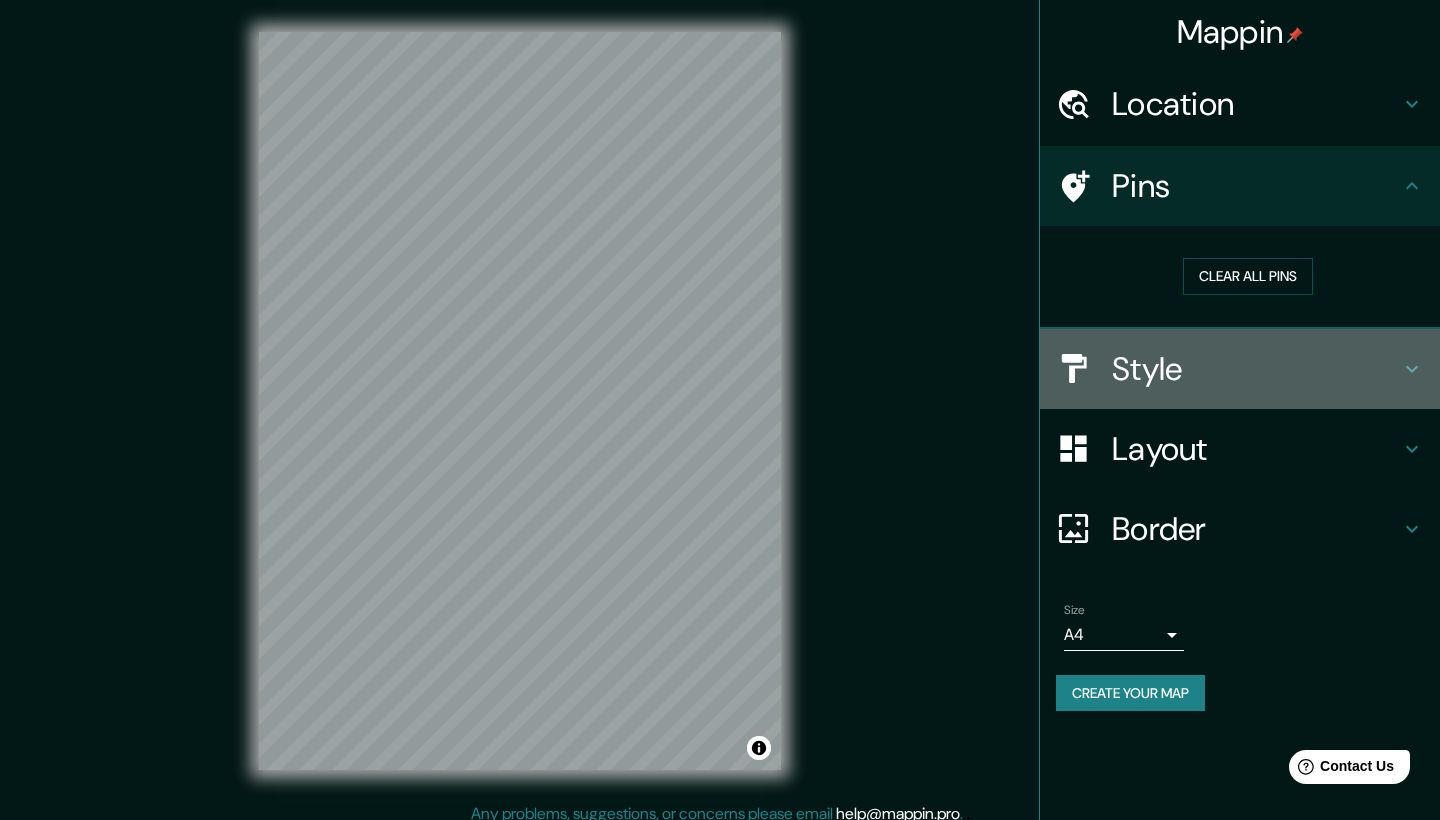 click on "Style" at bounding box center [1256, 369] 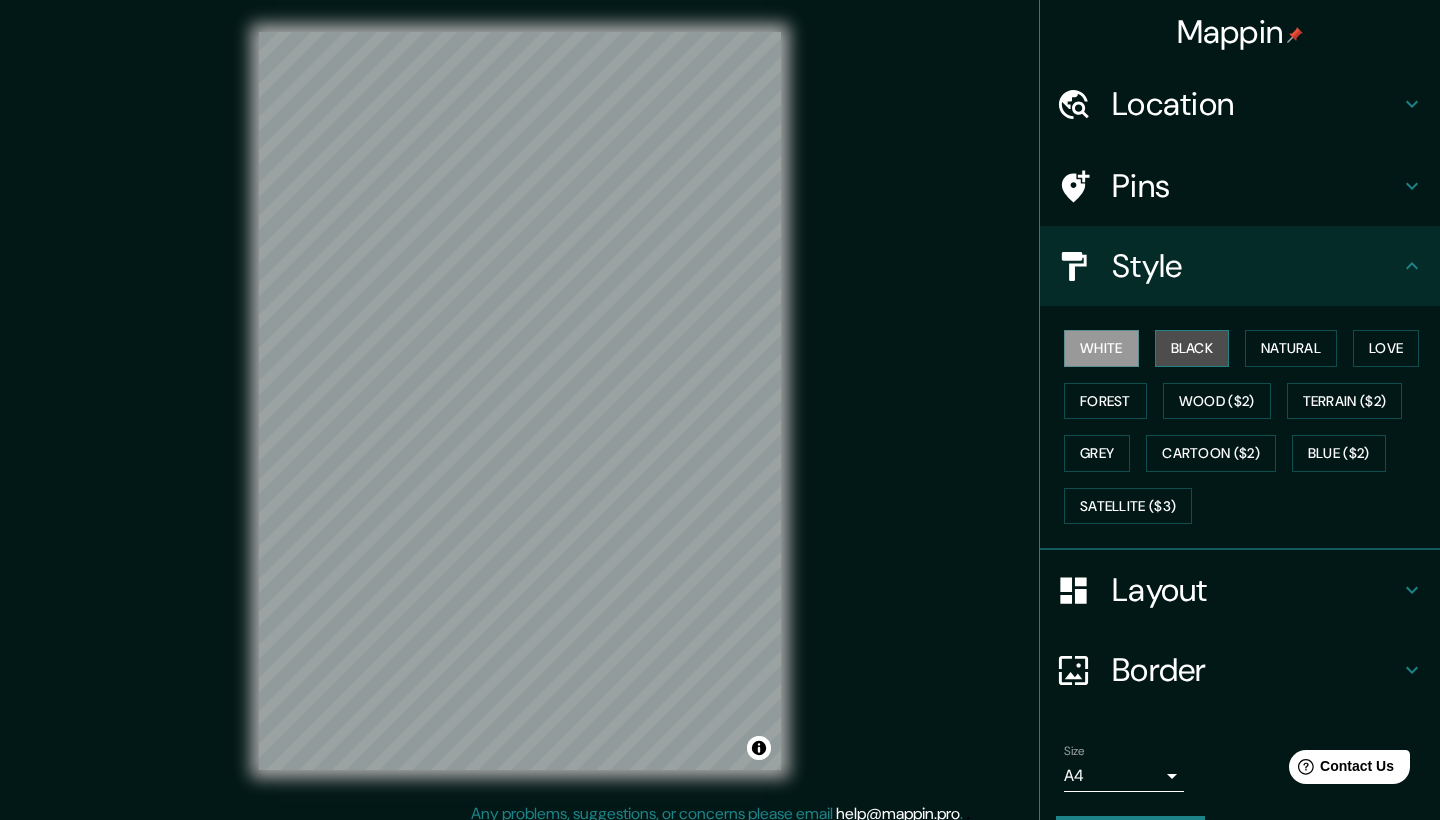 click on "Black" at bounding box center (1192, 348) 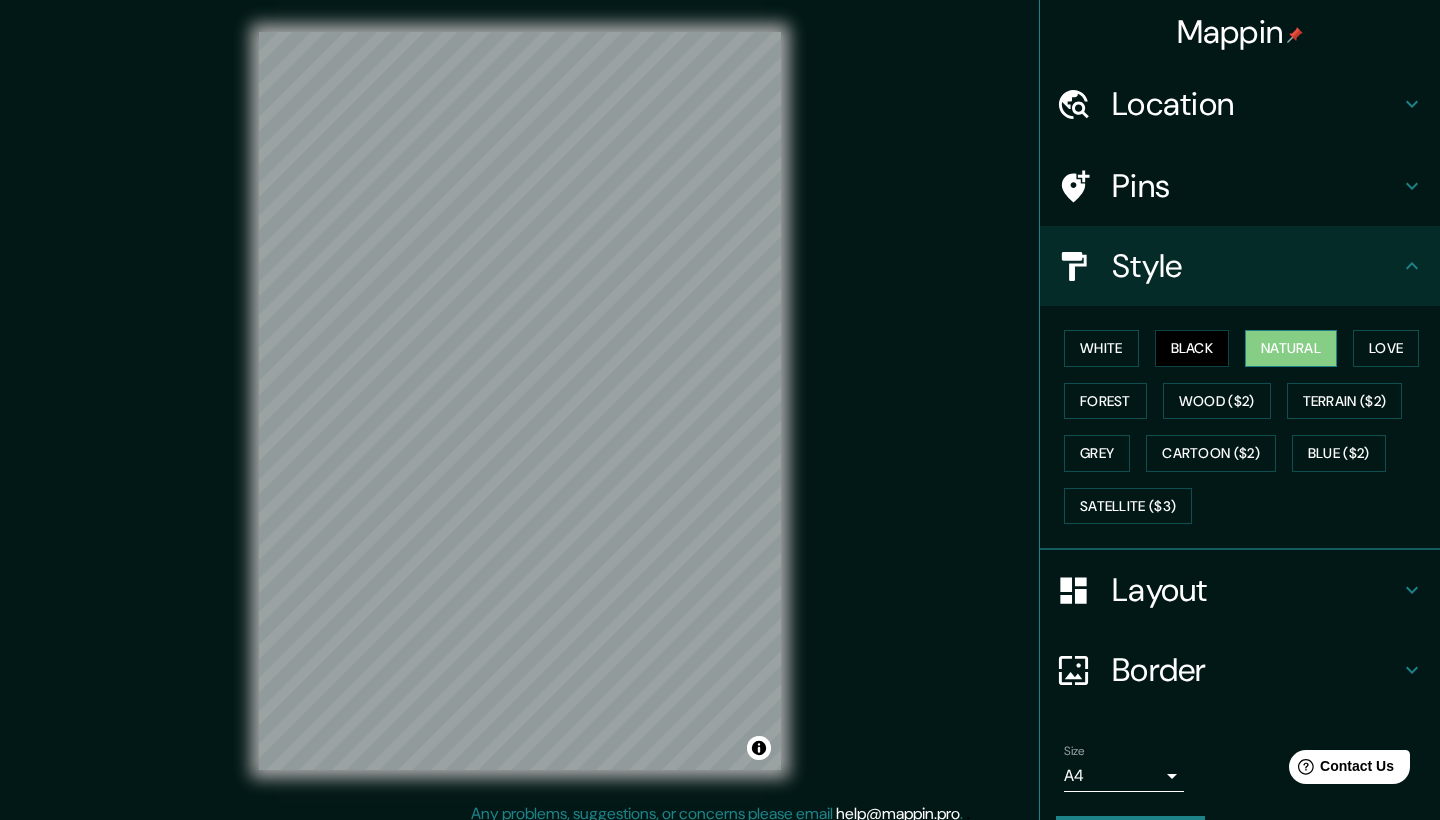 click on "Natural" at bounding box center [1291, 348] 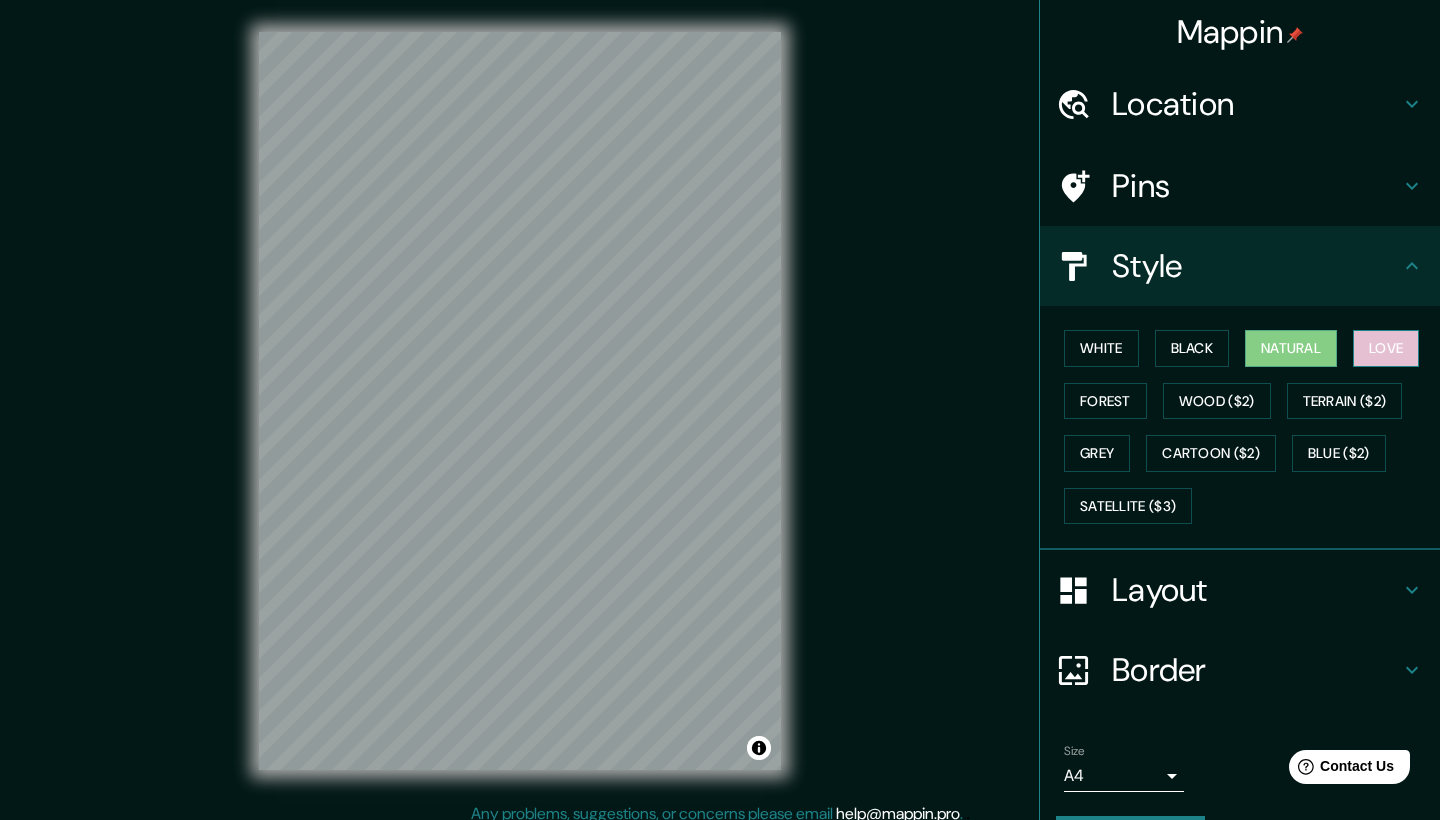 click on "Love" at bounding box center [1386, 348] 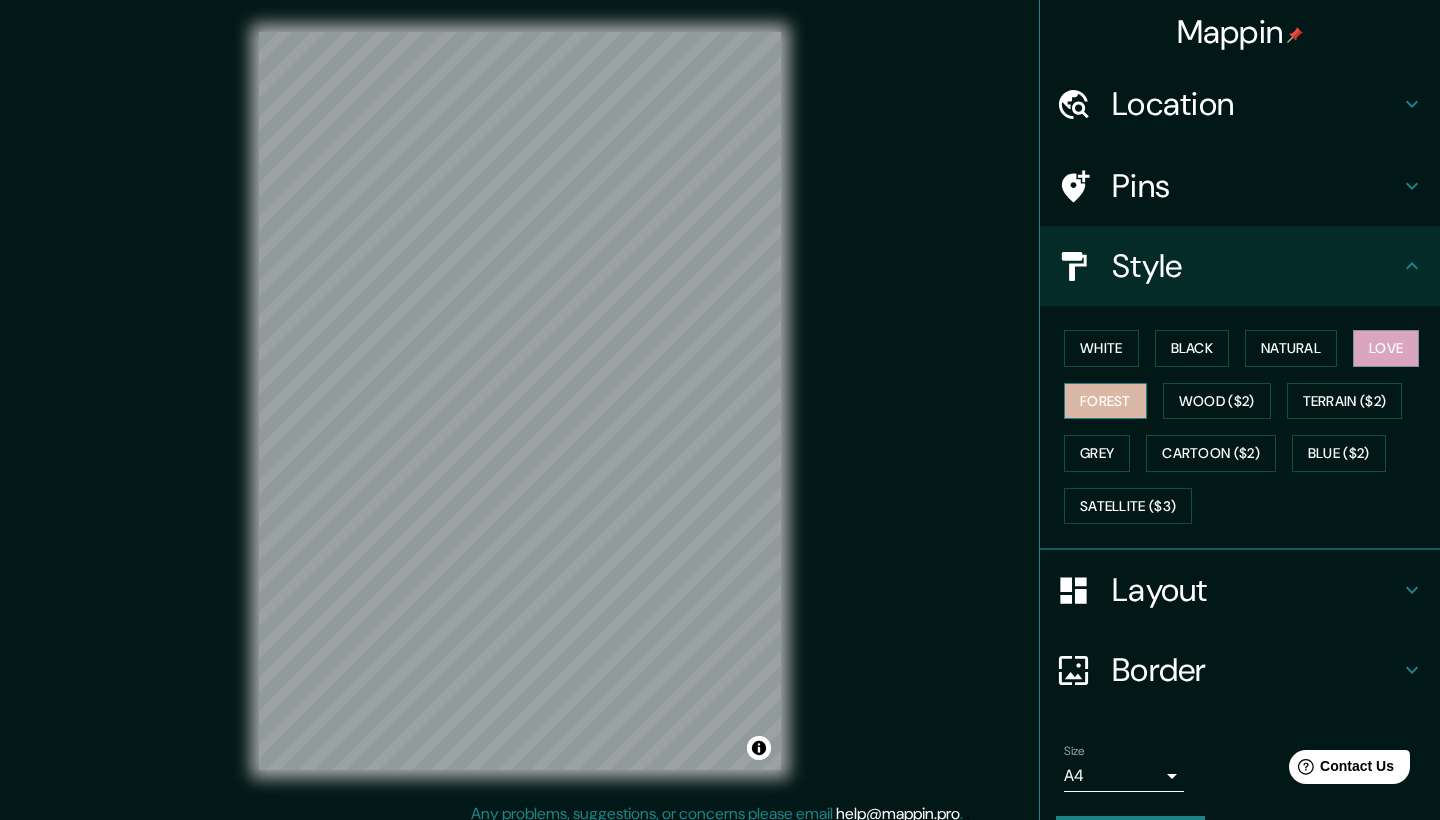 click on "Forest" at bounding box center (1105, 401) 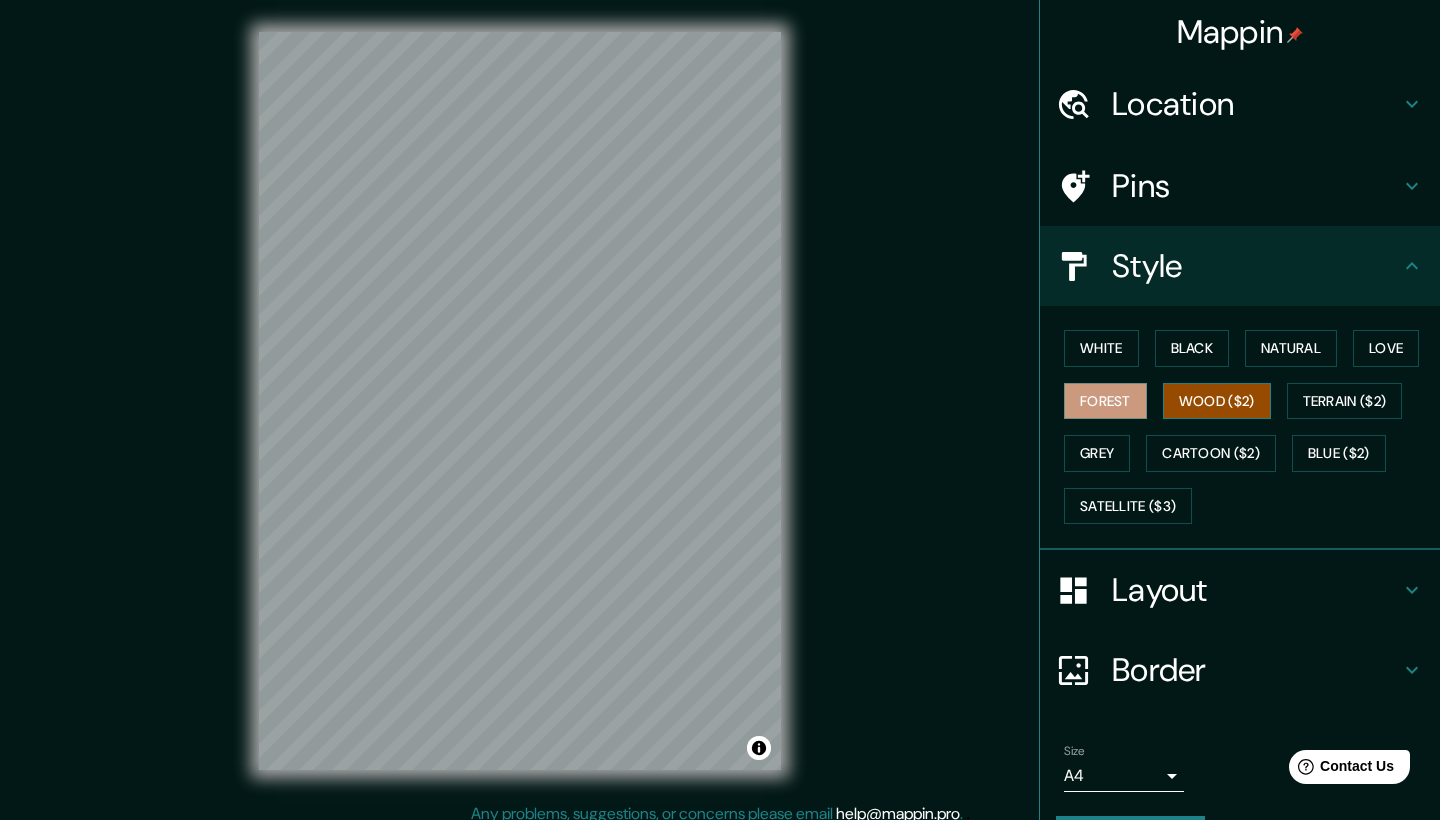 click on "Wood ($2)" at bounding box center (1217, 401) 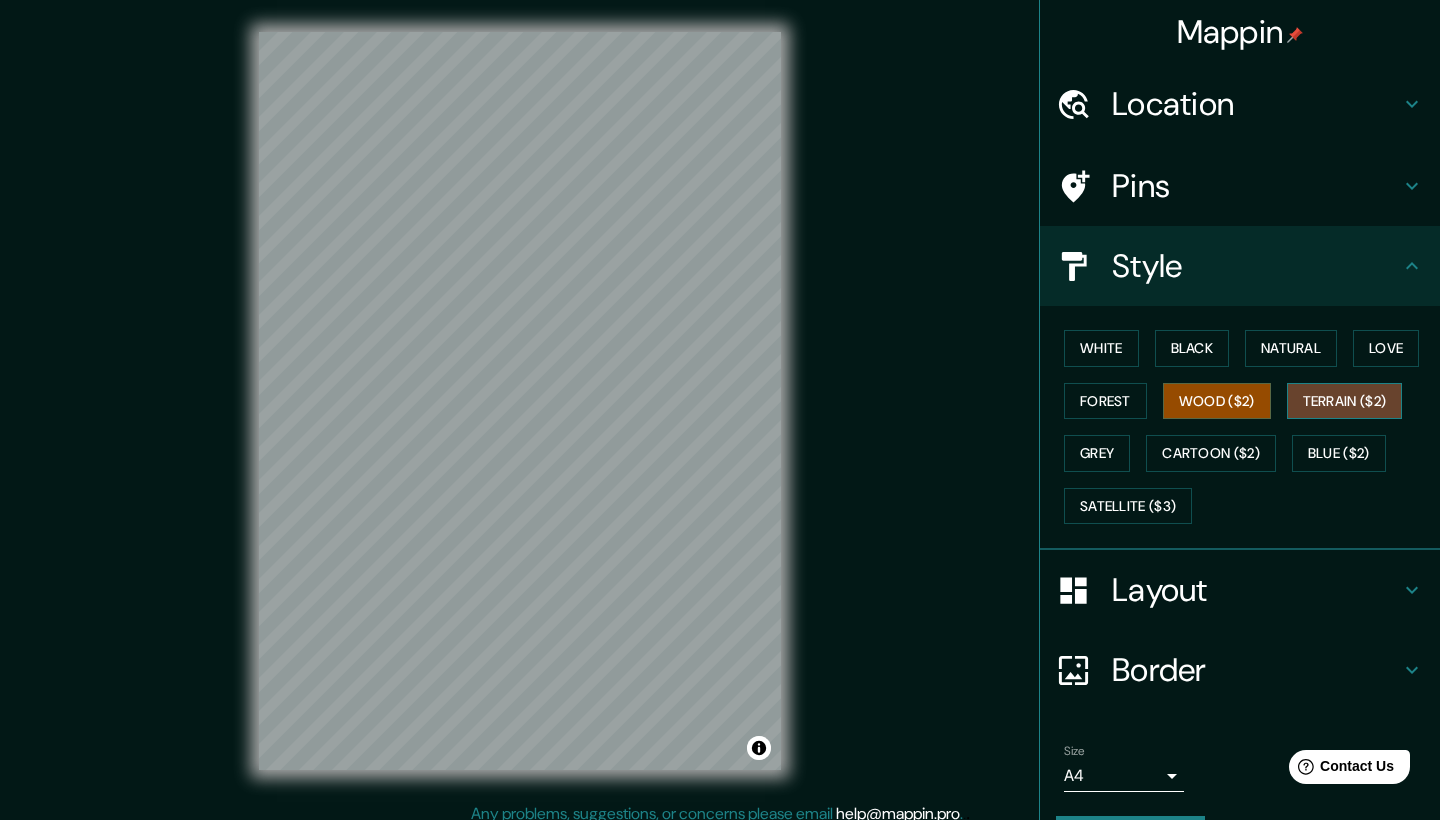 click on "Terrain ($2)" at bounding box center (1345, 401) 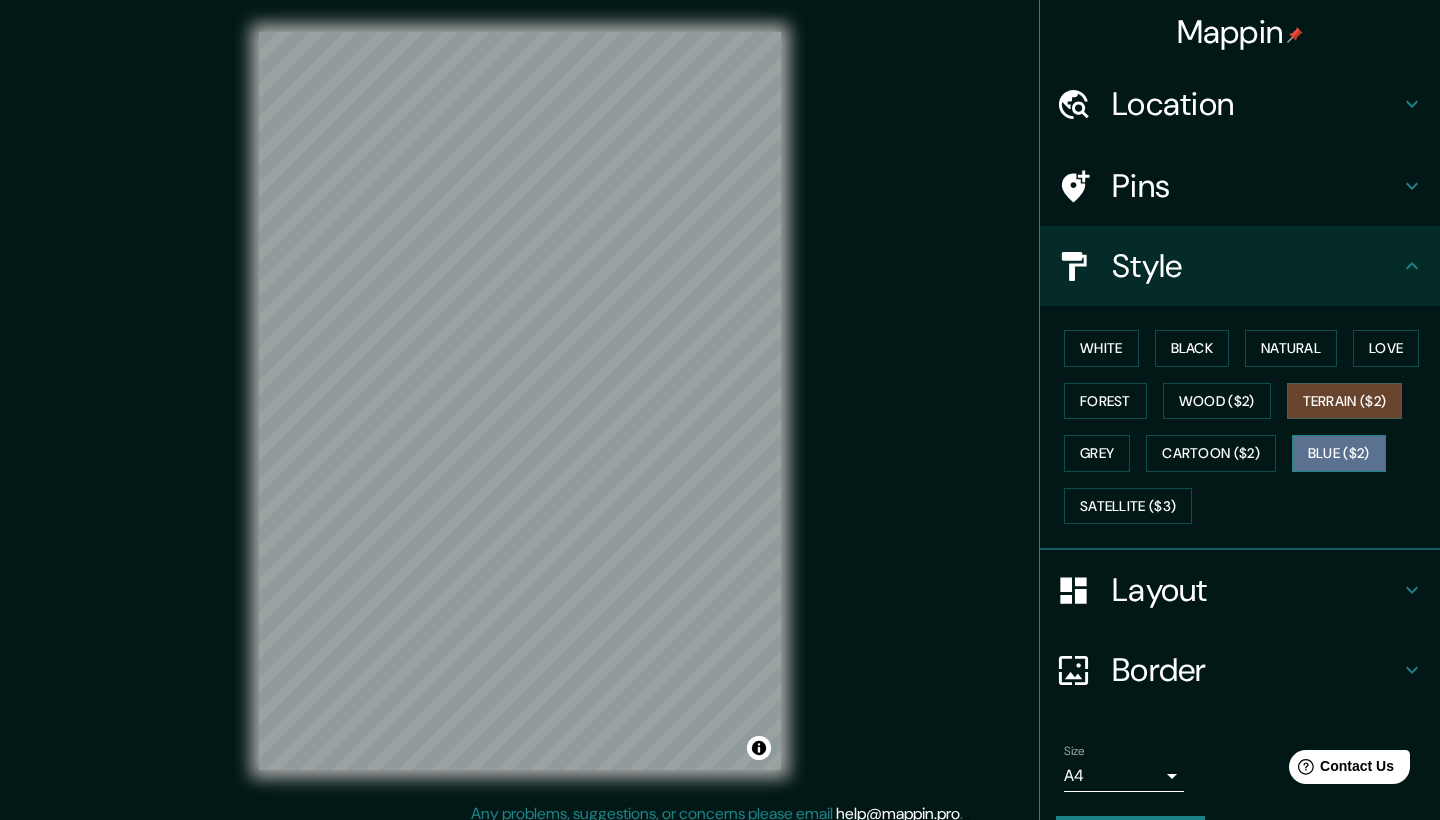 click on "Blue ($2)" at bounding box center [1339, 453] 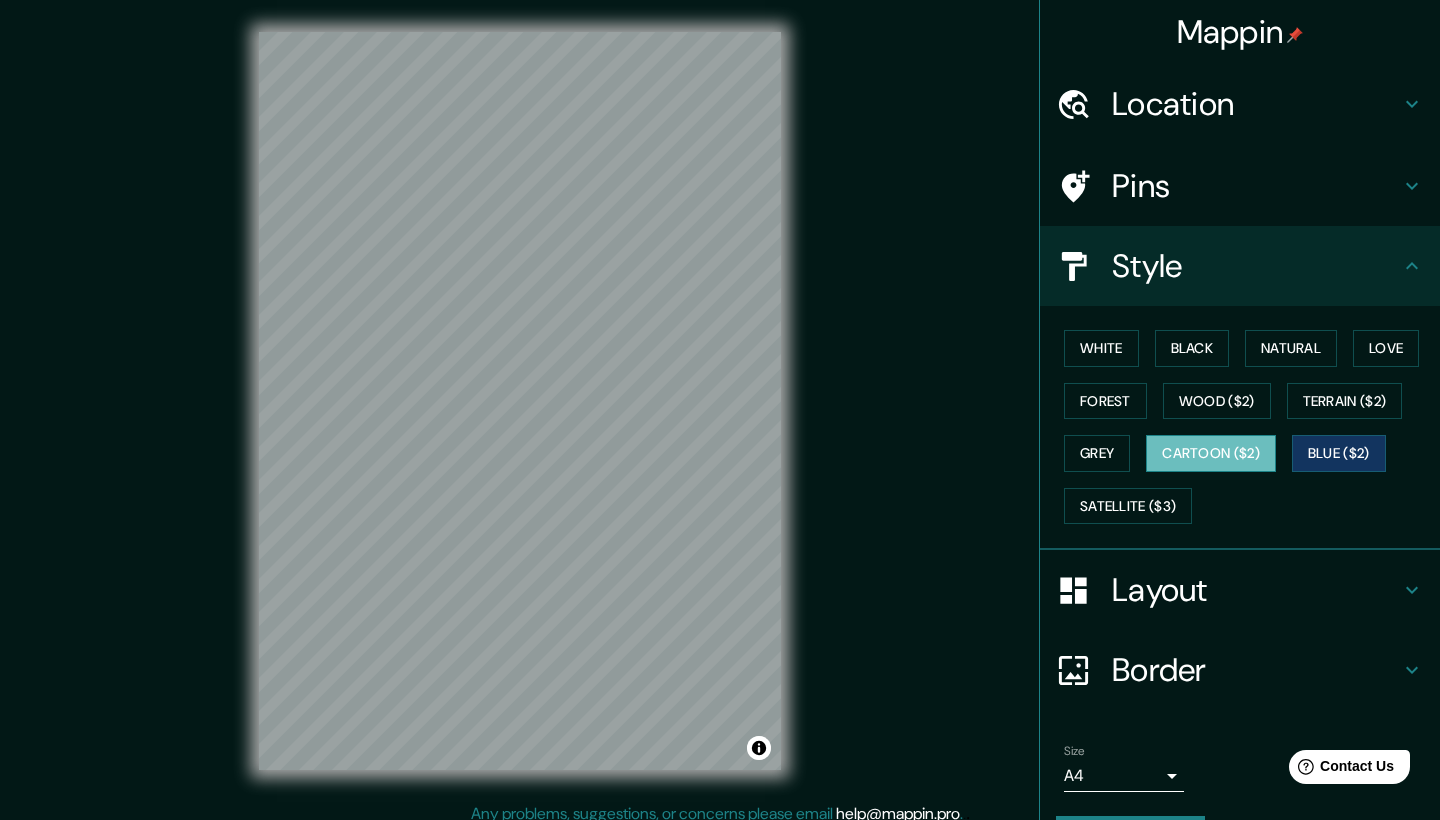 click on "Cartoon ($2)" at bounding box center [1211, 453] 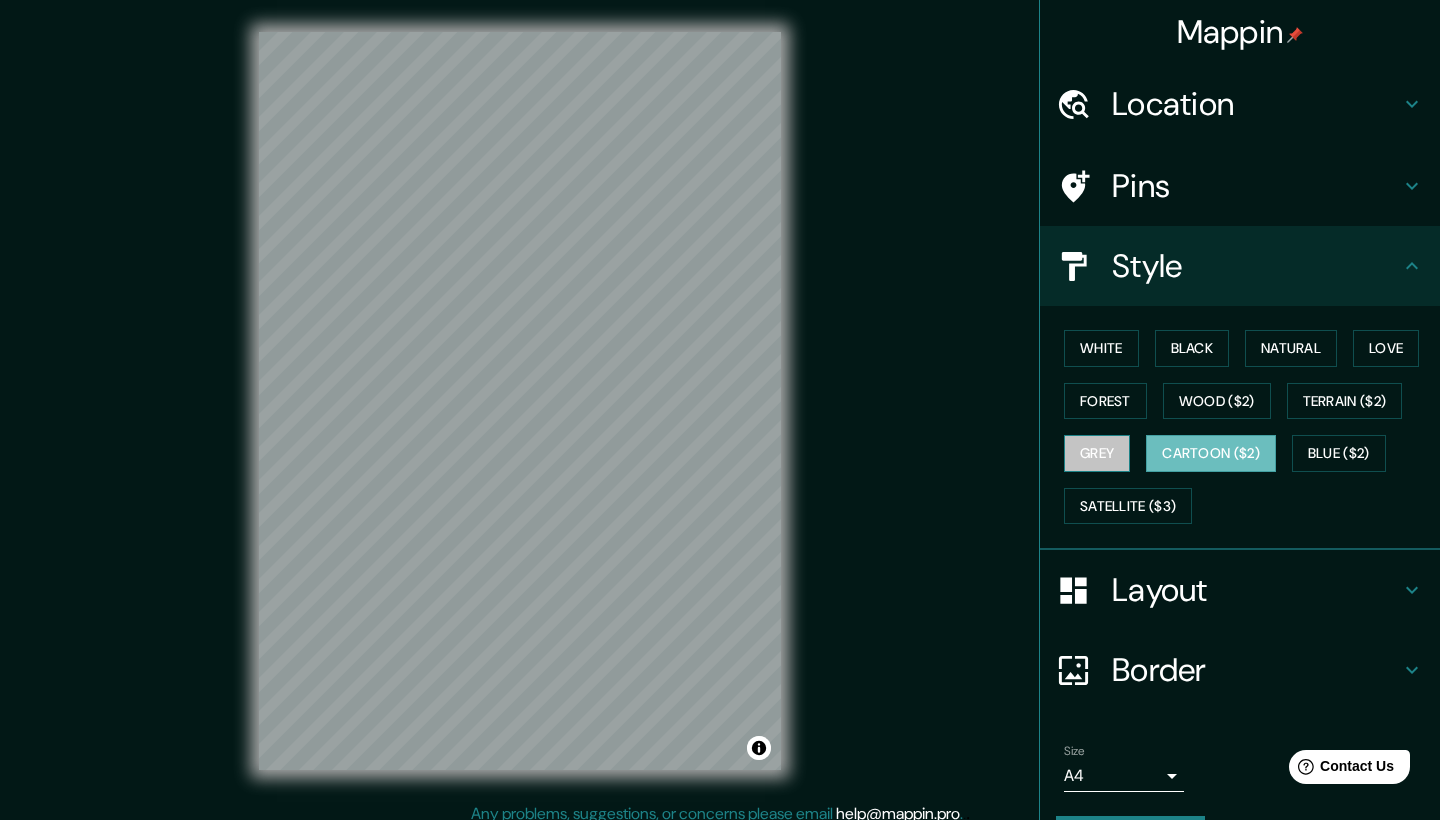 click on "Grey" at bounding box center (1097, 453) 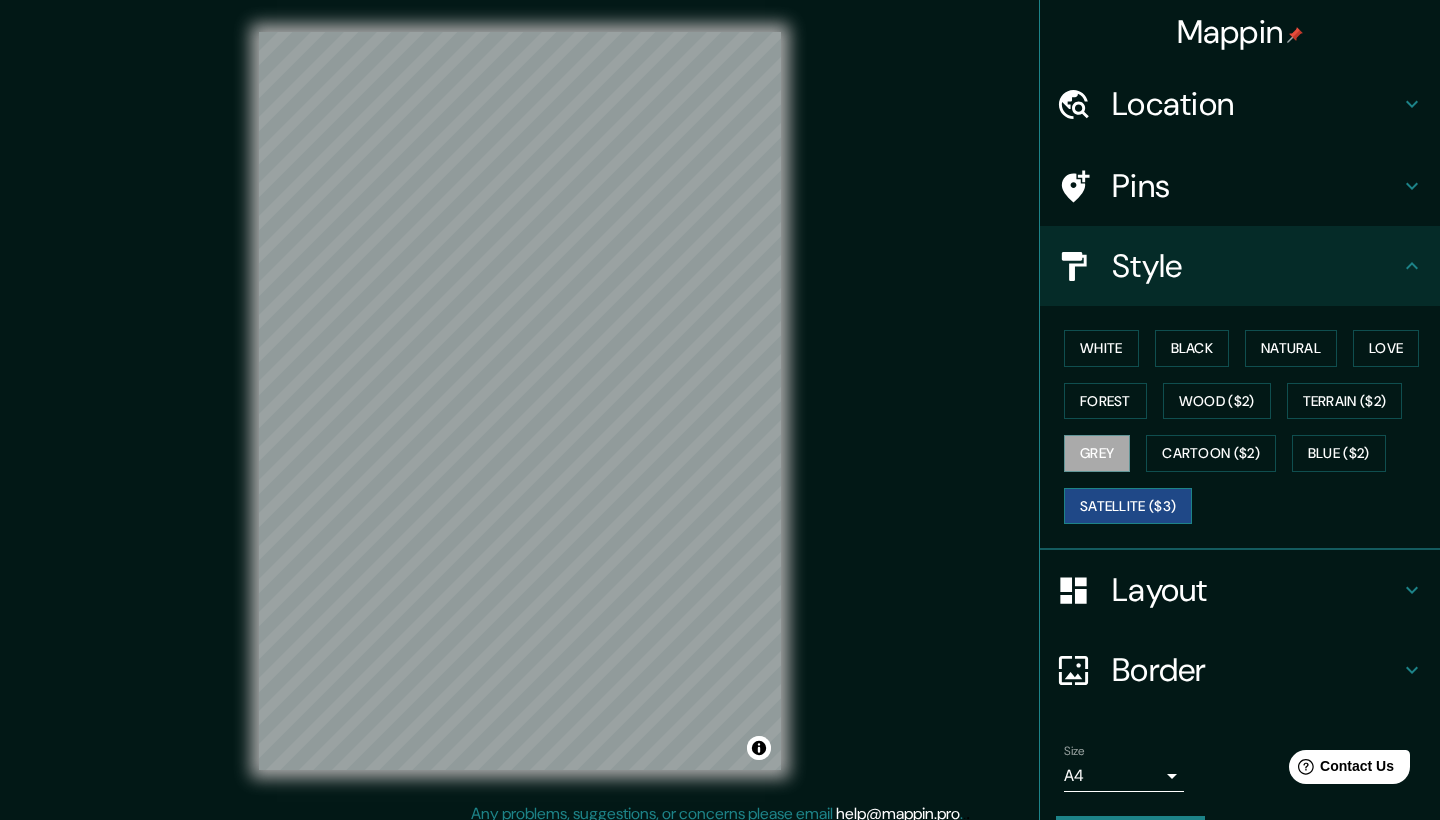 click on "Satellite ($3)" at bounding box center (1128, 506) 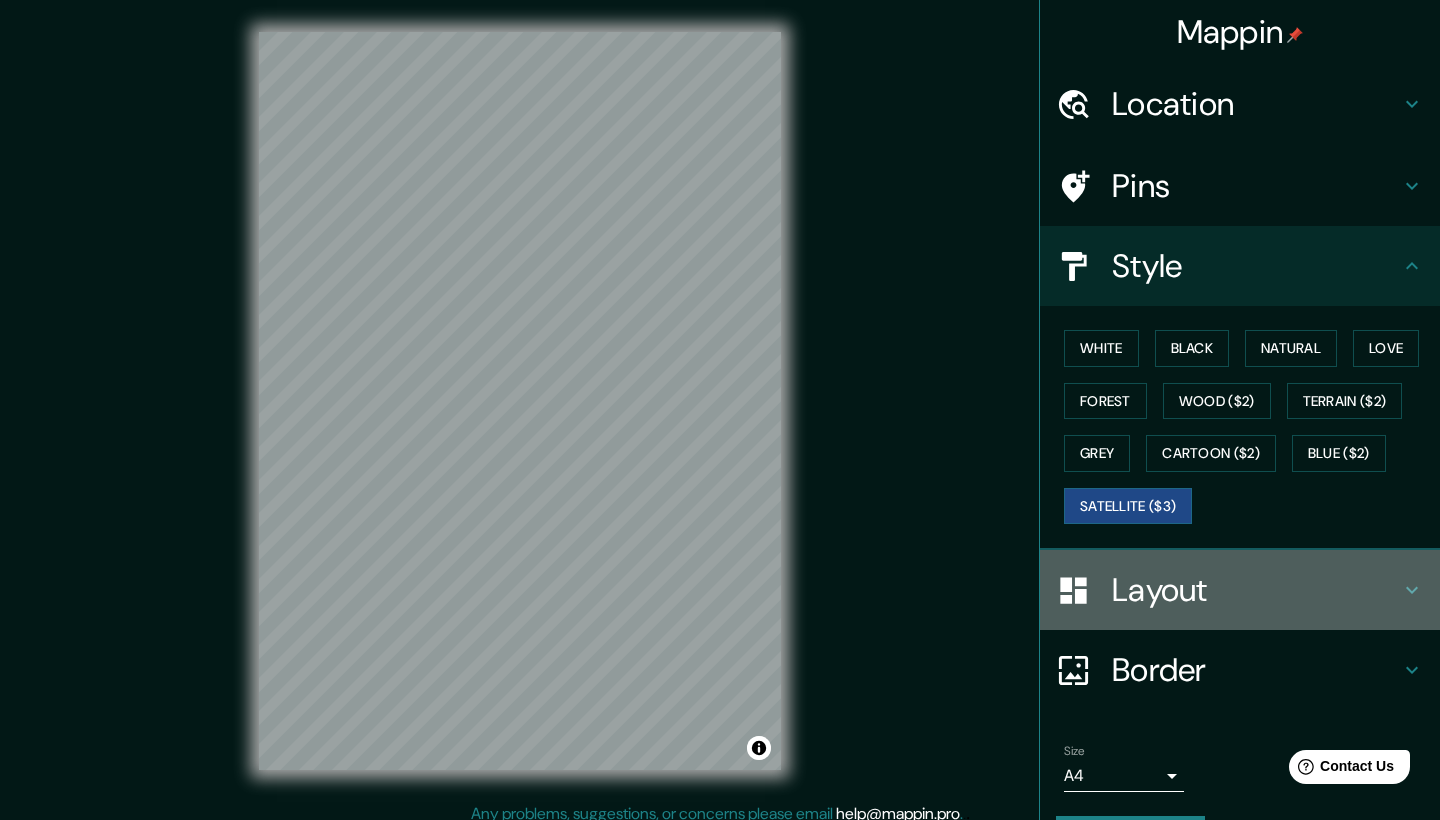 click on "Layout" at bounding box center [1256, 590] 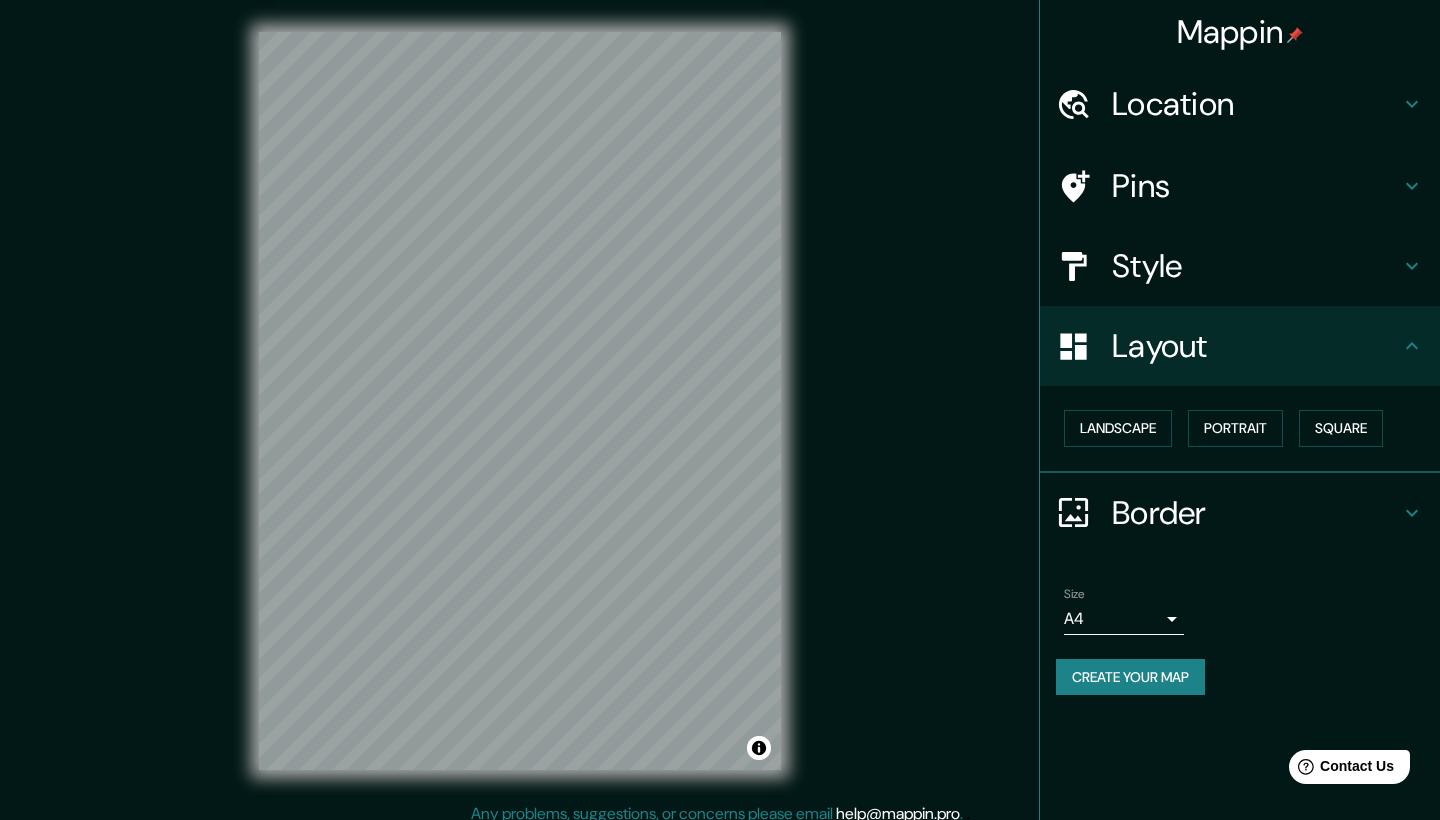 click on "Style" at bounding box center [1256, 266] 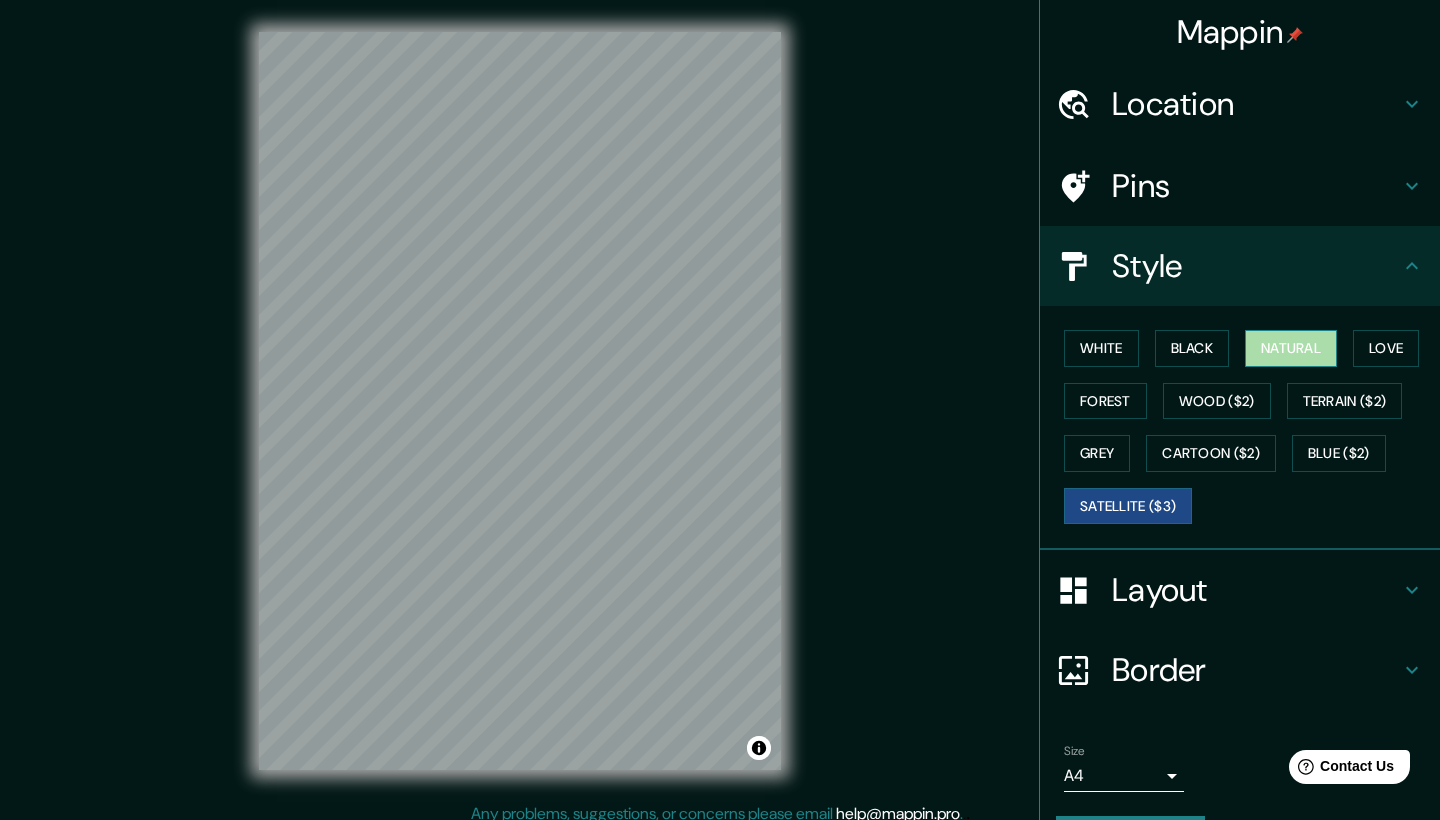 click on "Natural" at bounding box center [1291, 348] 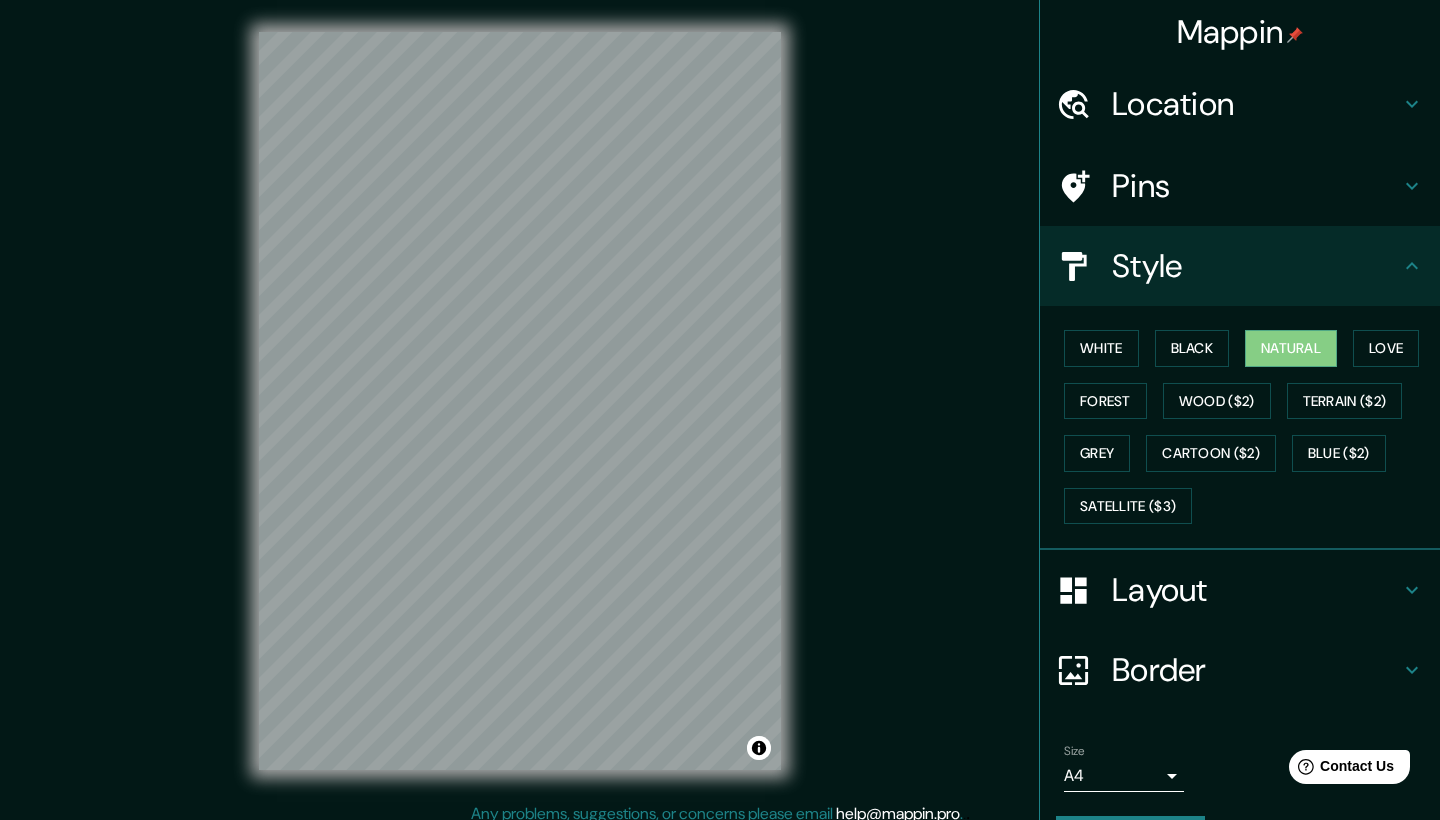 click on "Layout" at bounding box center [1256, 590] 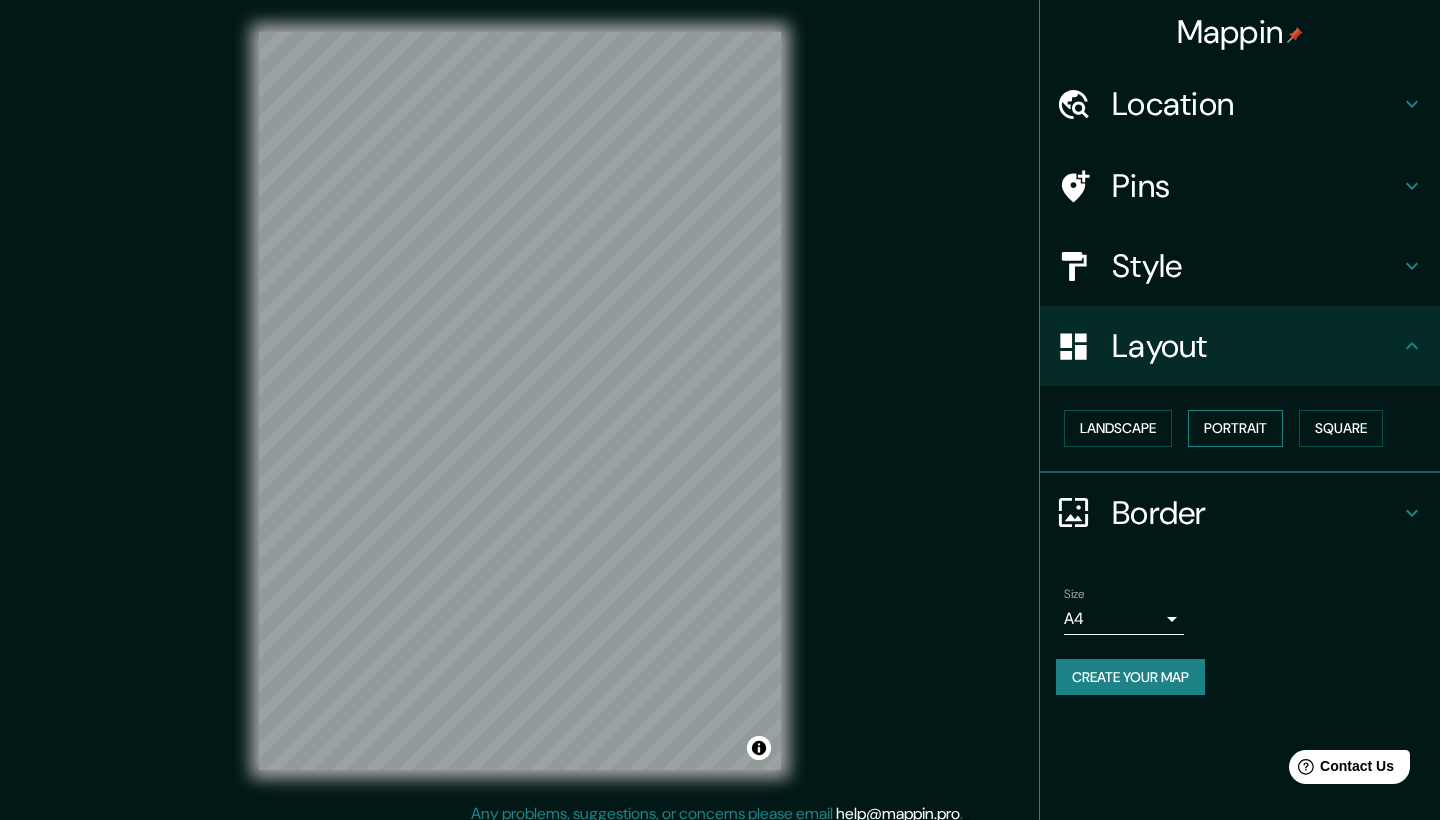click on "Portrait" at bounding box center [1235, 428] 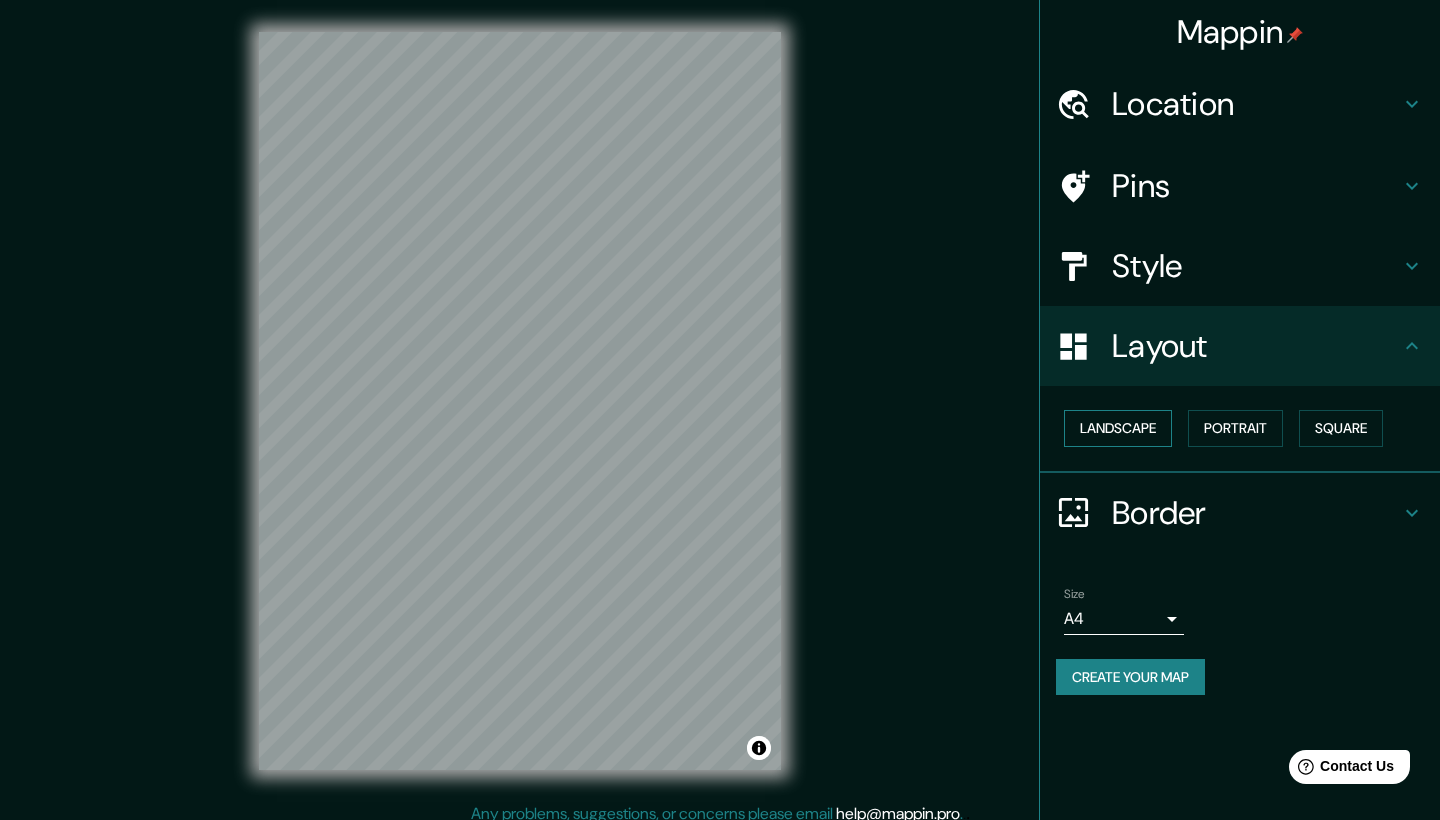 click on "Landscape" at bounding box center (1118, 428) 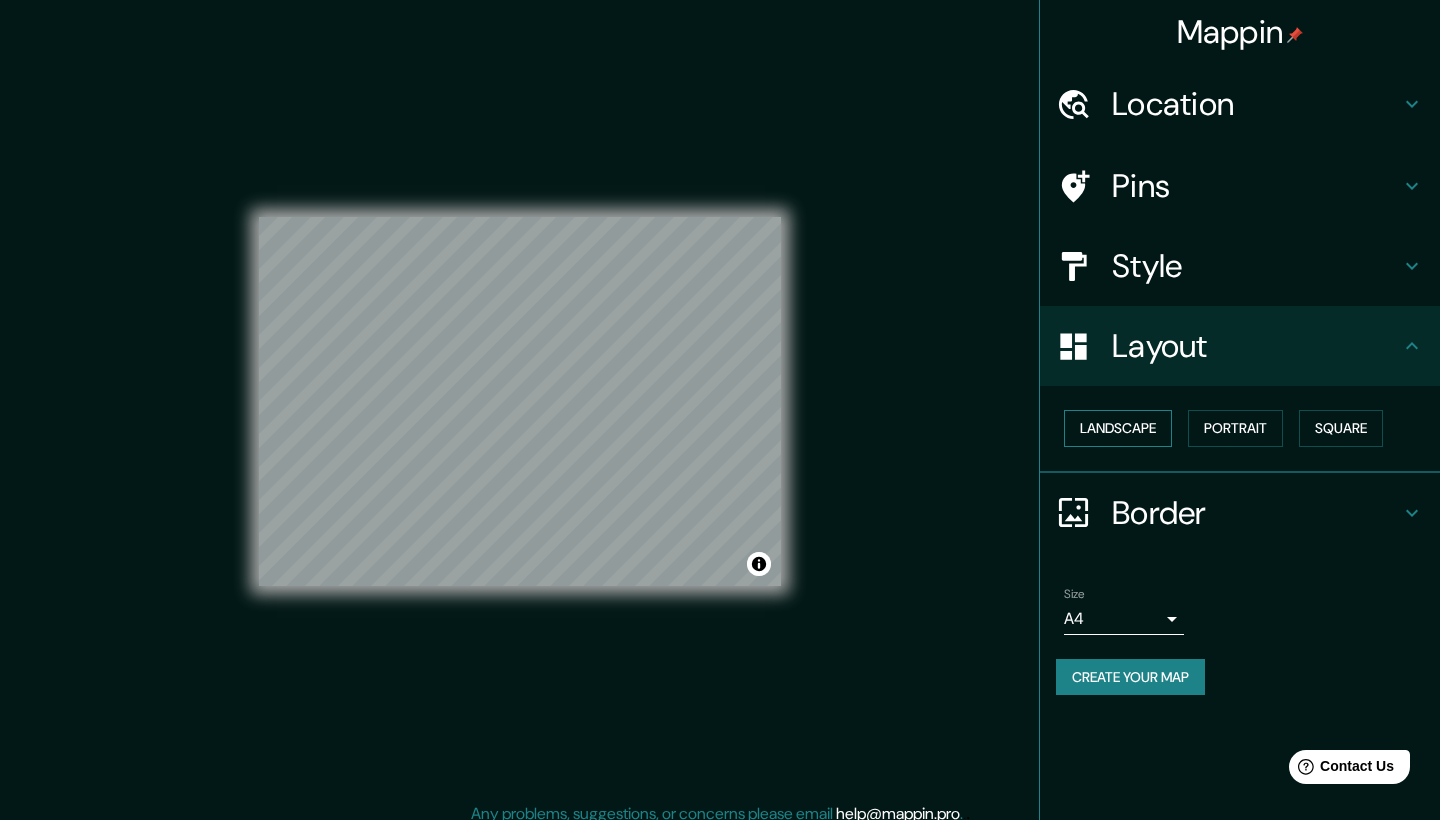 click on "Landscape" at bounding box center (1118, 428) 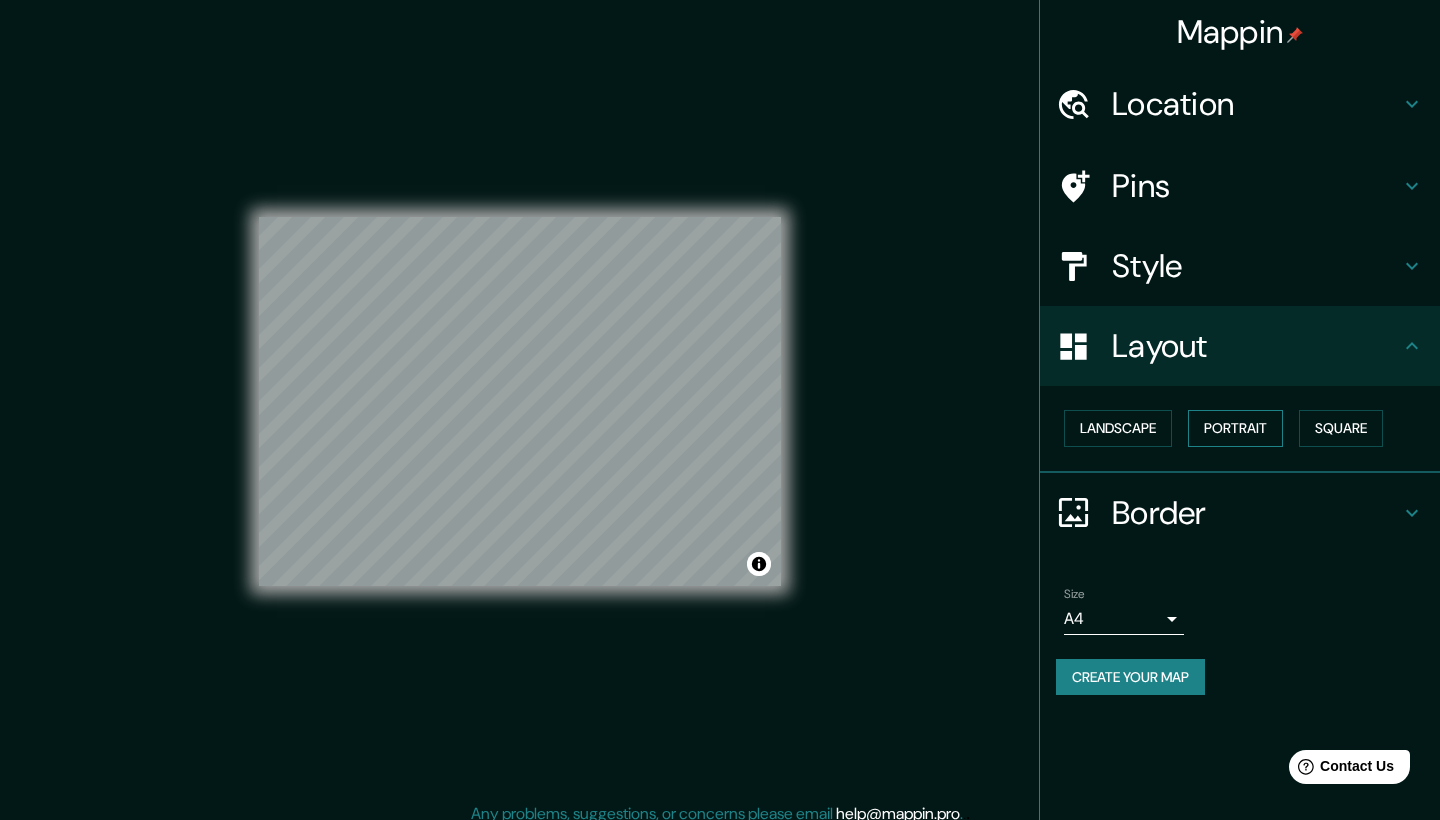 click on "Portrait" at bounding box center (1235, 428) 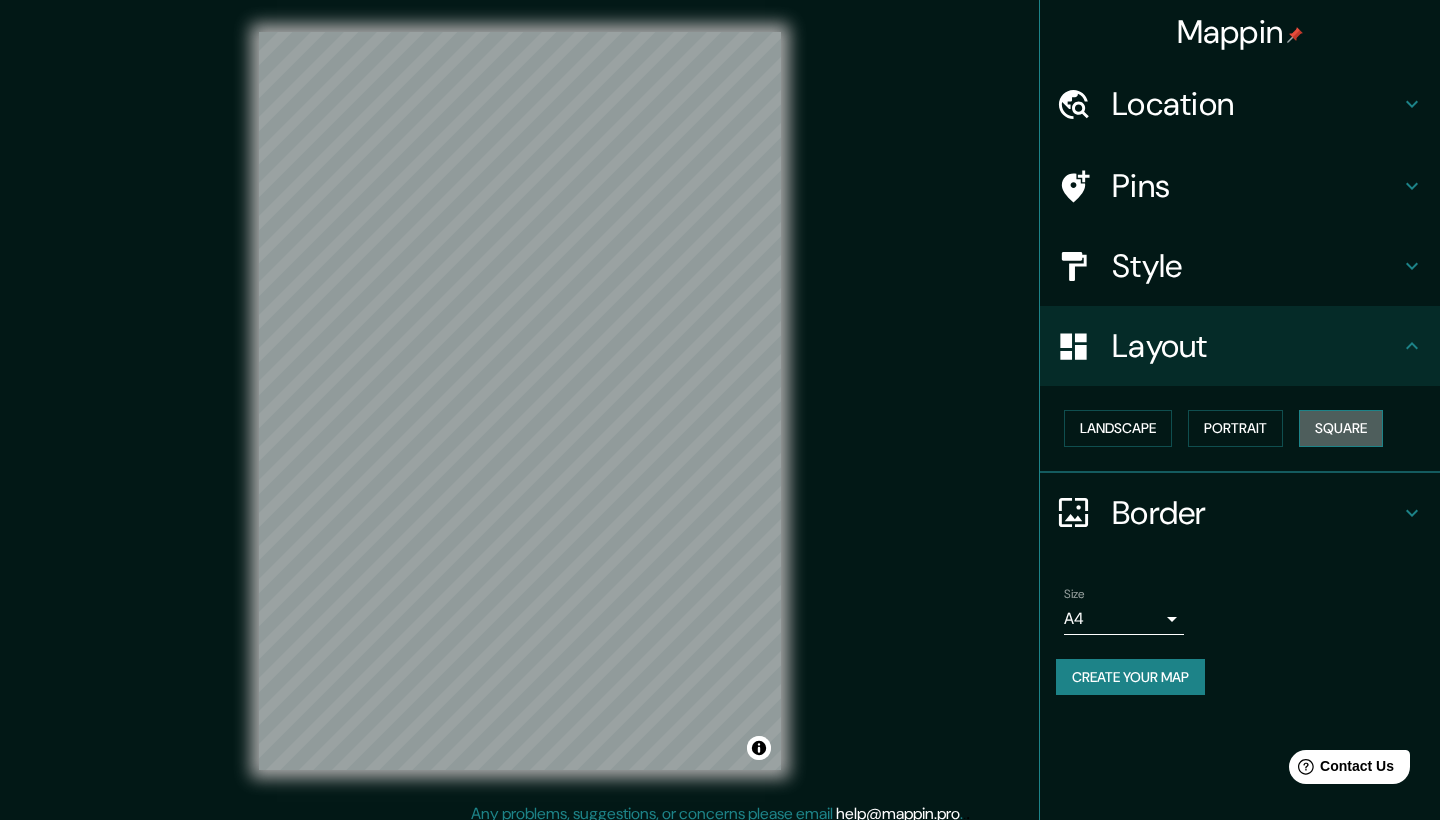 click on "Square" at bounding box center (1341, 428) 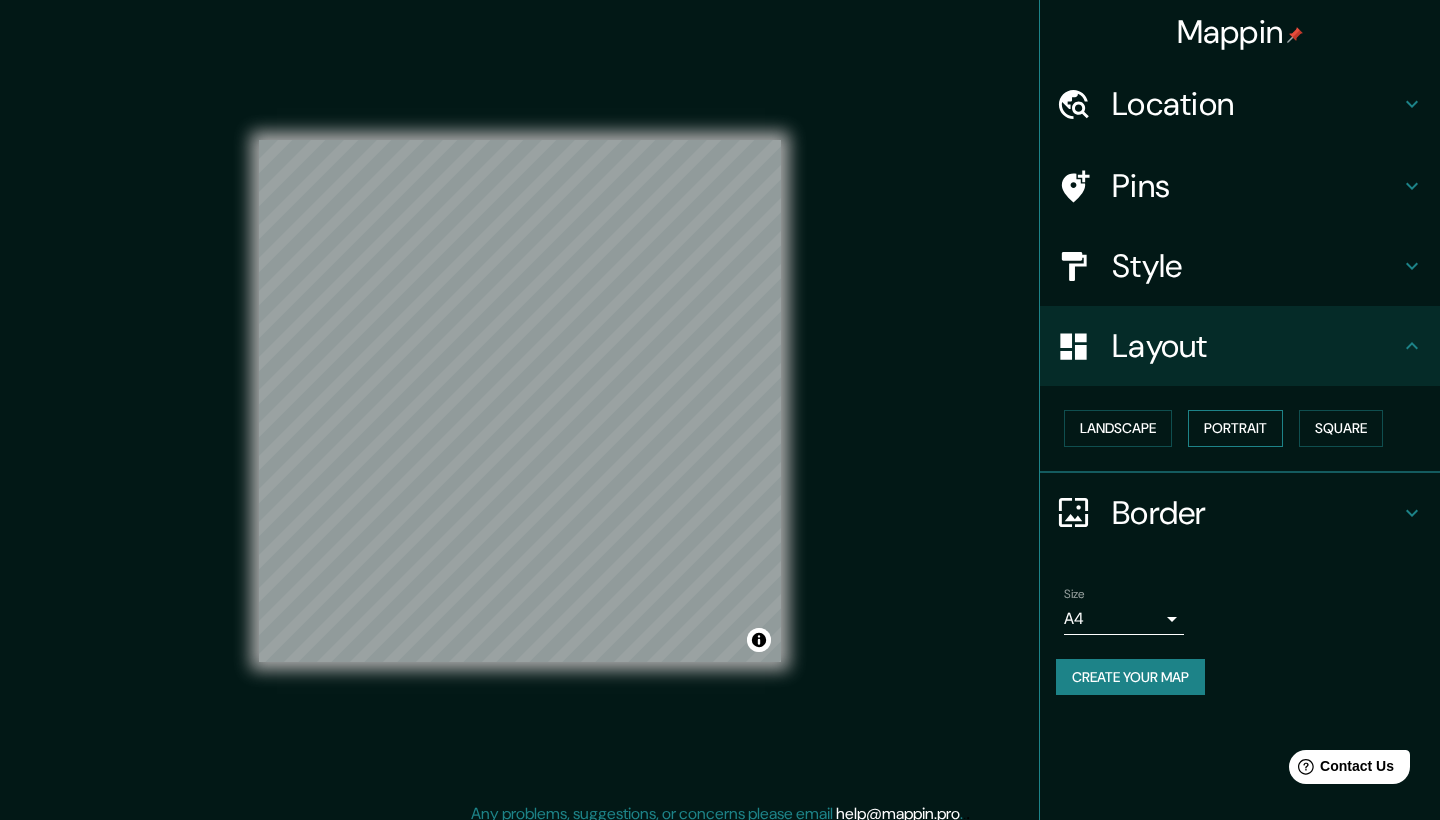 click on "Portrait" at bounding box center [1235, 428] 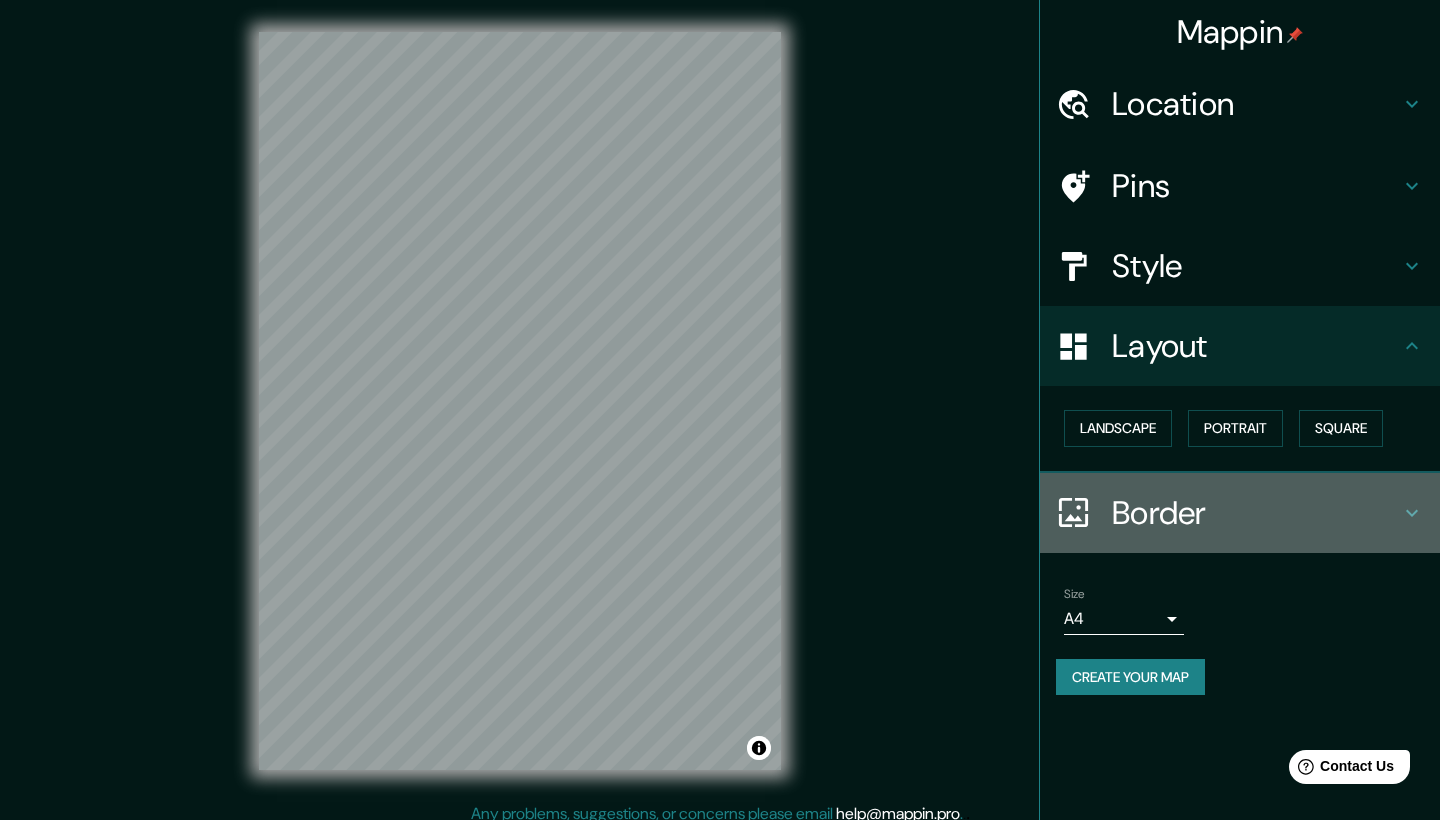 click on "Border" at bounding box center (1256, 513) 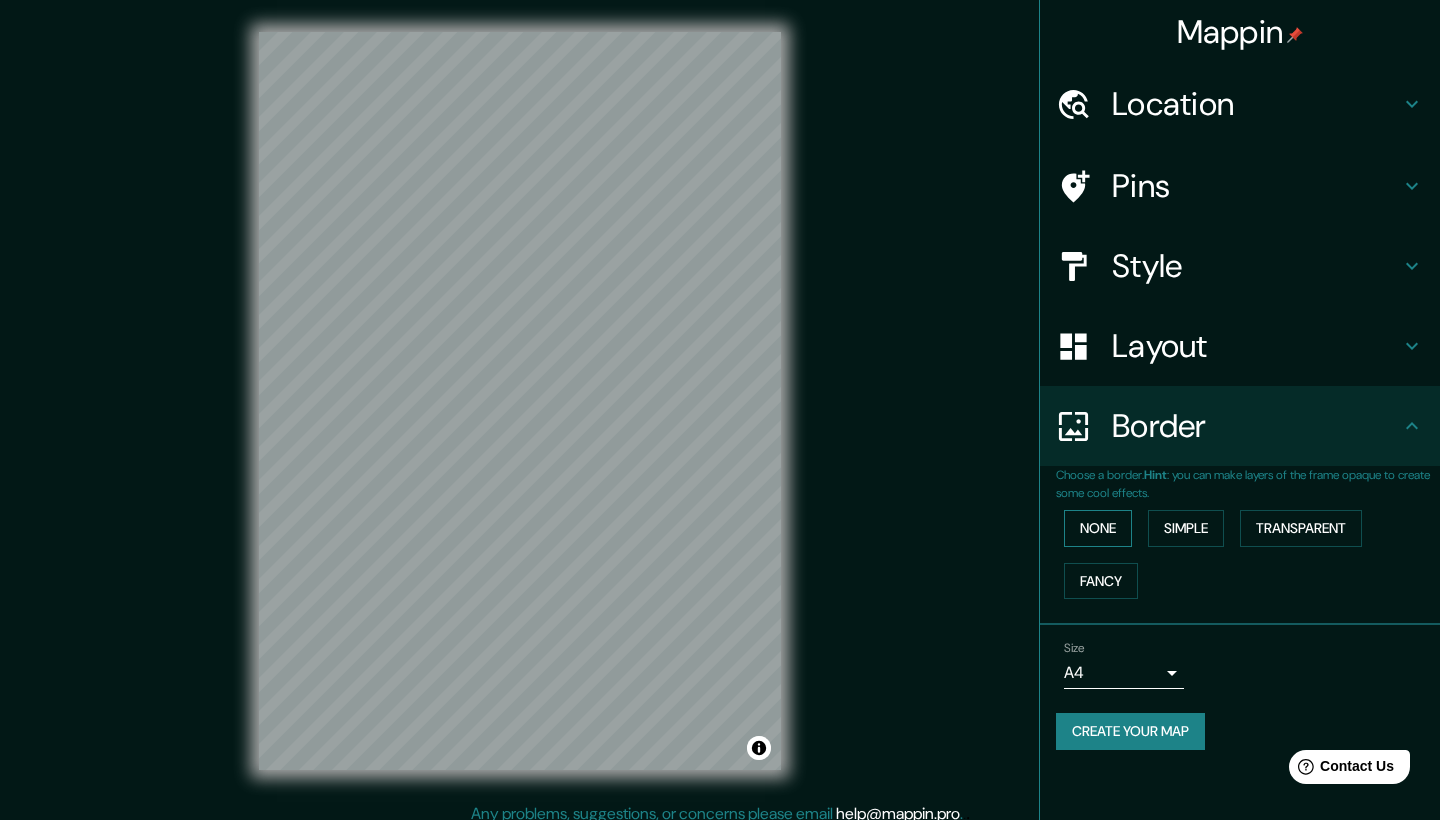 click on "None" at bounding box center [1098, 528] 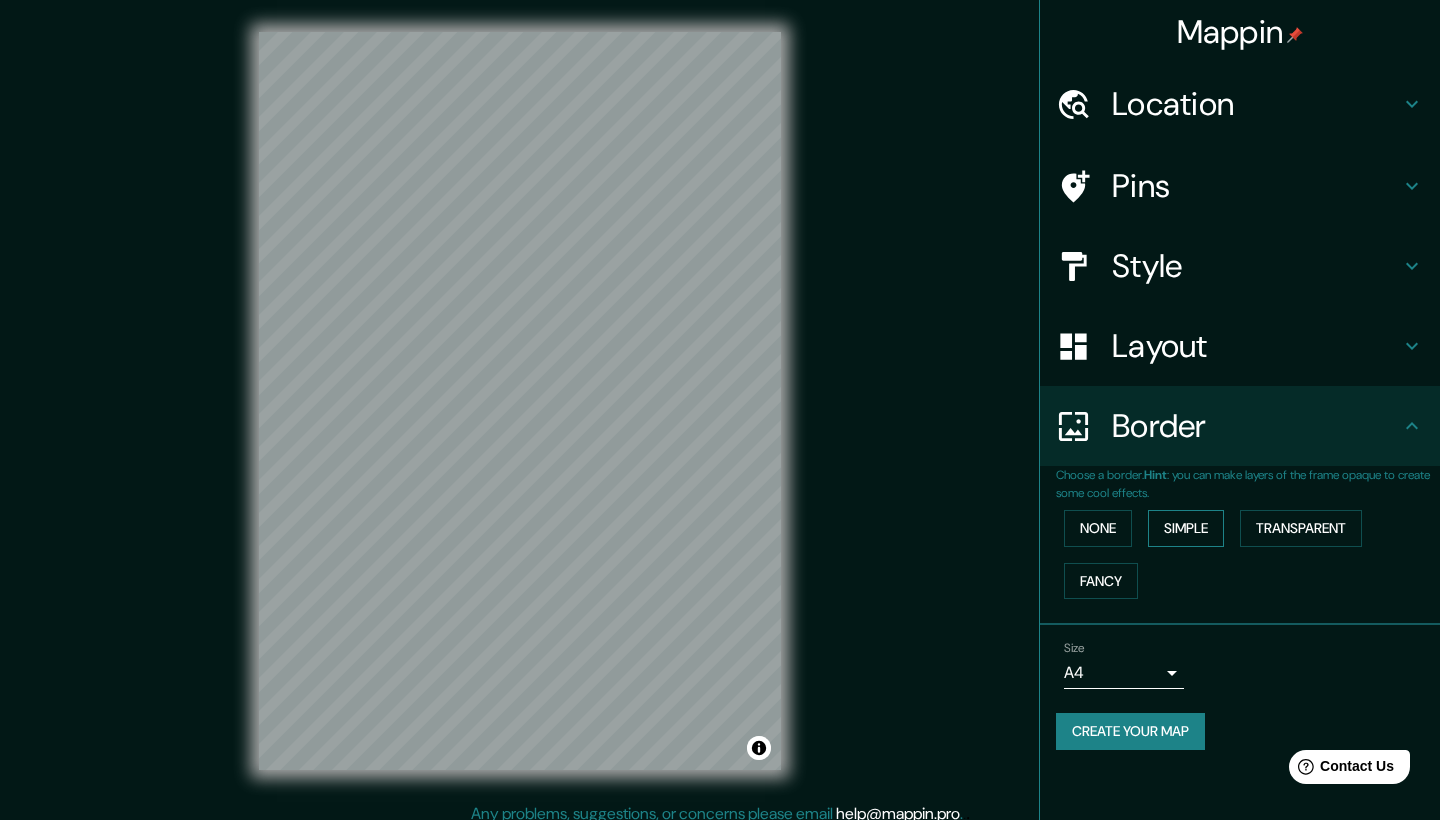 click on "Simple" at bounding box center (1186, 528) 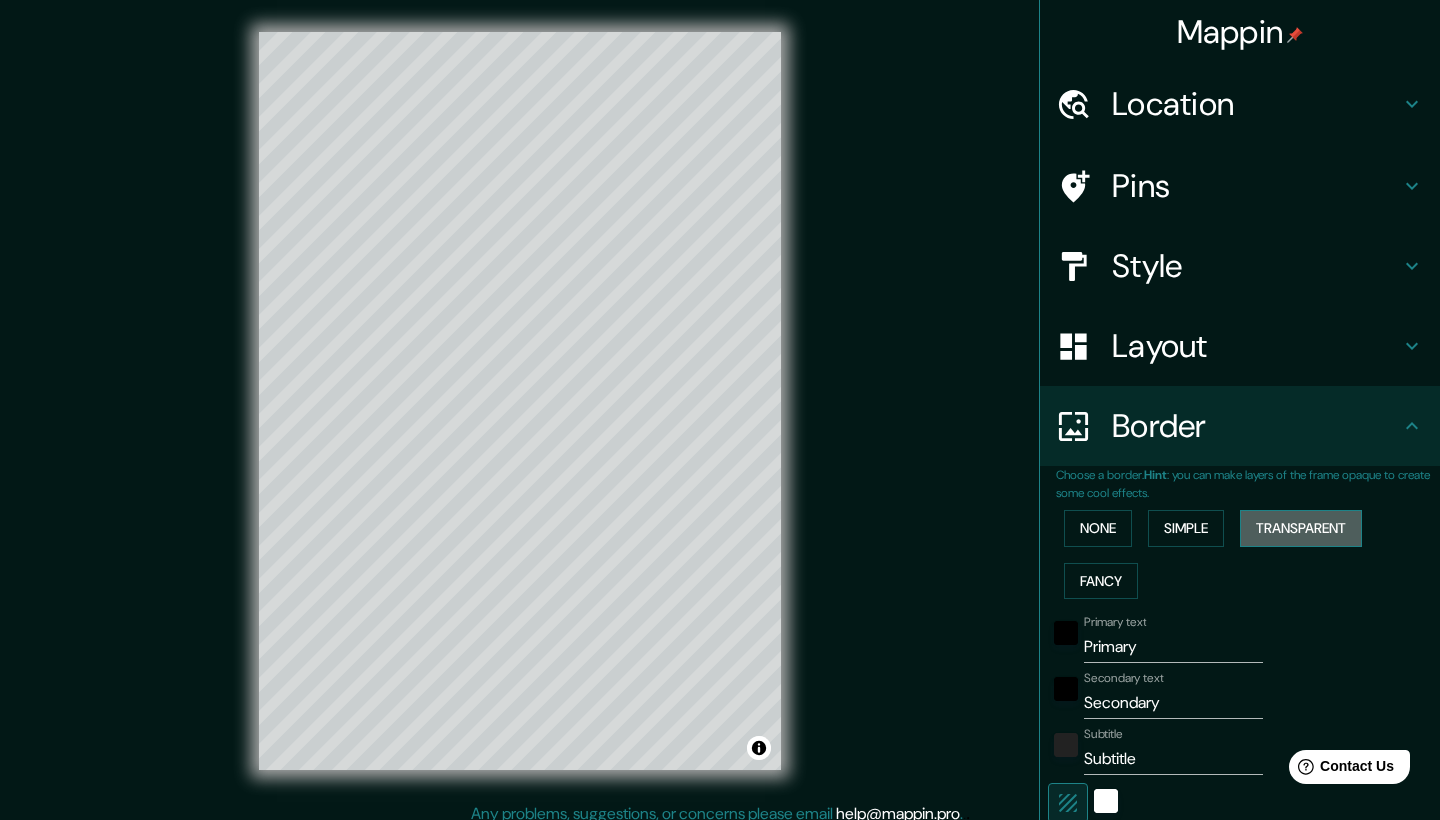 click on "Transparent" at bounding box center (1301, 528) 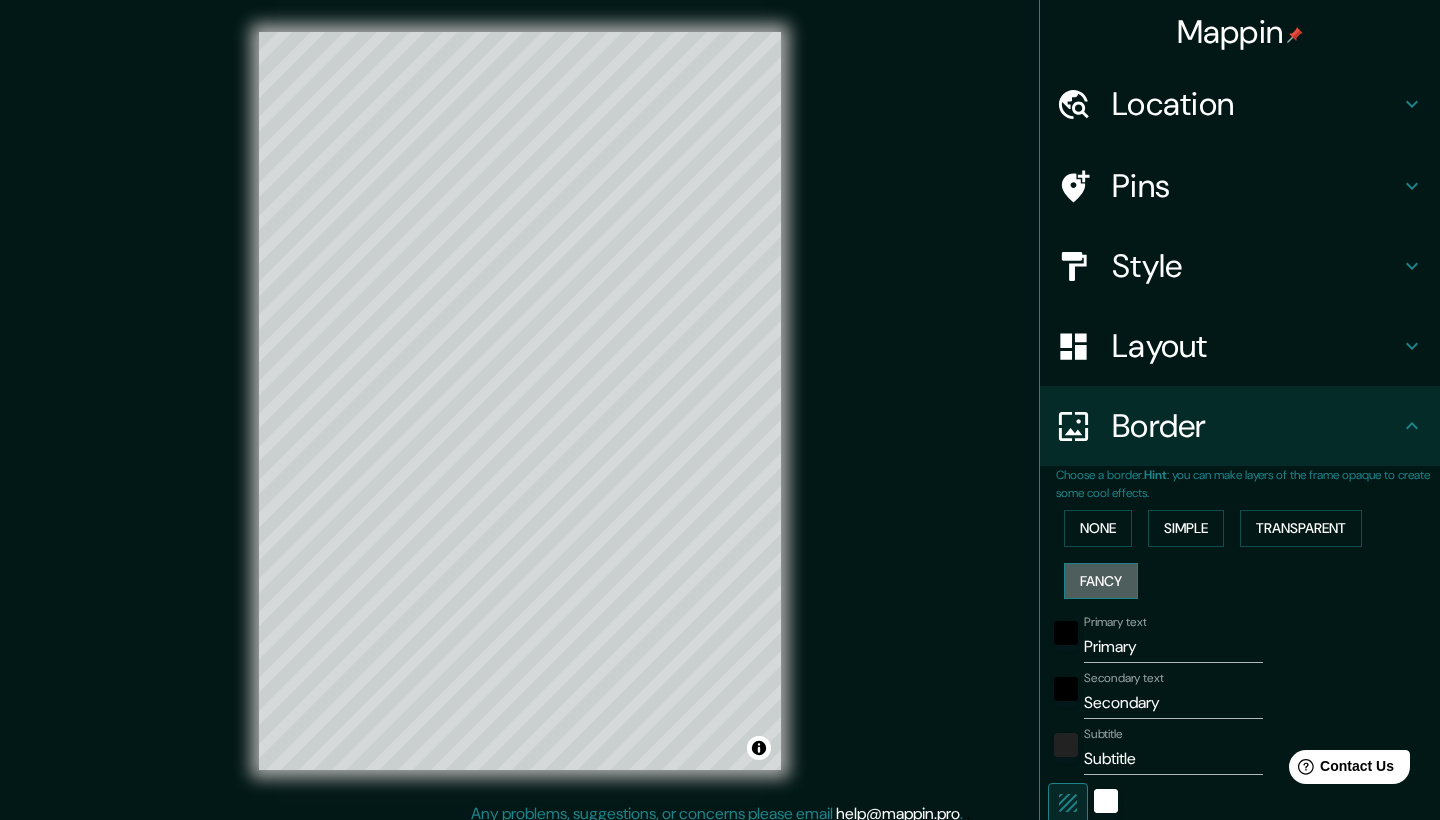 click on "Fancy" at bounding box center (1101, 581) 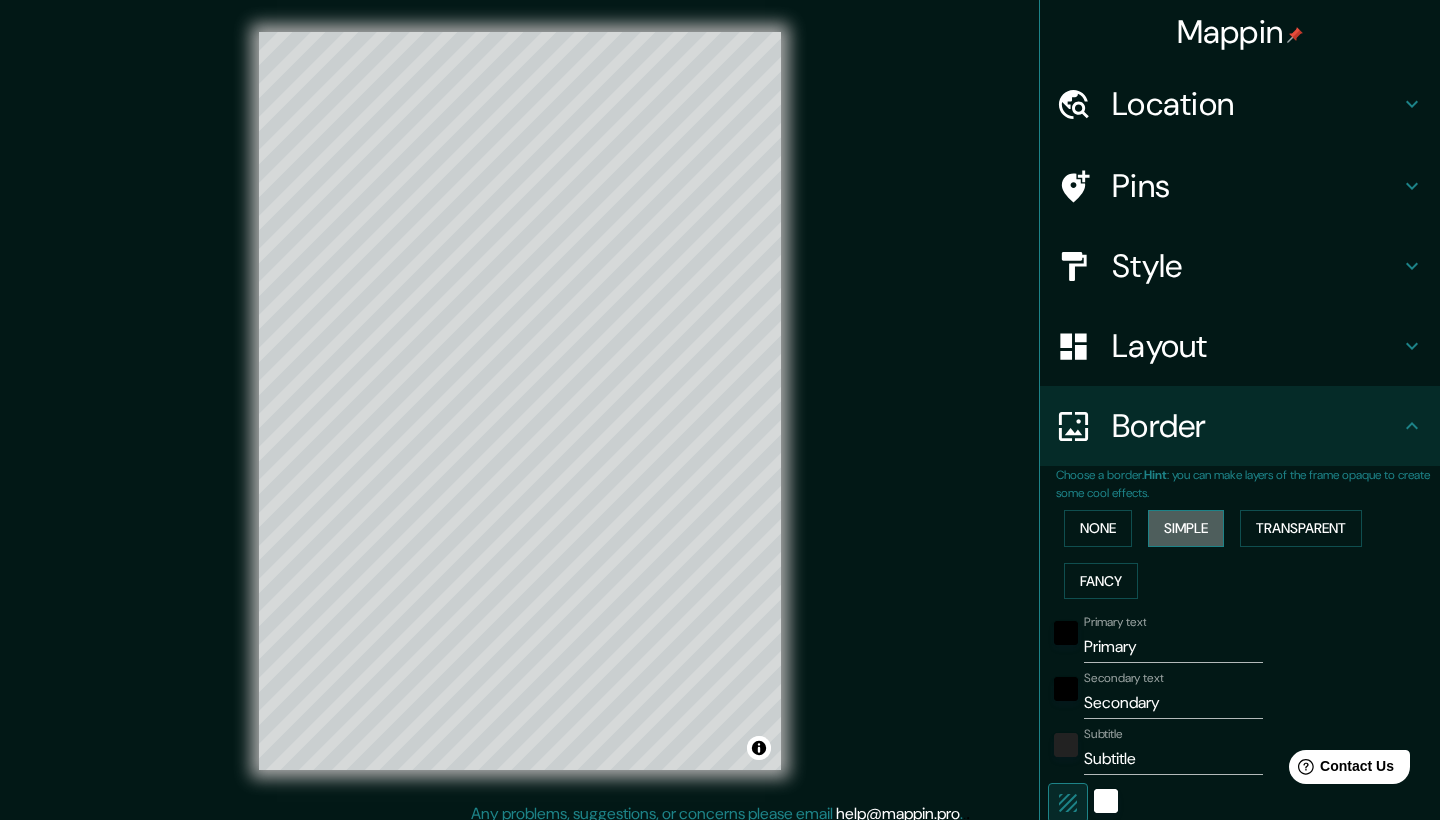 click on "Simple" at bounding box center [1186, 528] 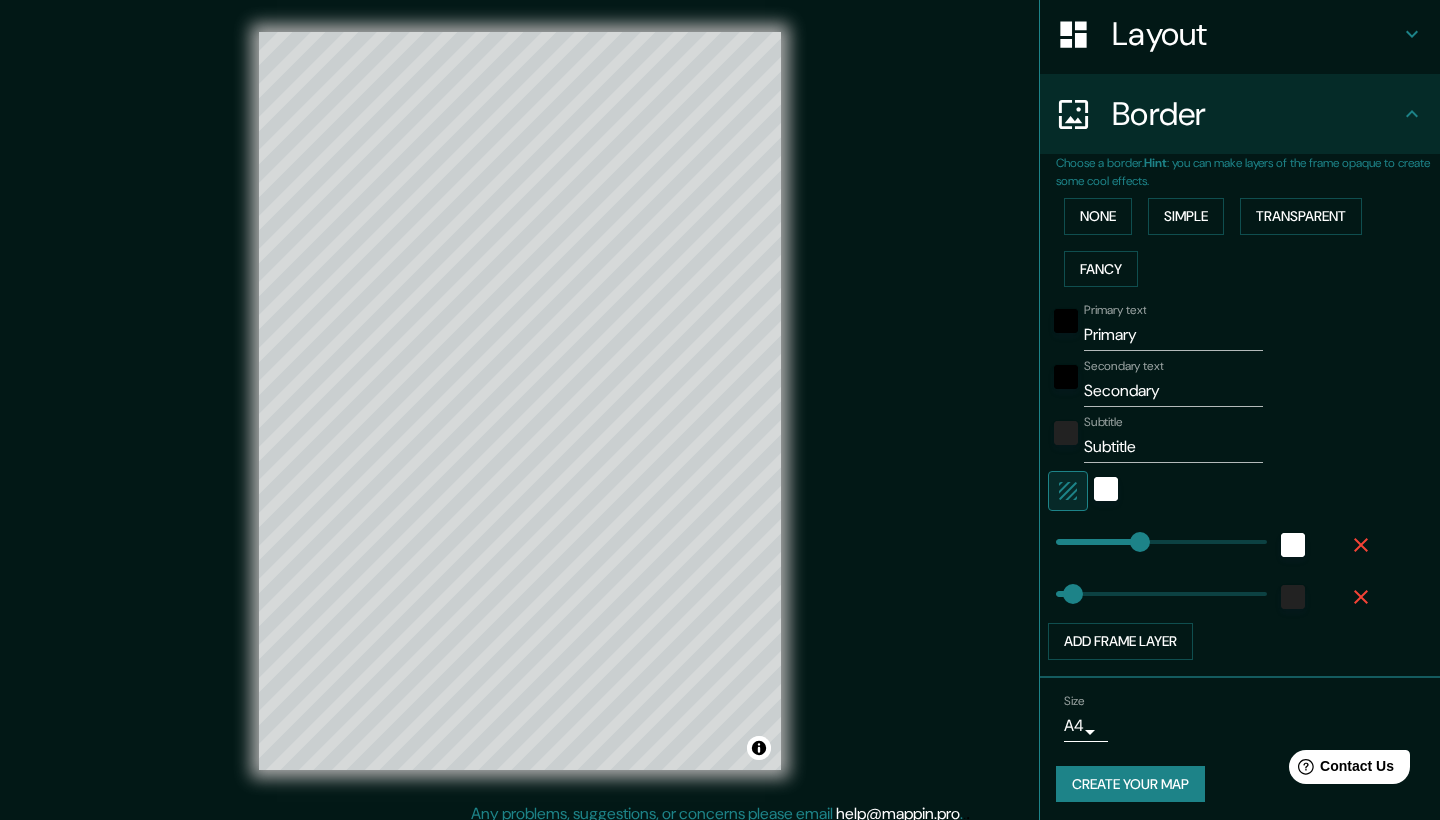 scroll, scrollTop: 311, scrollLeft: 0, axis: vertical 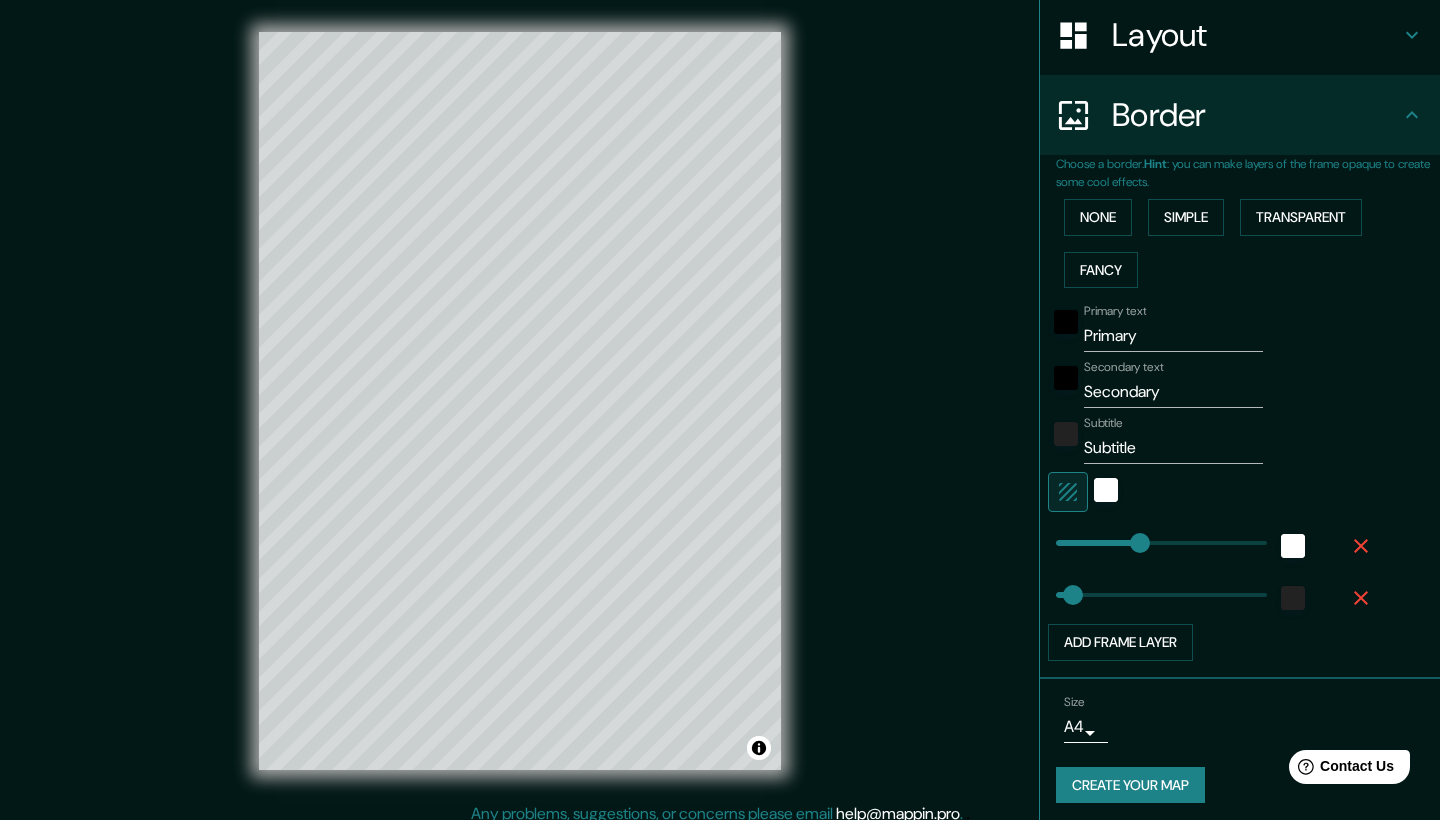 click on "Primary" at bounding box center [1173, 336] 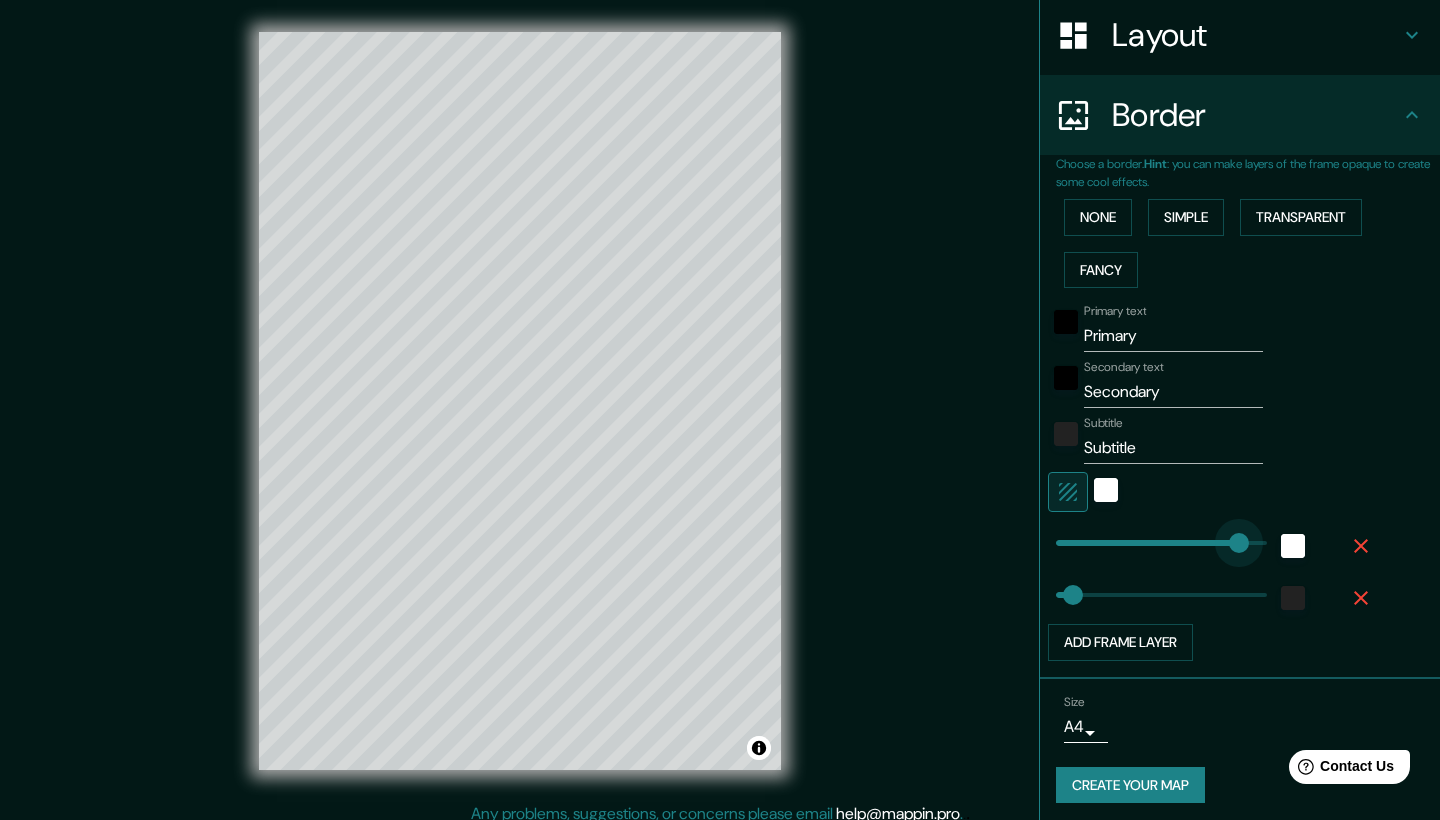 type on "503" 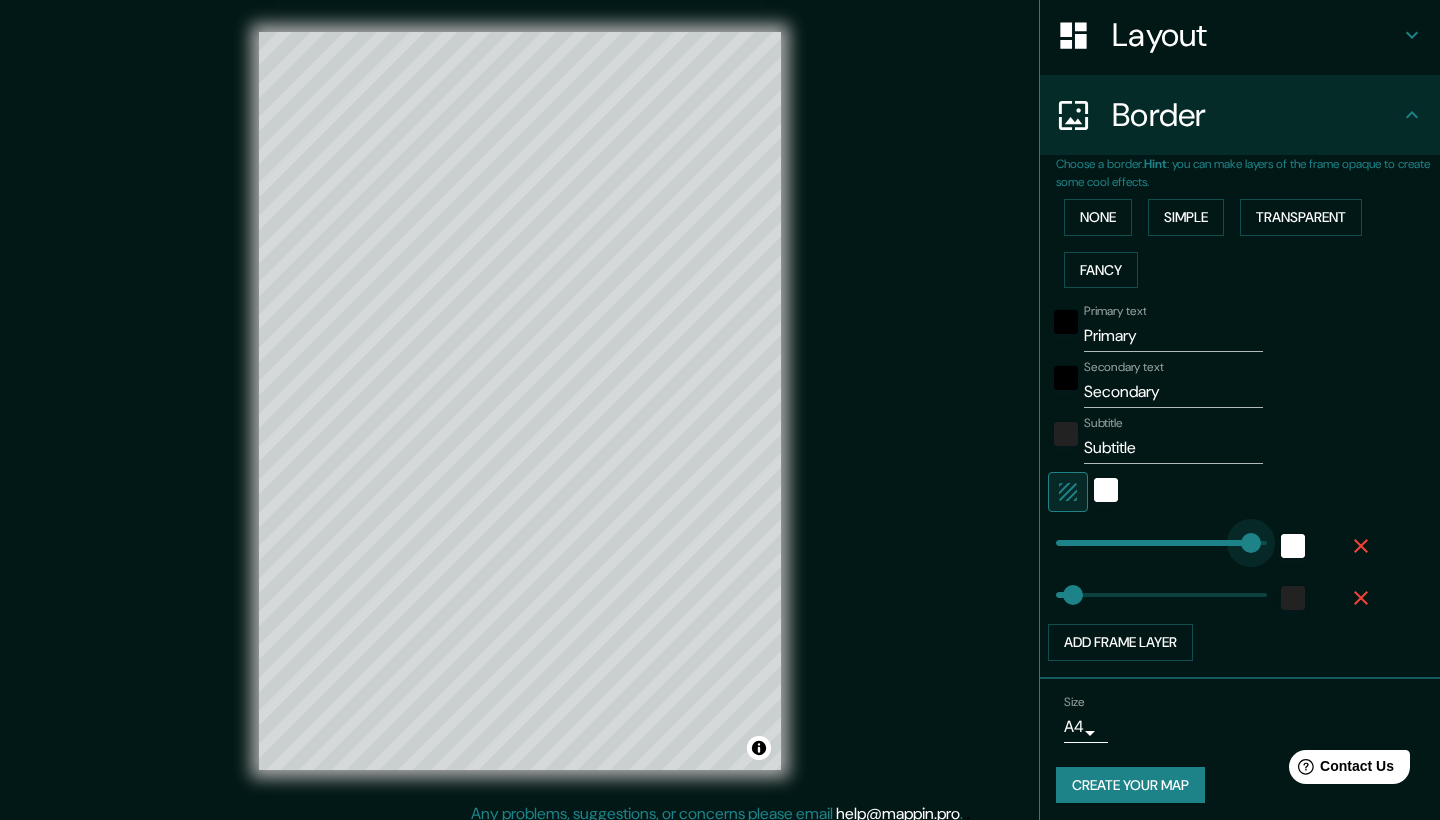 type on "290" 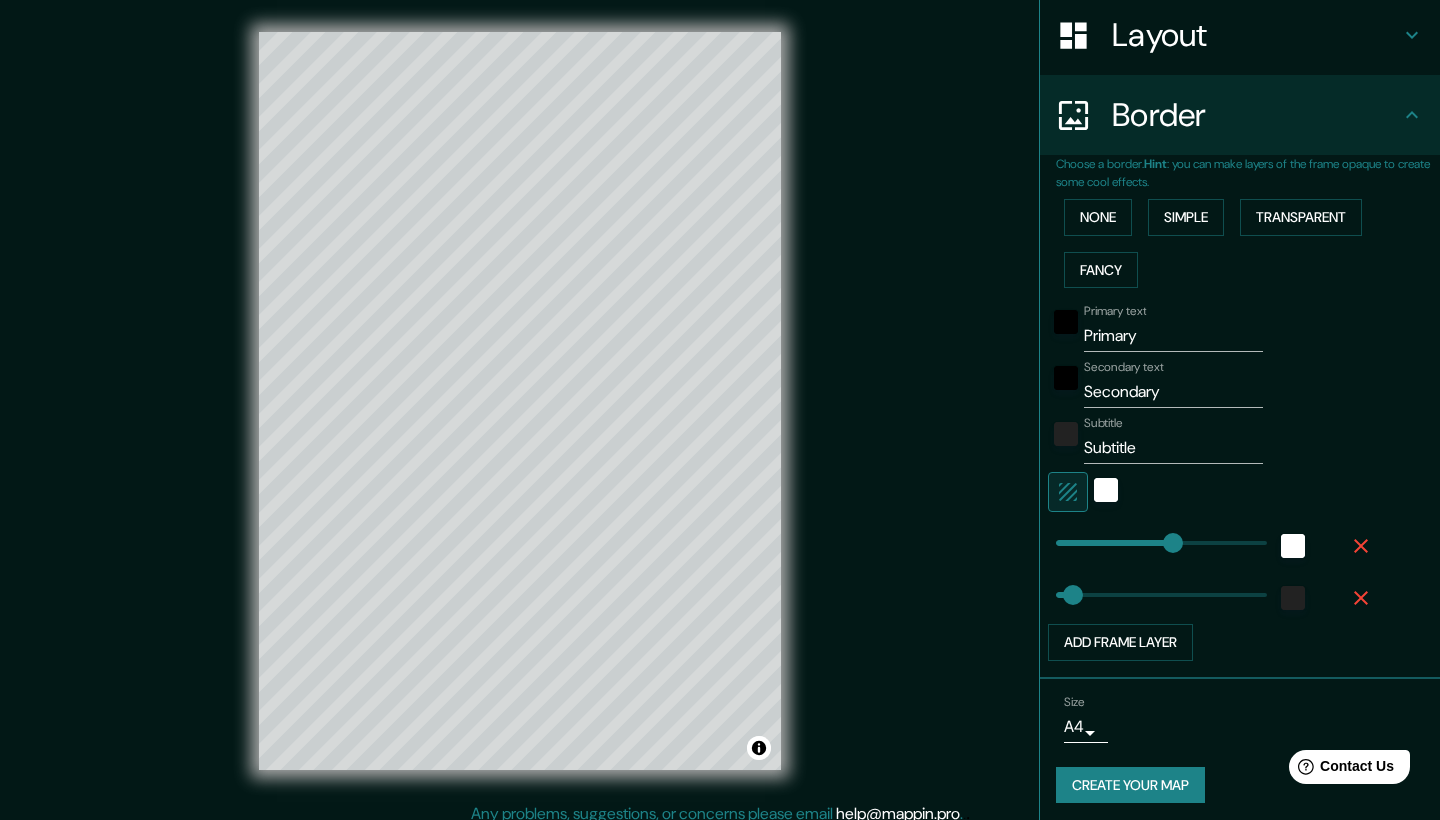 type on "42" 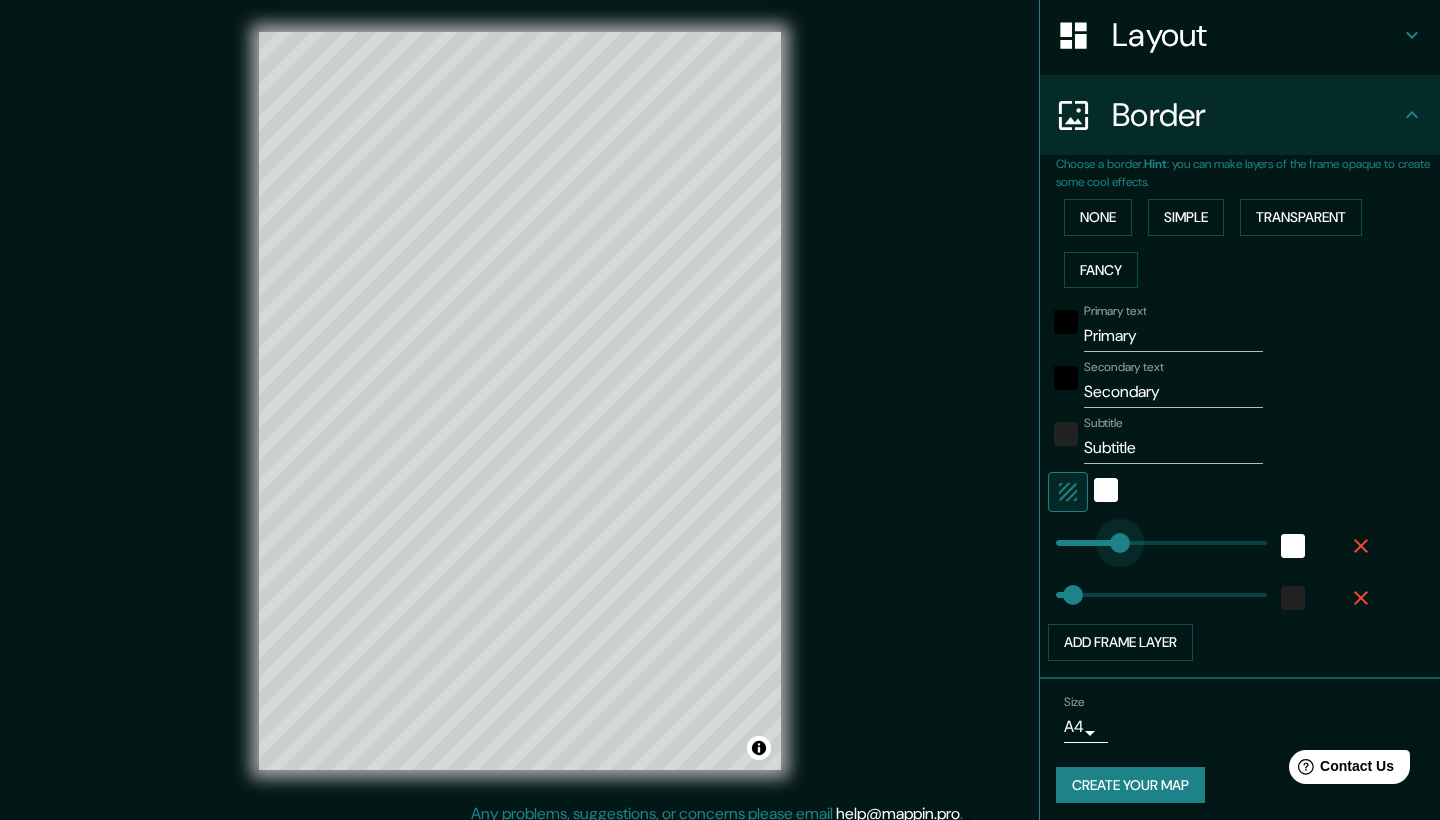 type on "178" 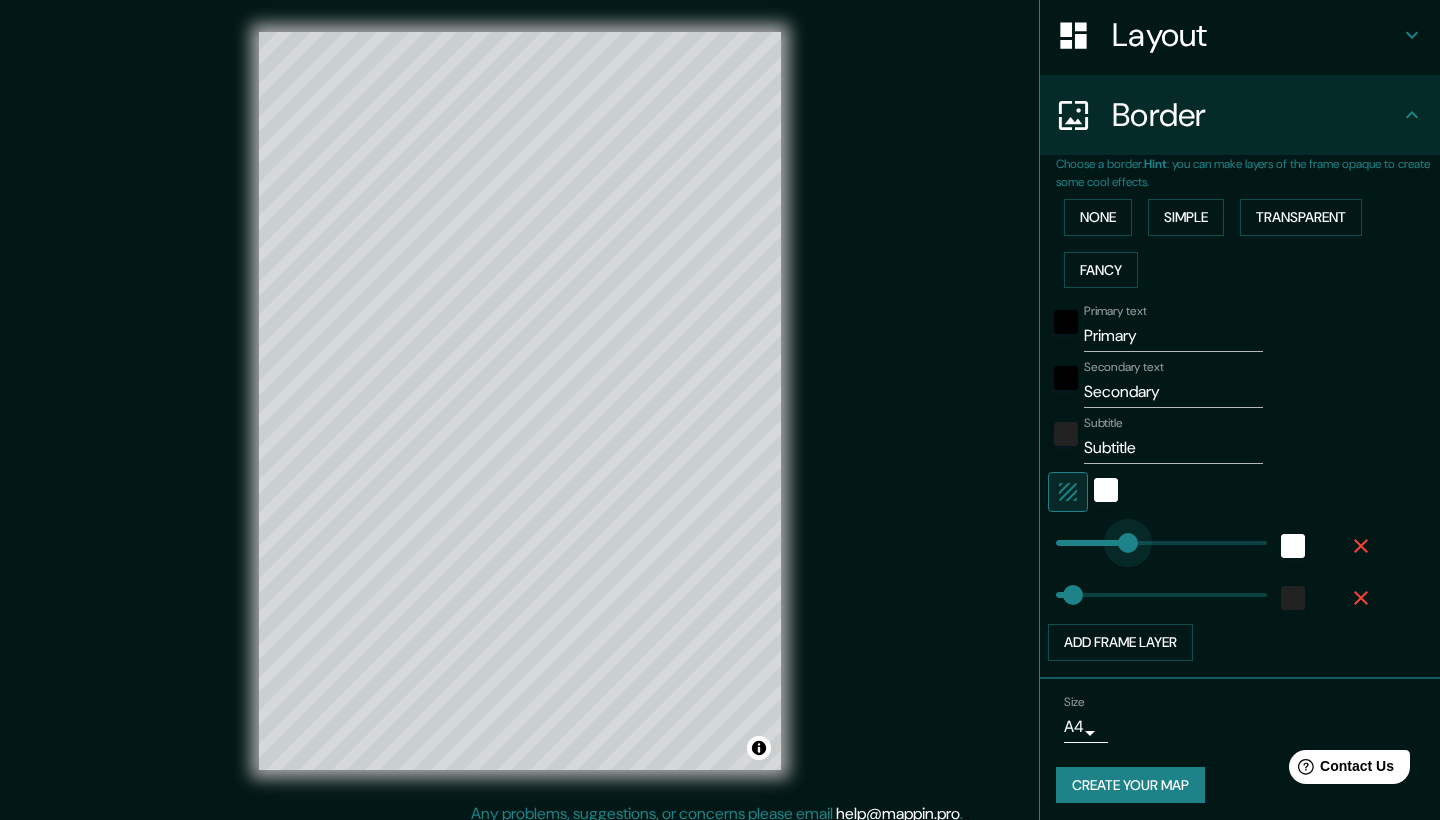 drag, startPoint x: 1173, startPoint y: 539, endPoint x: 1129, endPoint y: 534, distance: 44.28318 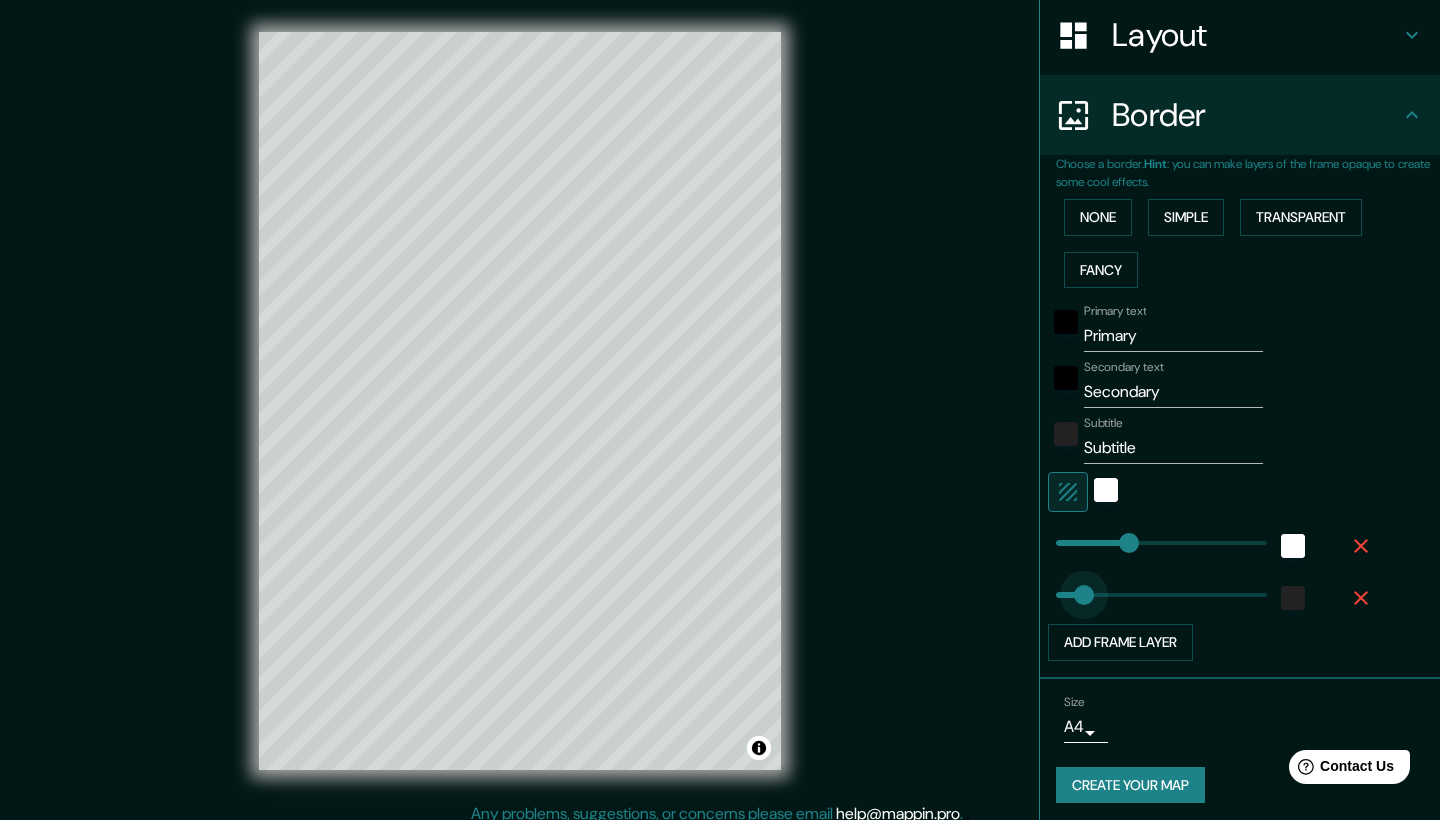 type on "141" 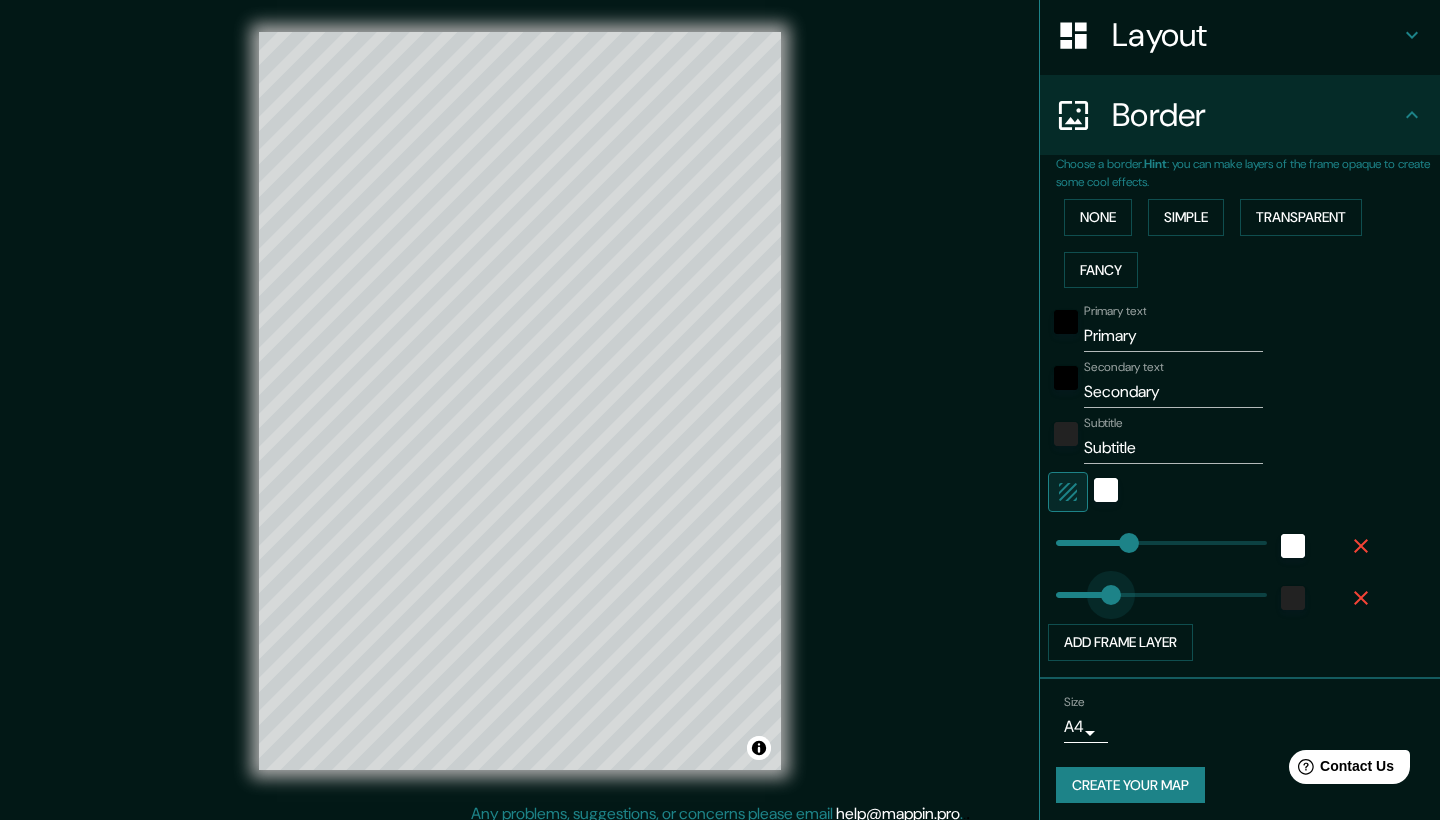 type on "107" 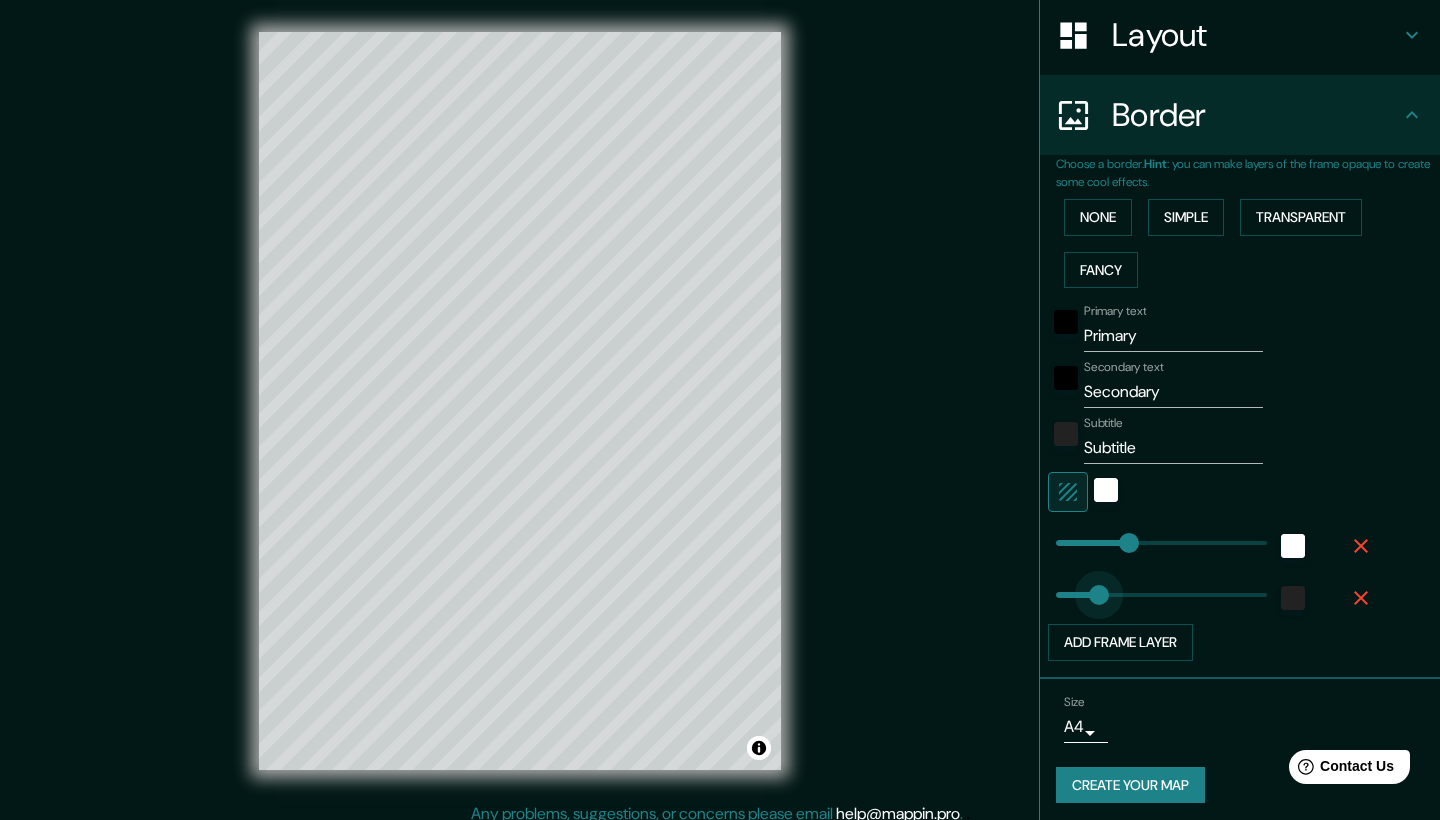 drag, startPoint x: 1113, startPoint y: 590, endPoint x: 1099, endPoint y: 590, distance: 14 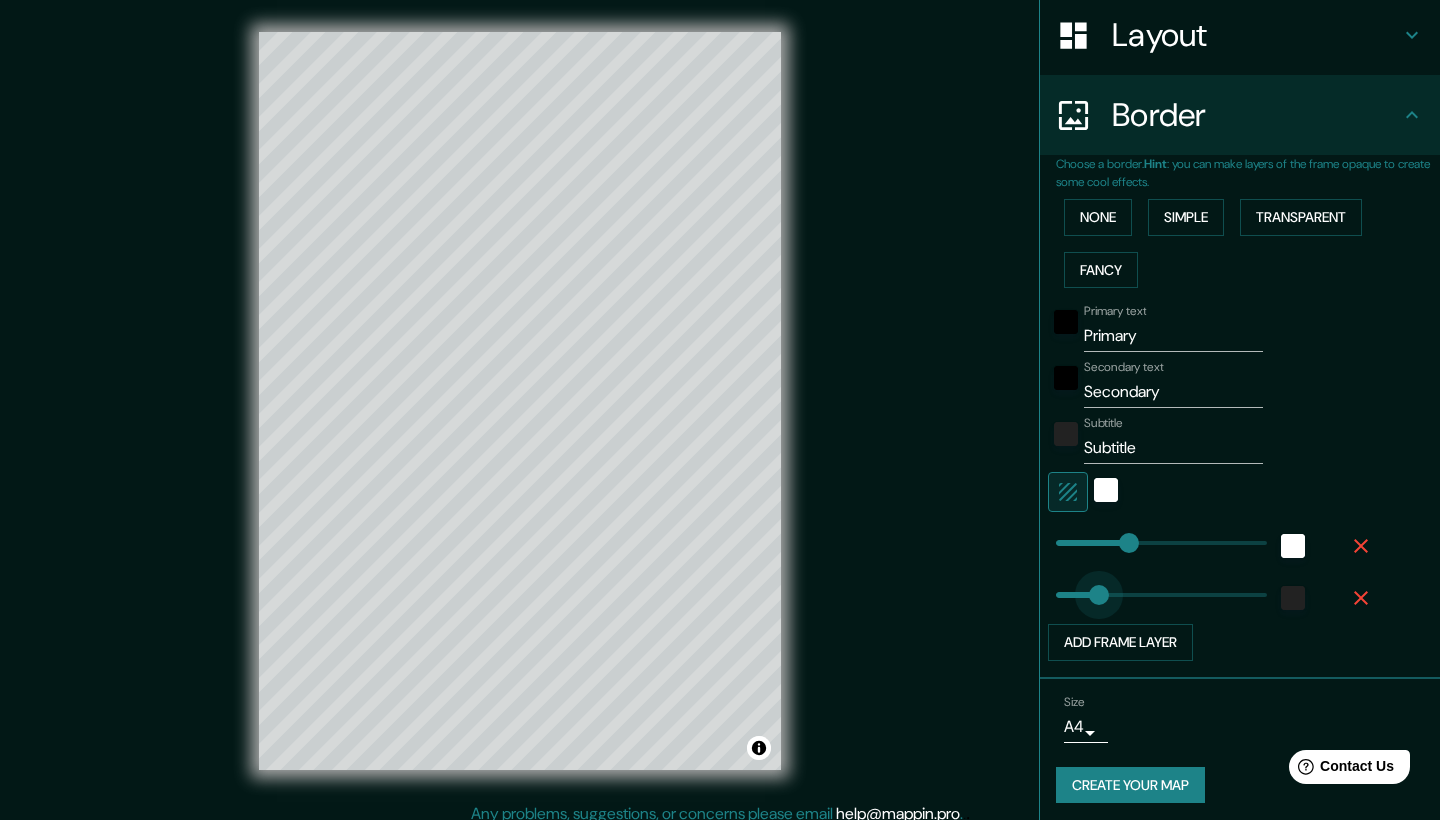type on "84" 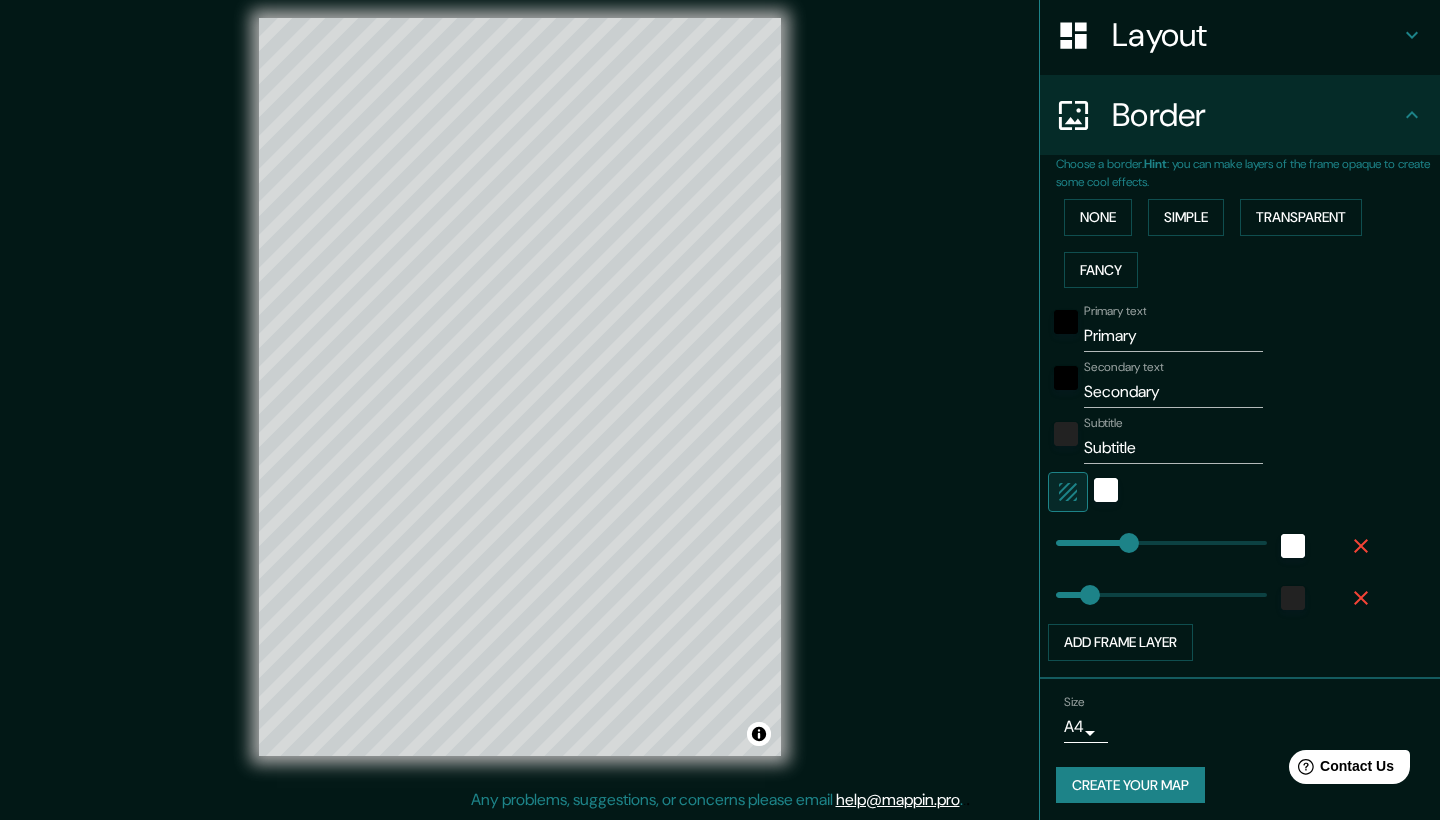 scroll, scrollTop: 14, scrollLeft: 0, axis: vertical 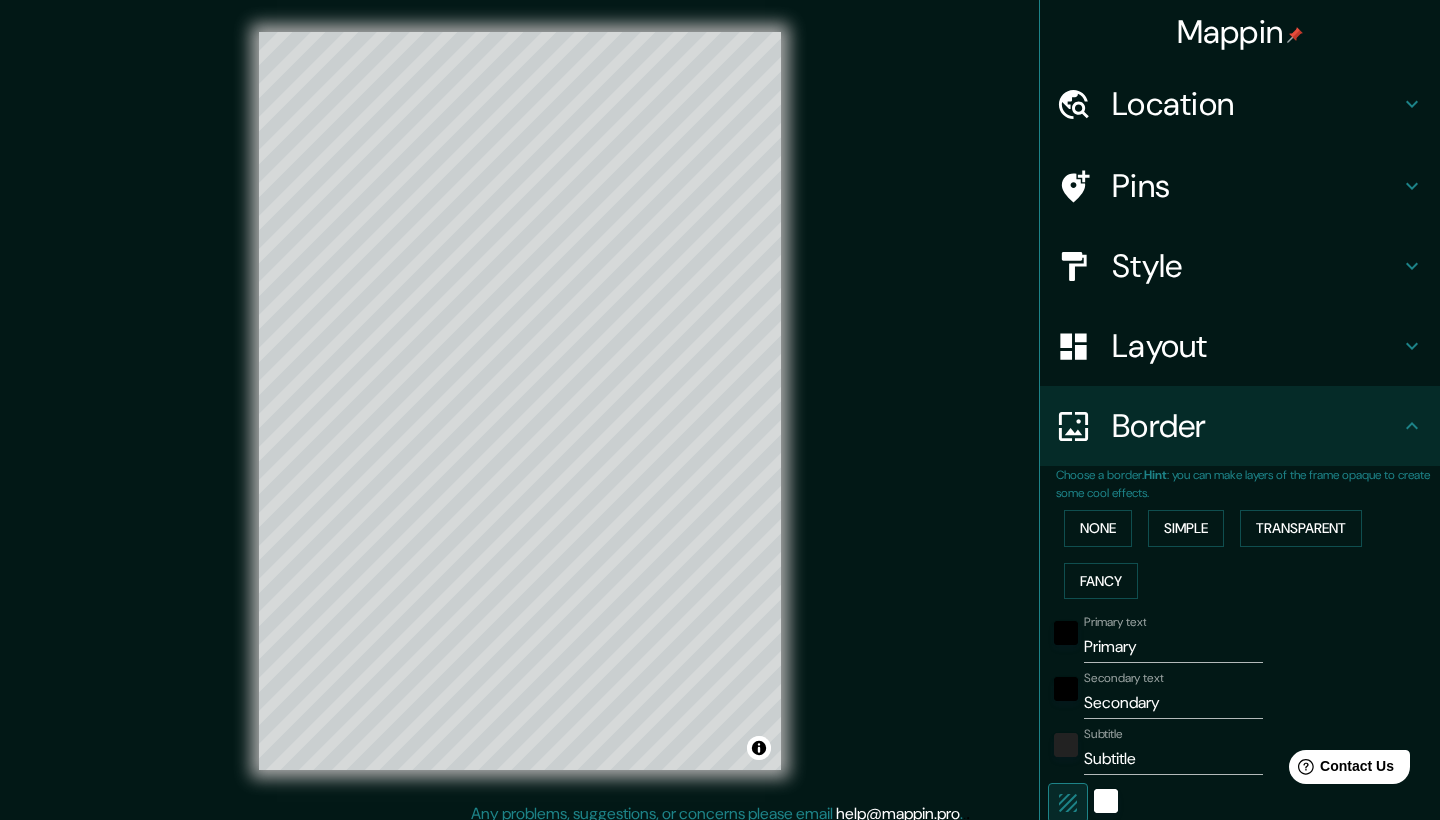 click on "Pins" at bounding box center (1256, 186) 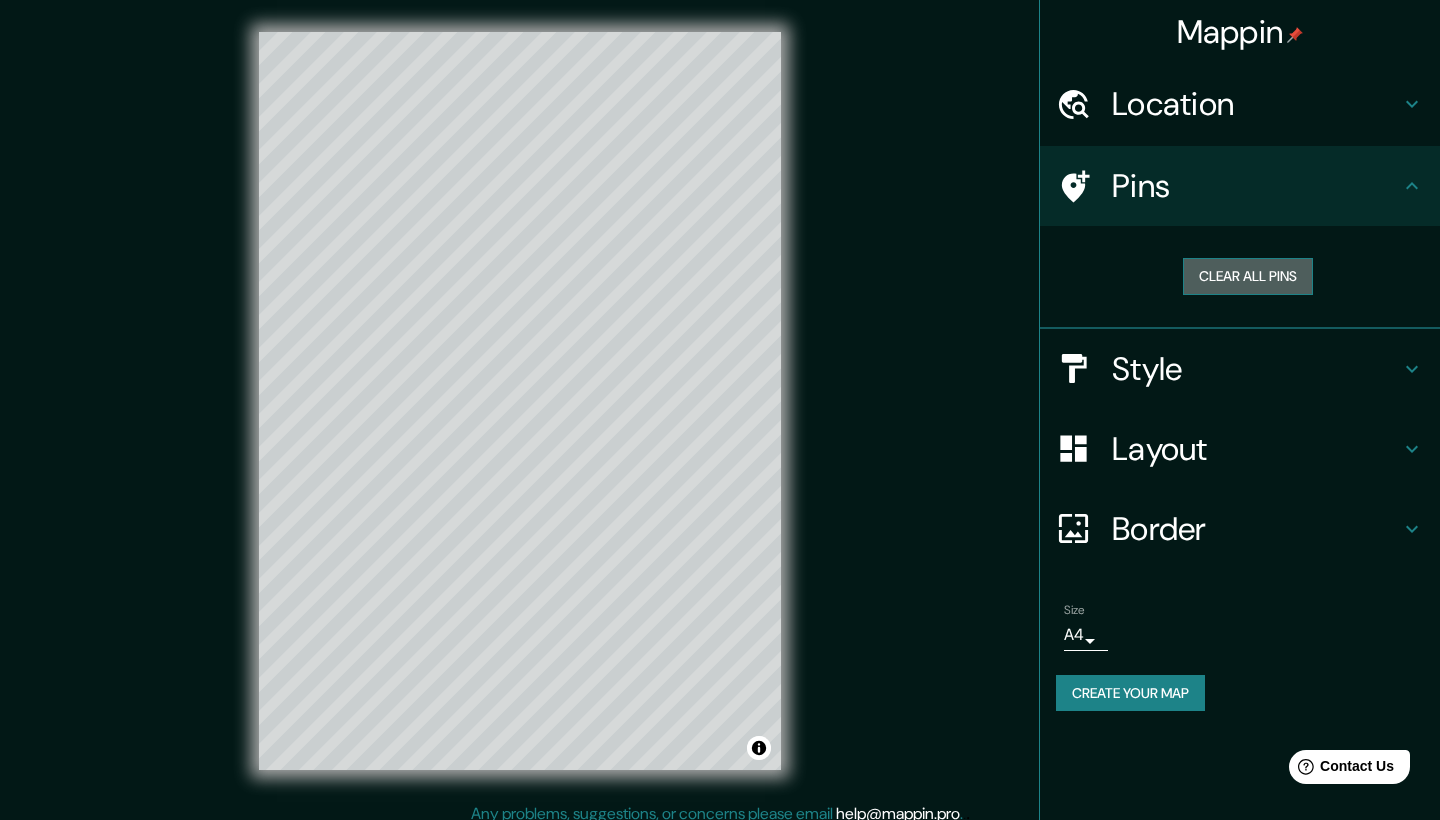 click on "Clear all pins" at bounding box center (1248, 276) 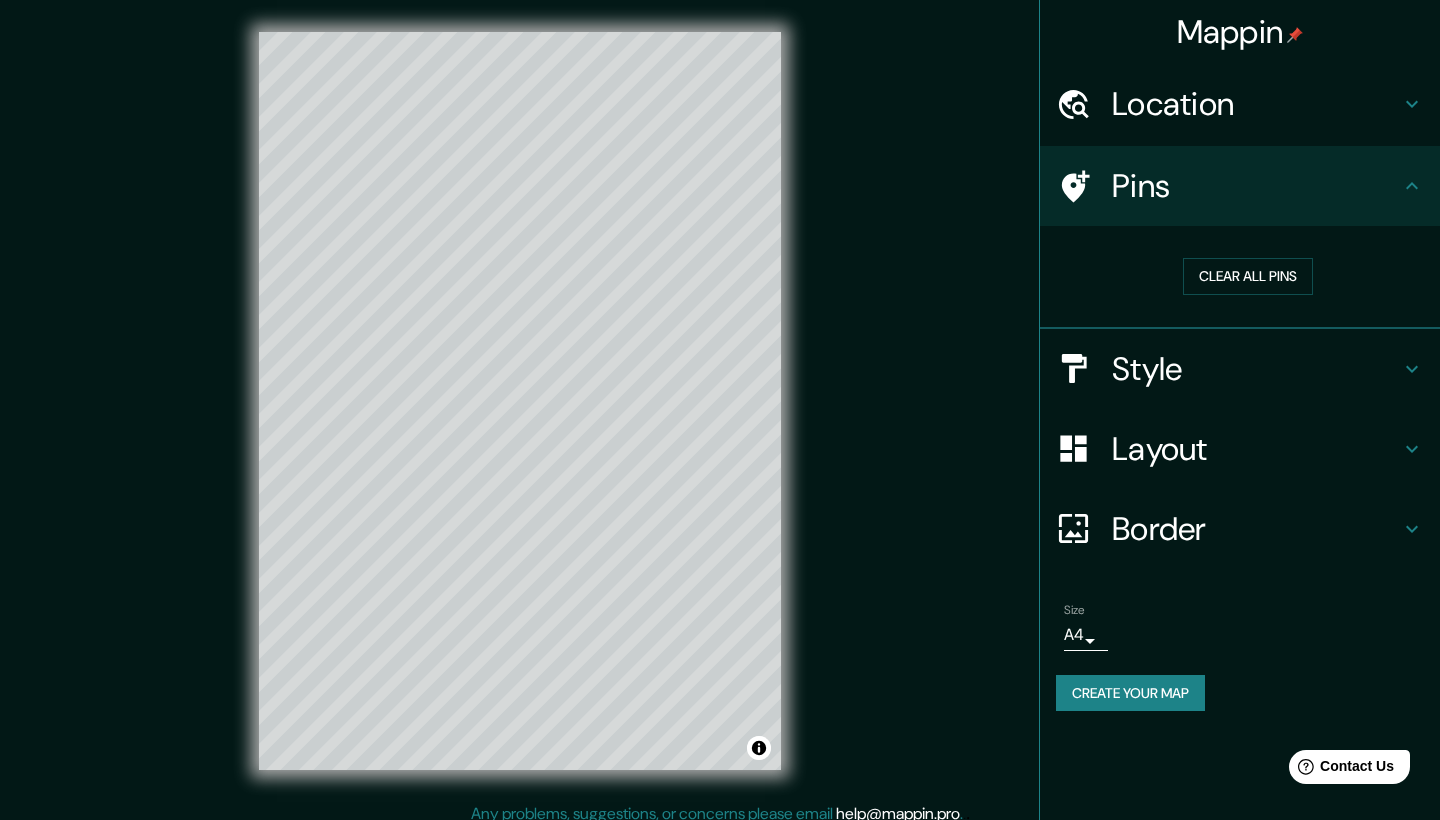 click on "Clear all pins" at bounding box center [1240, 277] 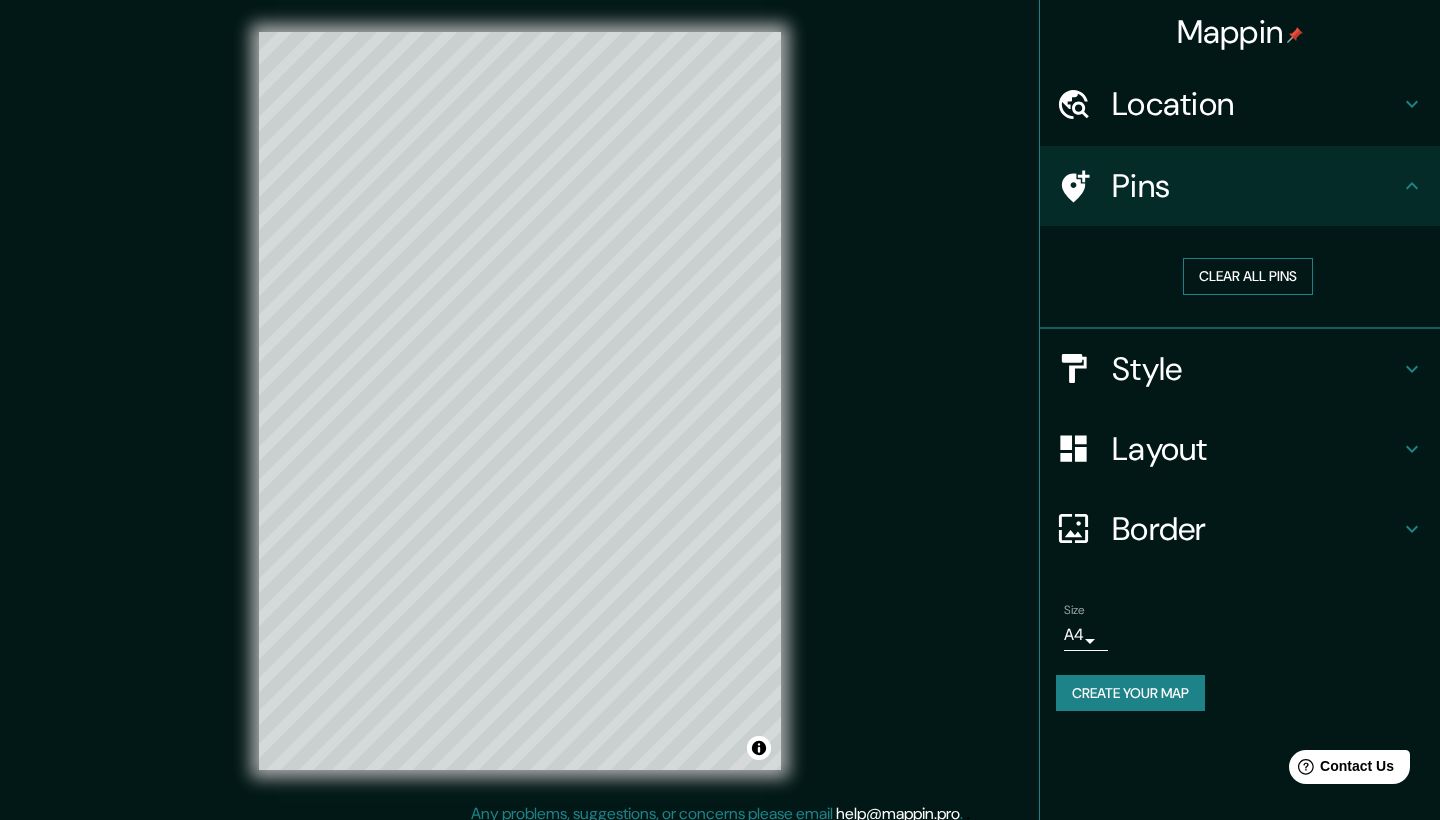 click on "Clear all pins" at bounding box center [1248, 276] 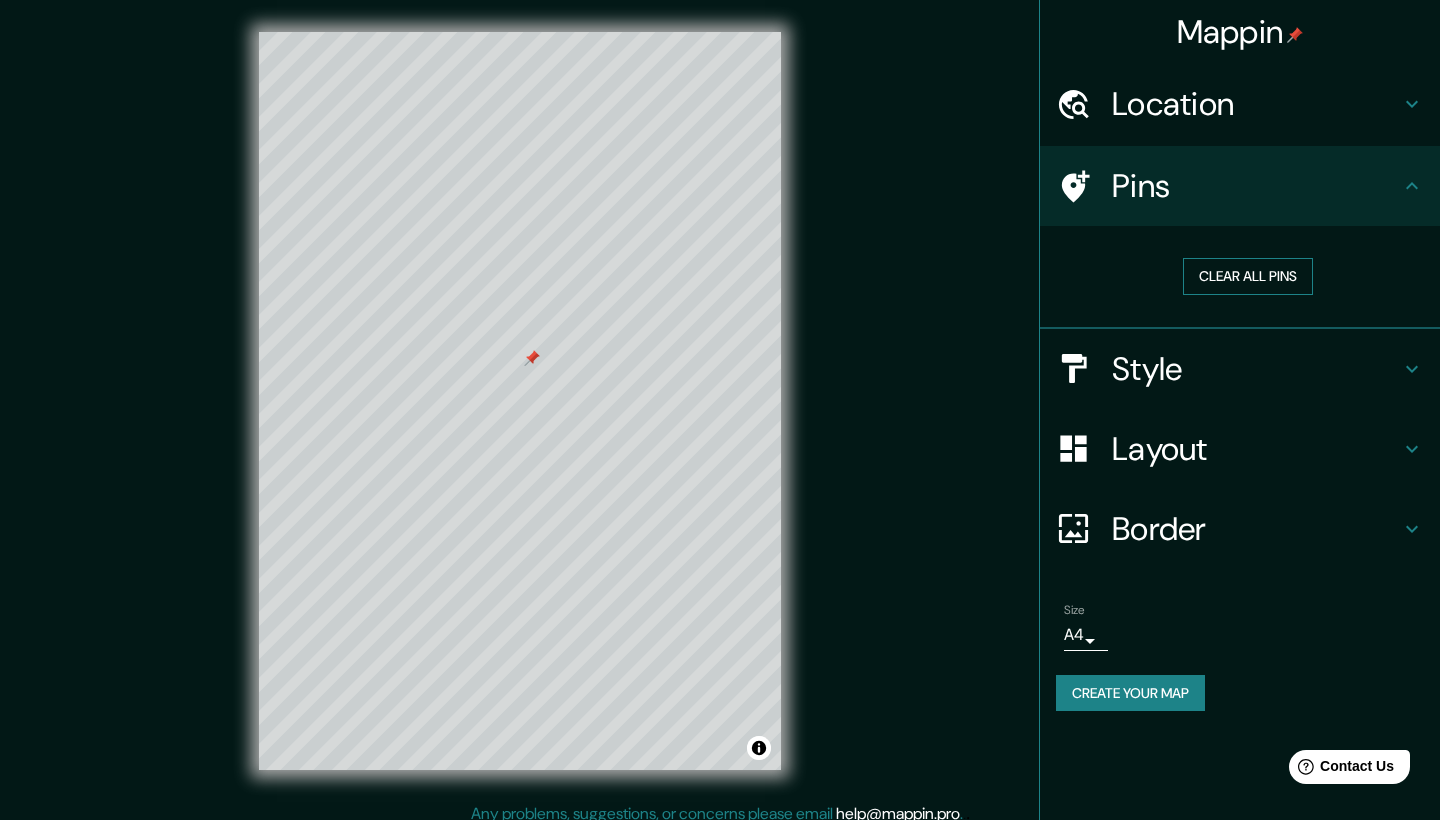 click on "Clear all pins" at bounding box center [1248, 276] 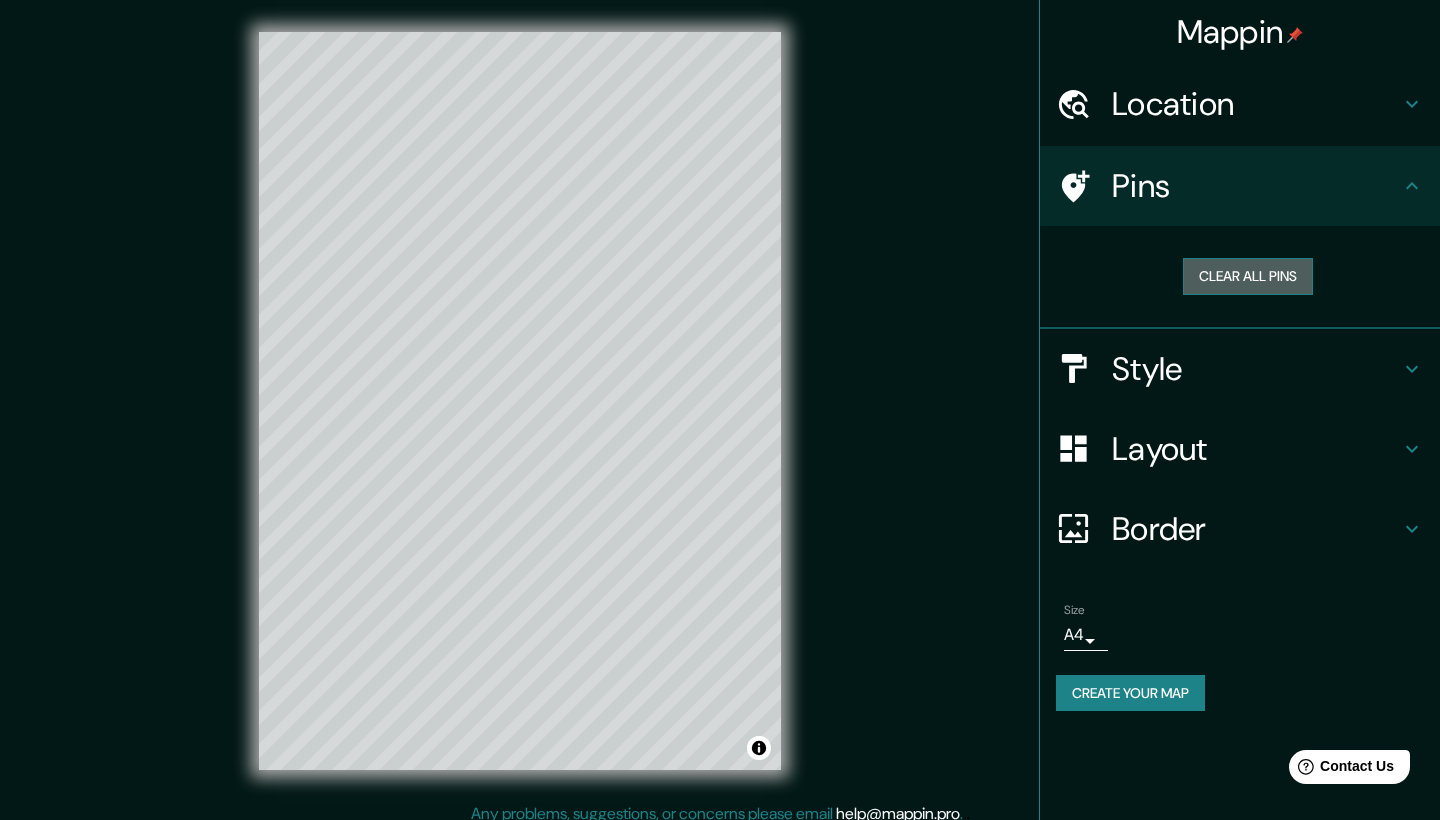 click on "Clear all pins" at bounding box center (1248, 276) 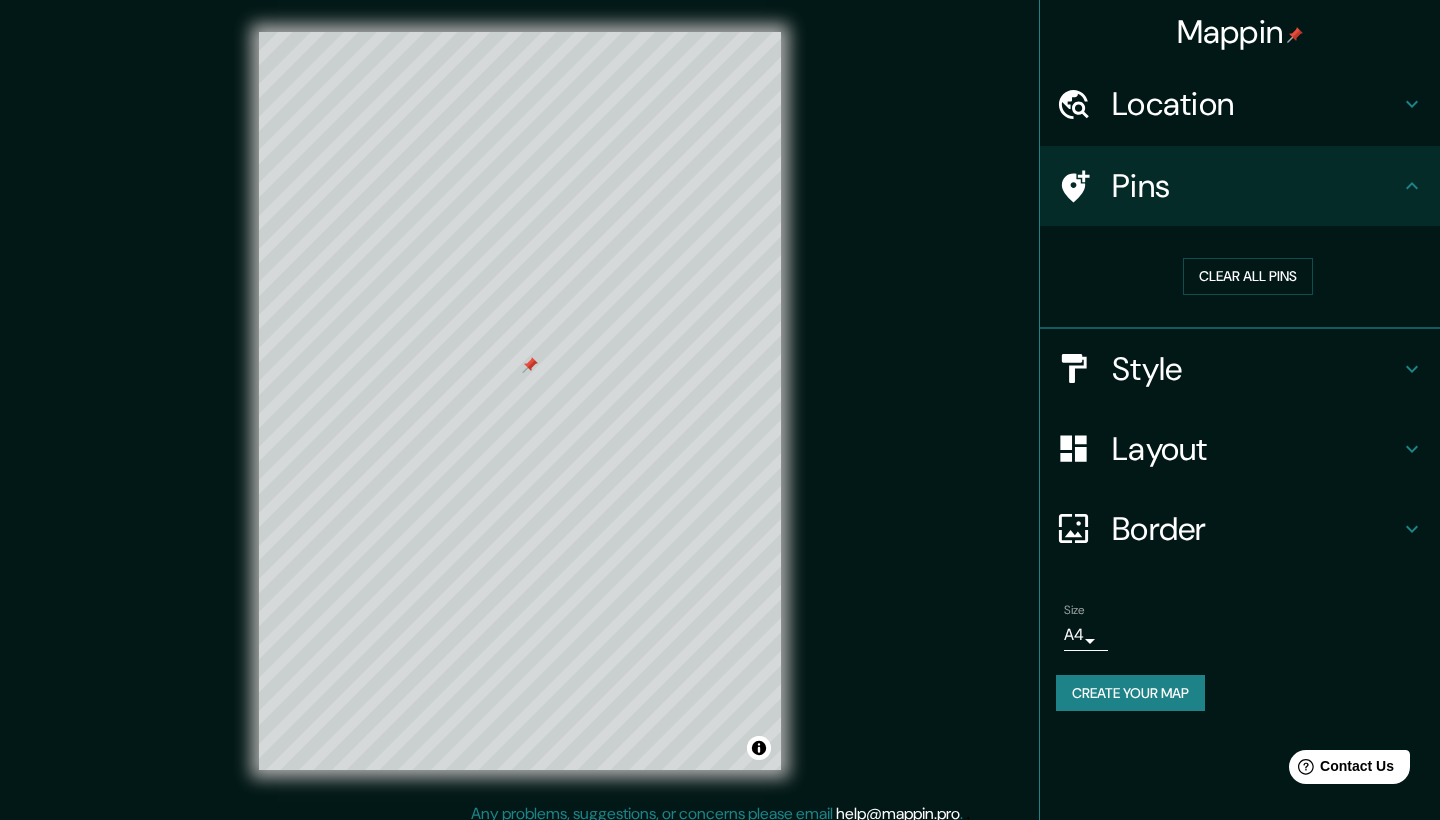 click on "Pins" at bounding box center [1240, 186] 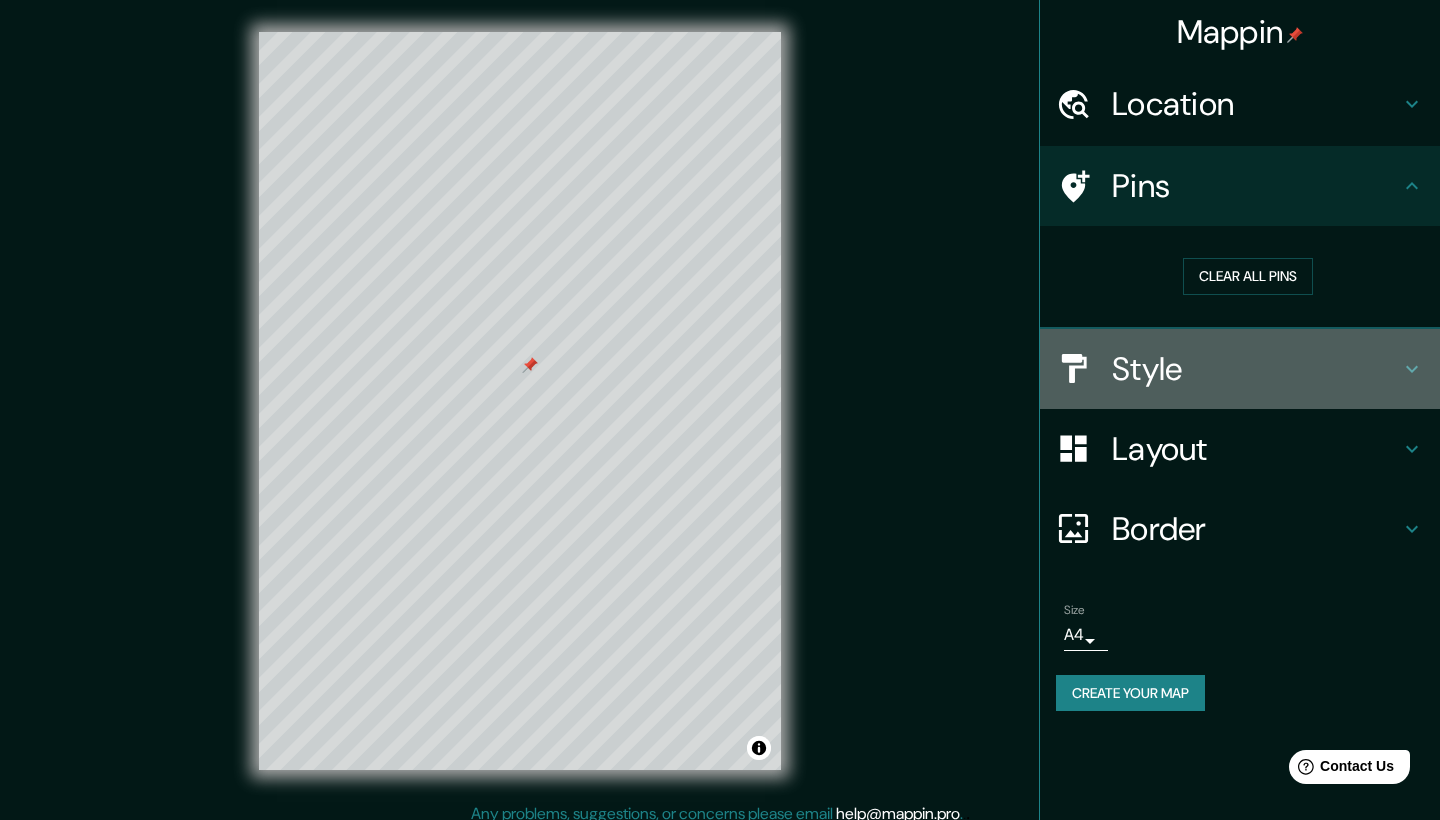 click on "Style" at bounding box center (1256, 369) 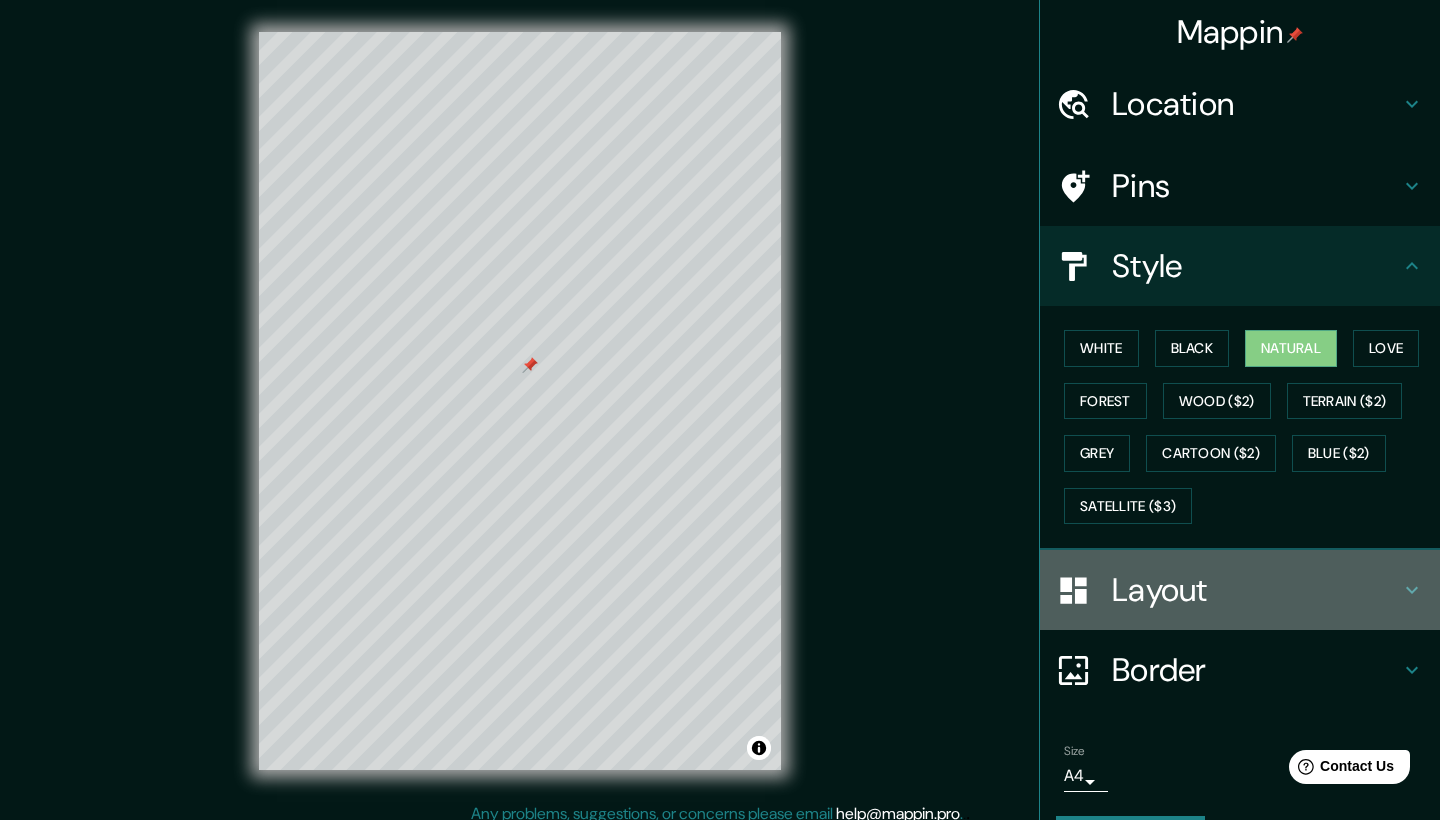 click on "Layout" at bounding box center (1256, 590) 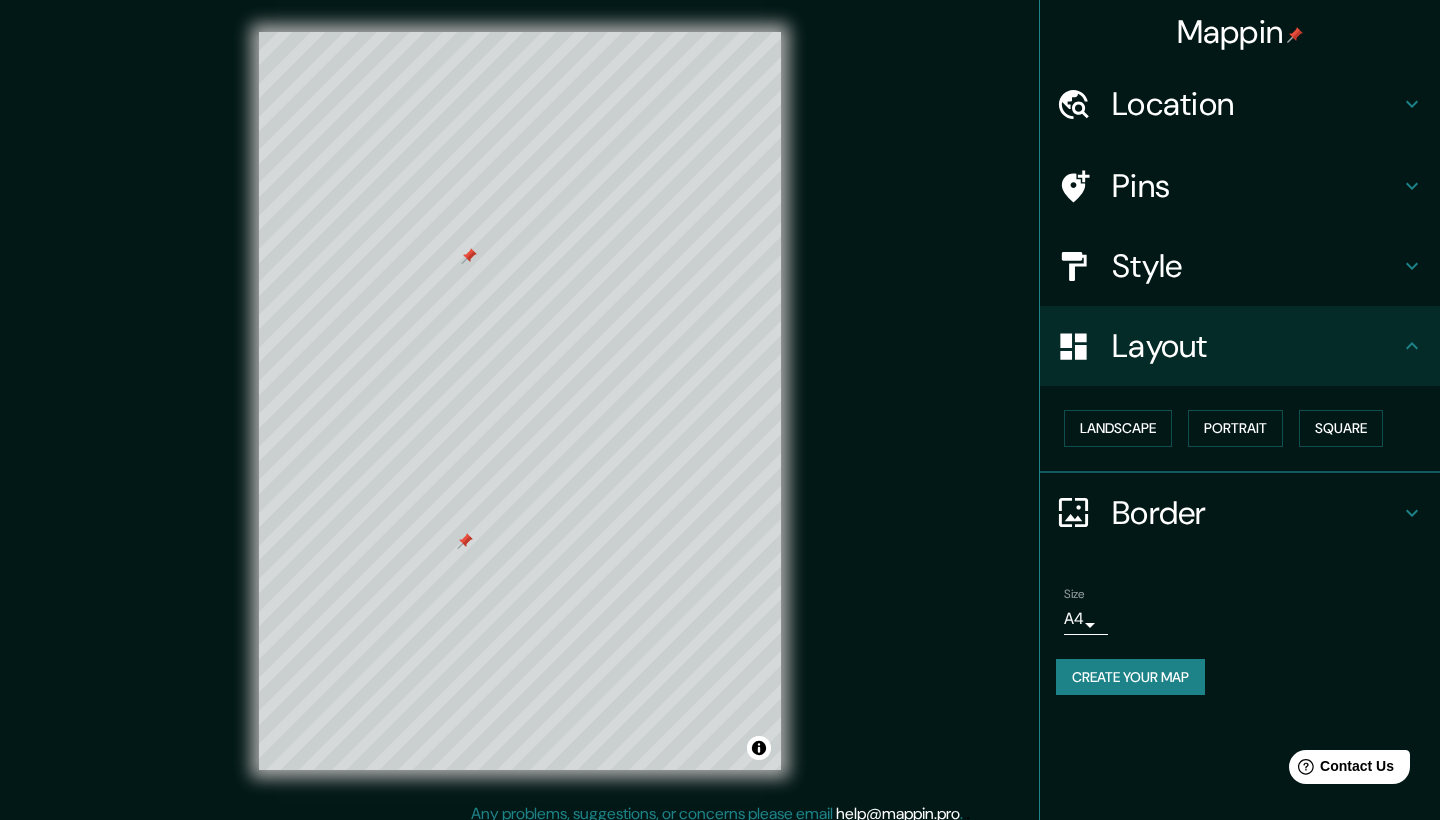 drag, startPoint x: 526, startPoint y: 642, endPoint x: 468, endPoint y: 539, distance: 118.20744 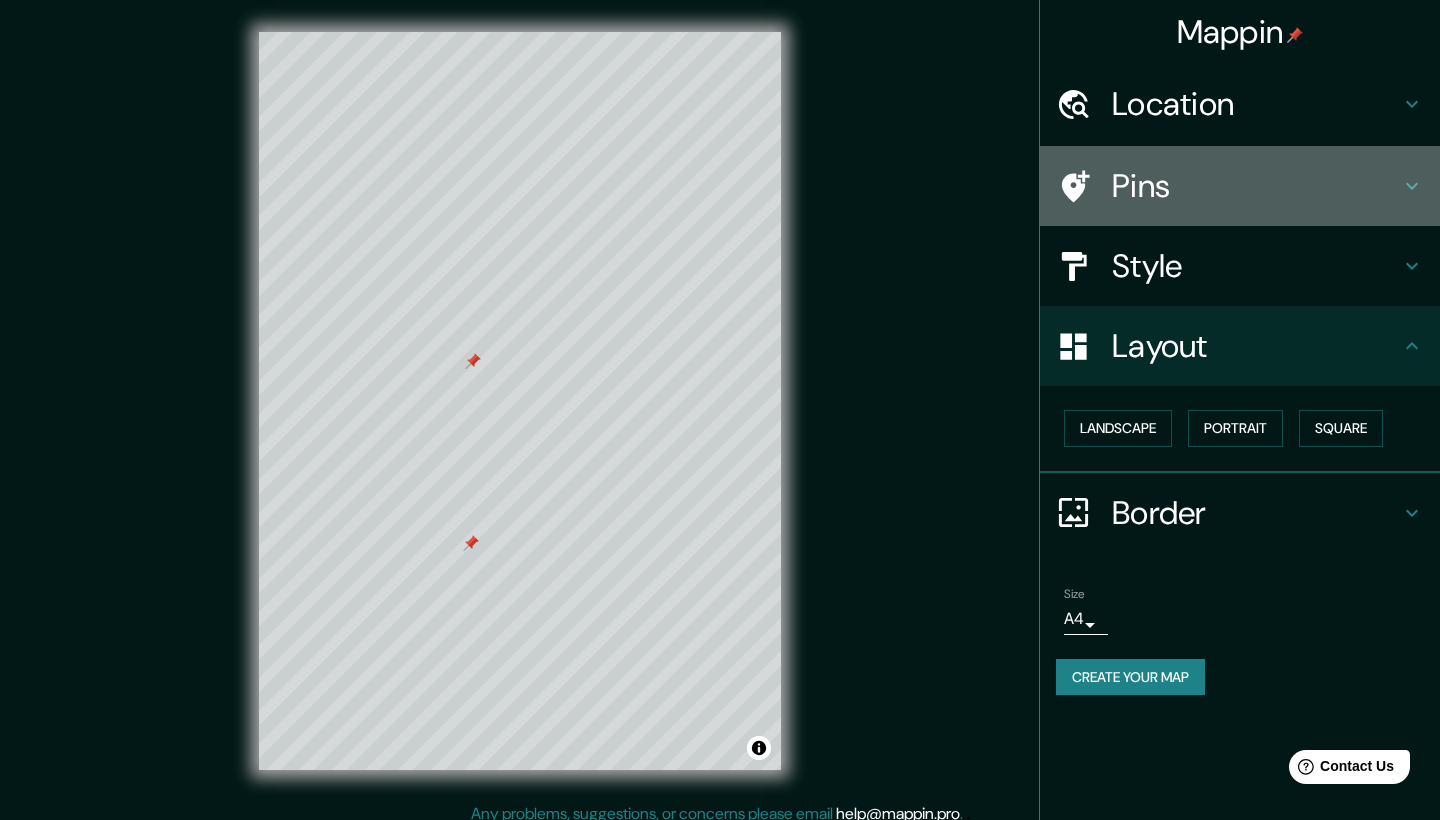 click on "Pins" at bounding box center [1256, 186] 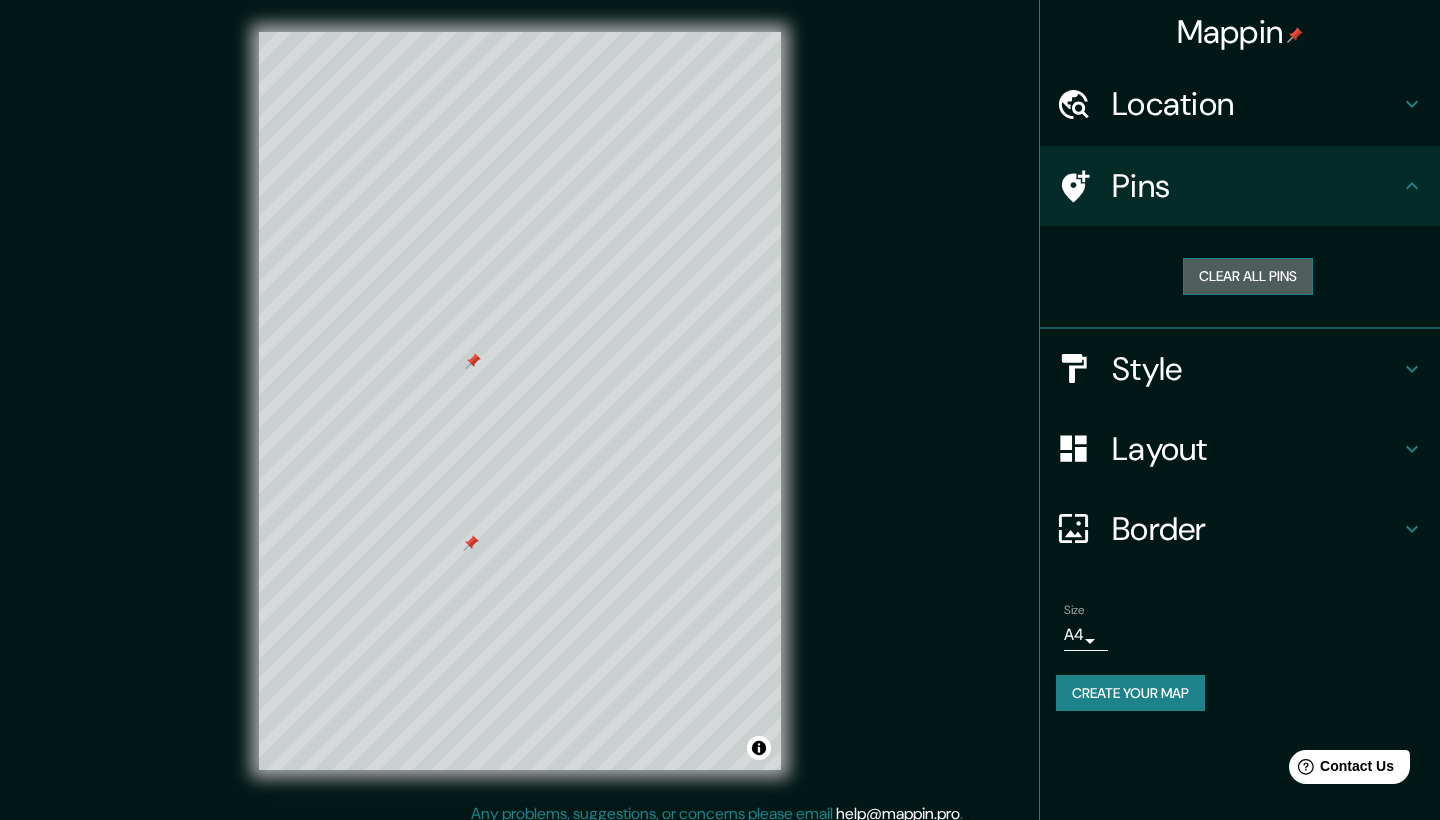 click on "Clear all pins" at bounding box center (1248, 276) 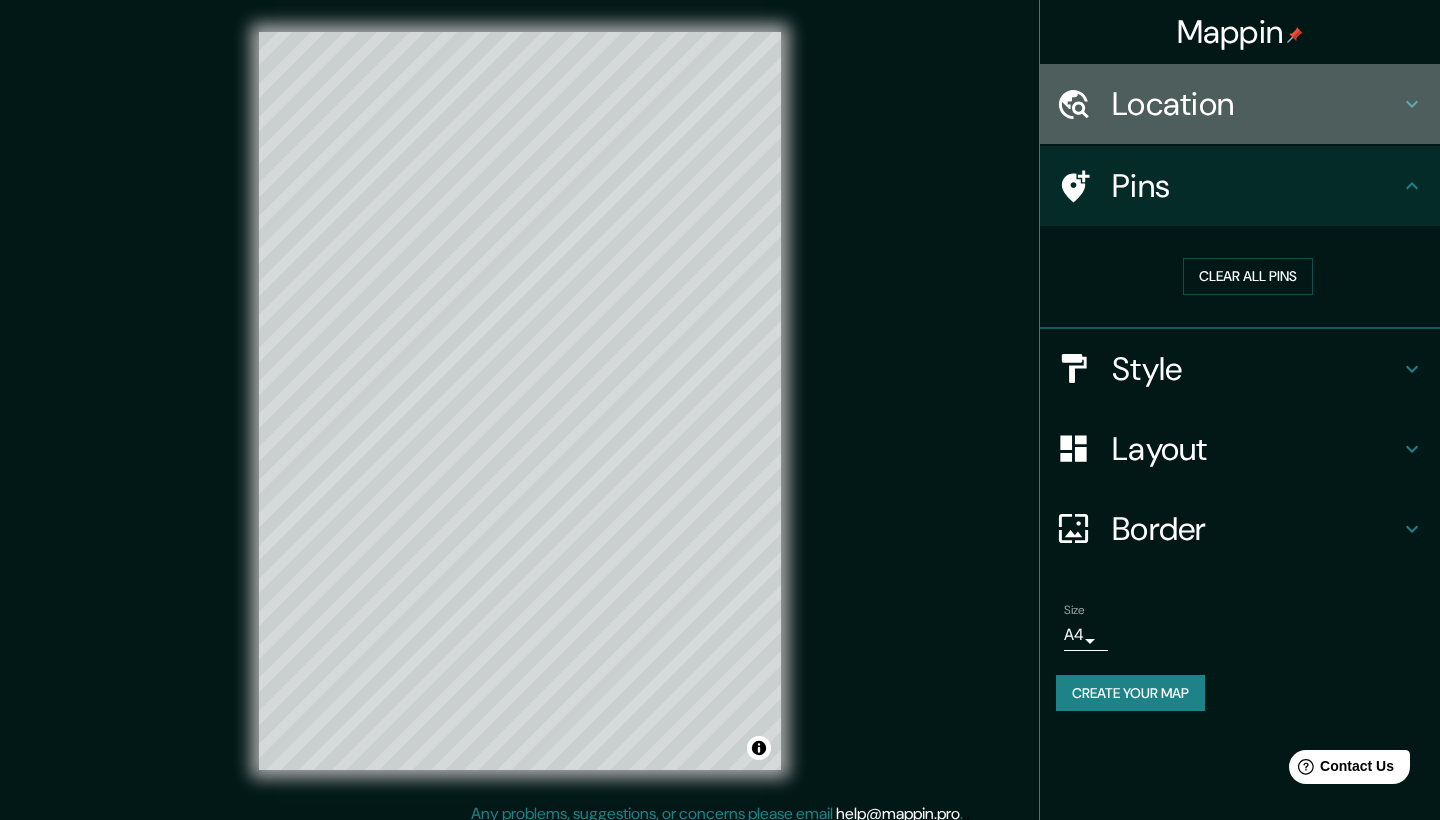 click on "Location" at bounding box center (1256, 104) 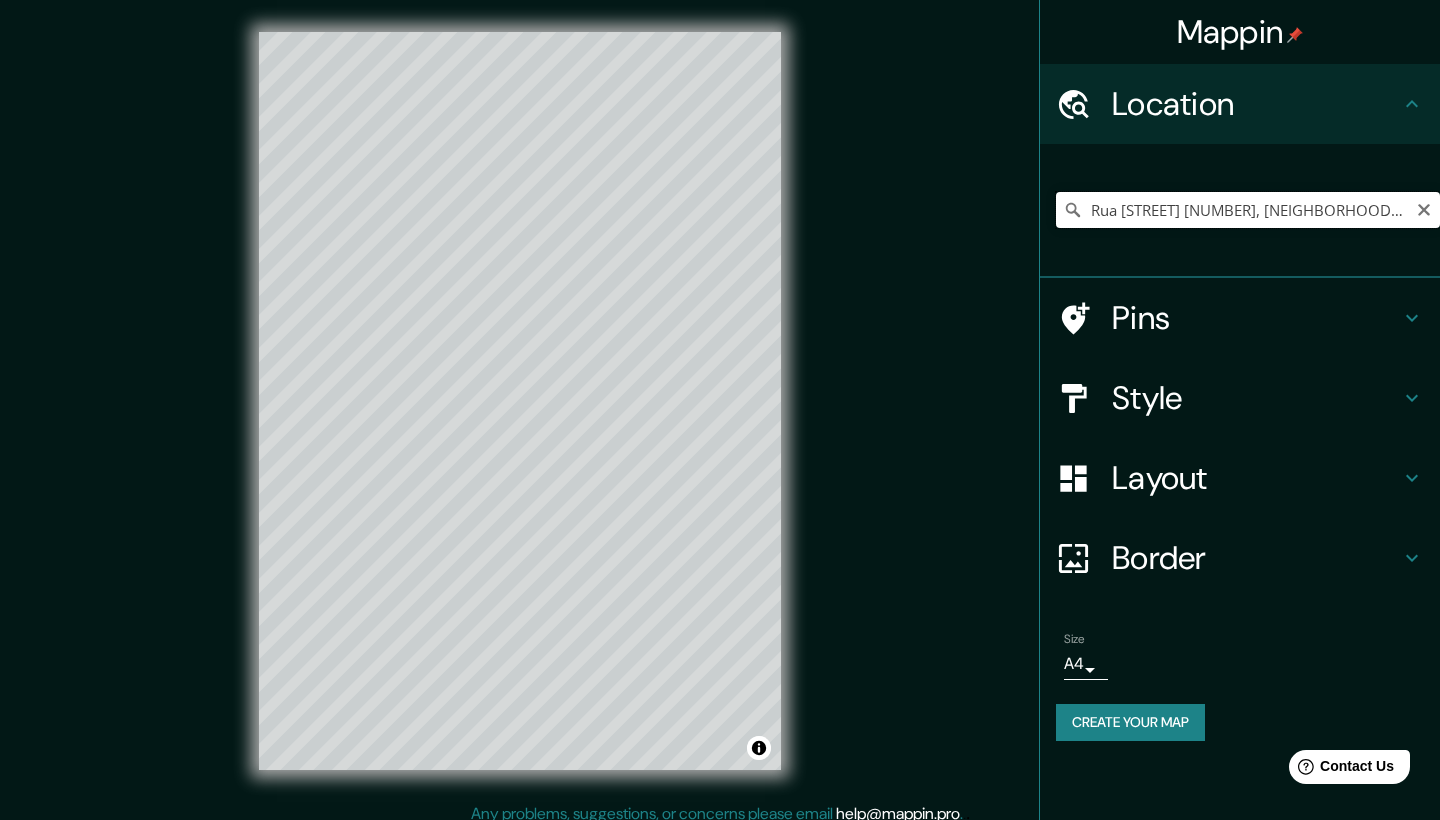 click on "Rua [STREET] [NUMBER], [NEIGHBORHOOD], [CITY] - [STATE], [POSTAL_CODE], Brasil" at bounding box center [1248, 210] 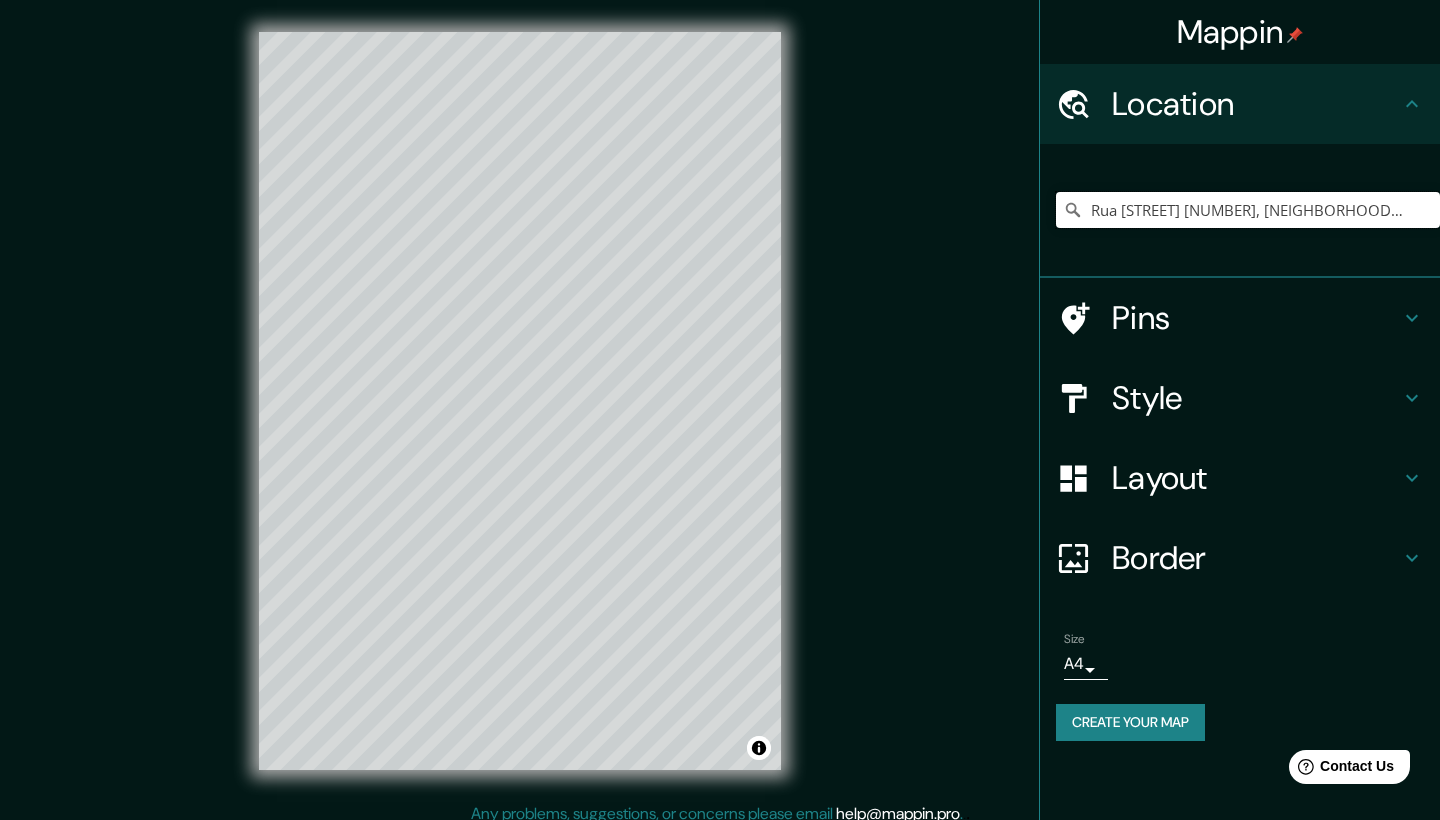 drag, startPoint x: 1397, startPoint y: 210, endPoint x: 1438, endPoint y: 238, distance: 49.648766 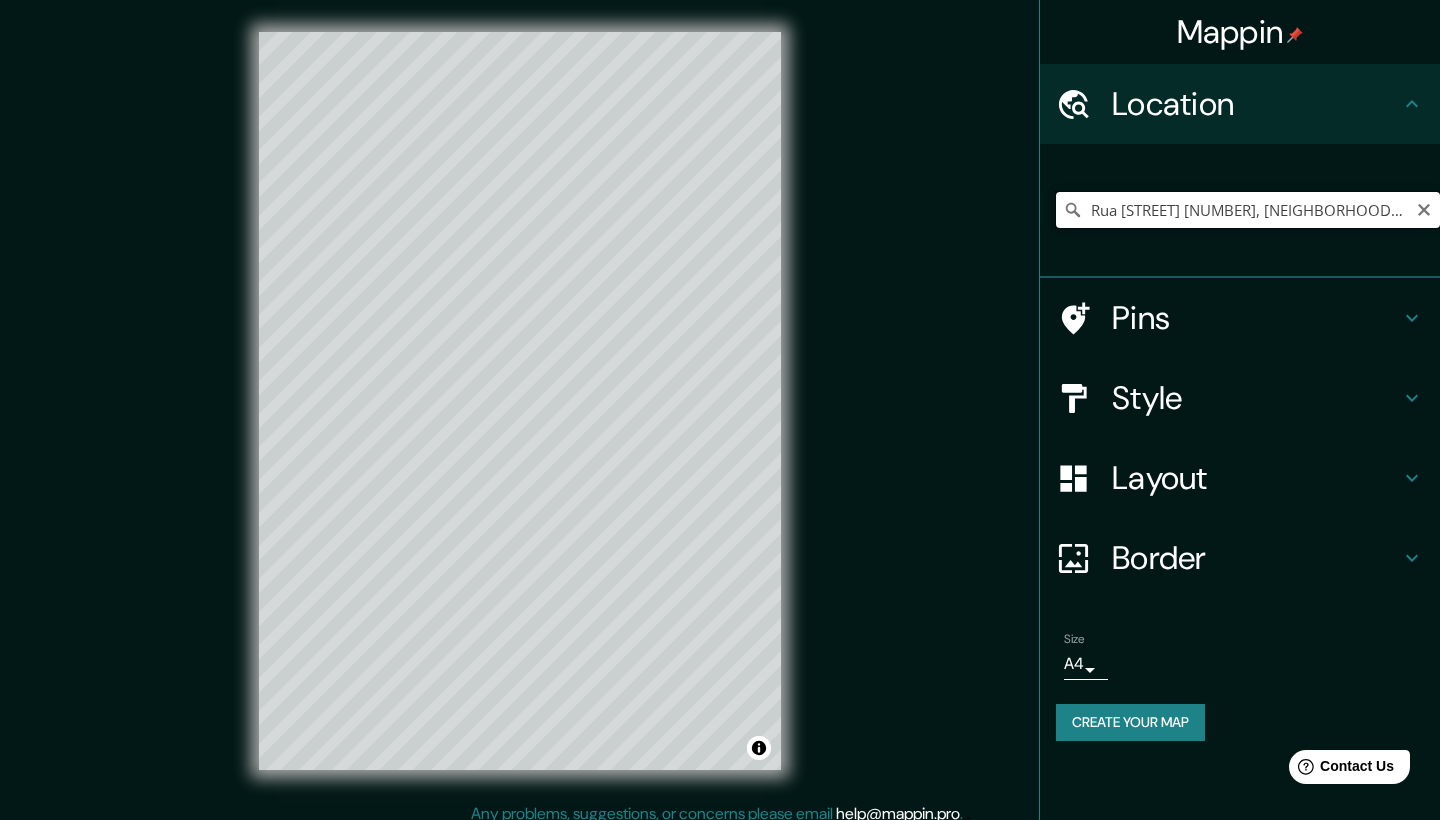click on "Rua [STREET] [NUMBER], [NEIGHBORHOOD], [CITY] - [STATE], [POSTAL_CODE], Brasil" at bounding box center [1248, 210] 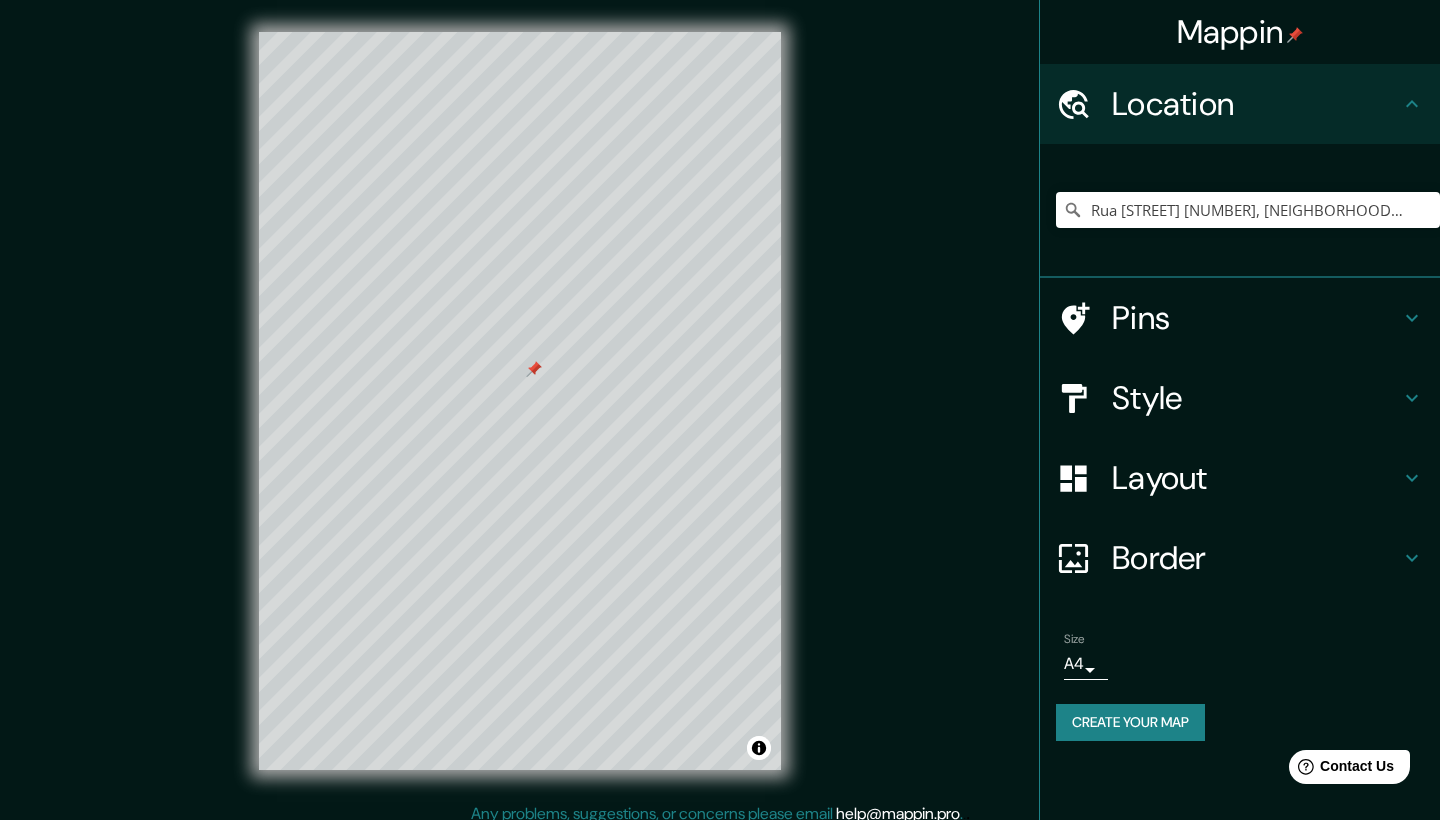 click on "Style" at bounding box center (1256, 398) 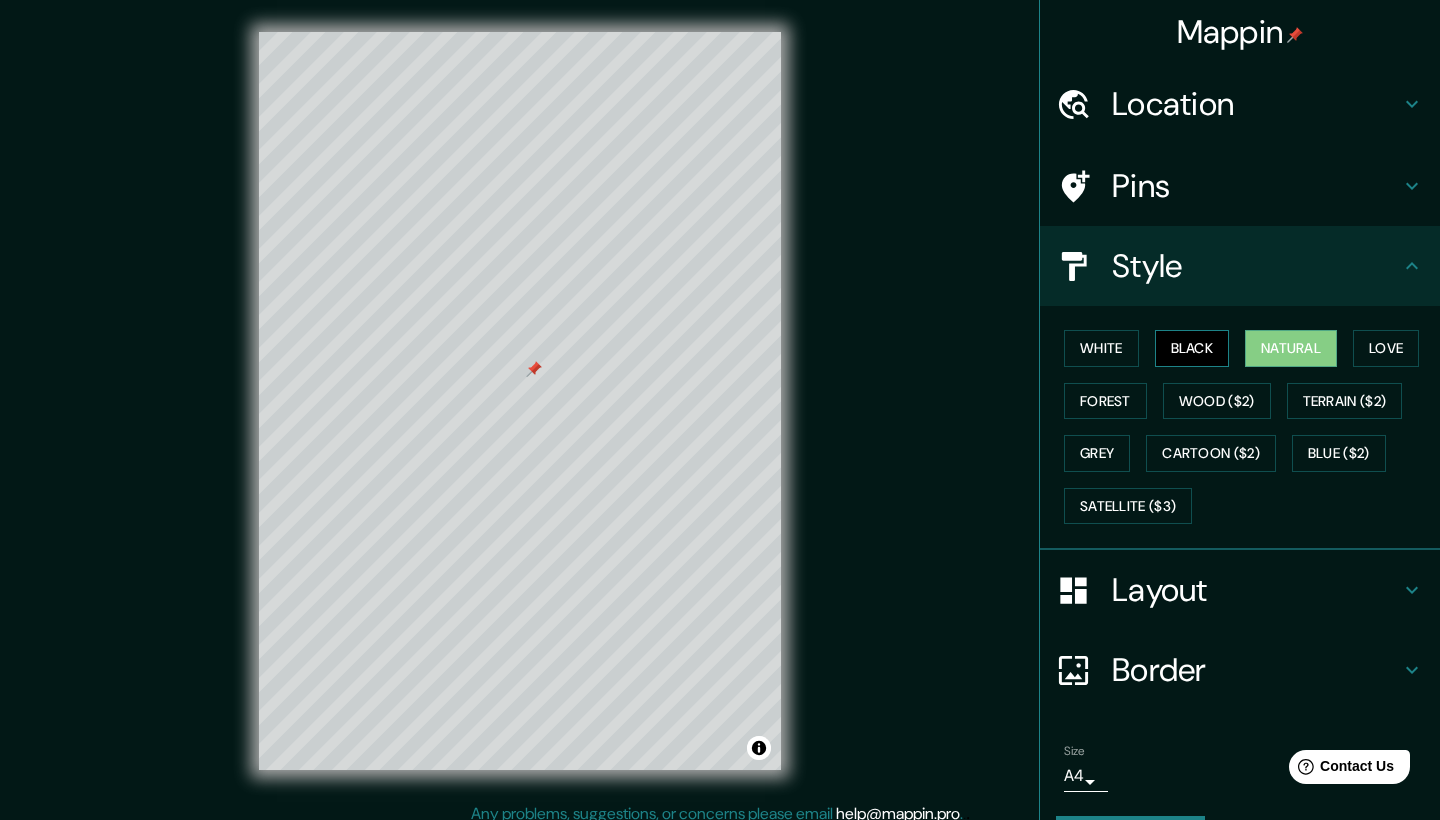 click on "Black" at bounding box center [1192, 348] 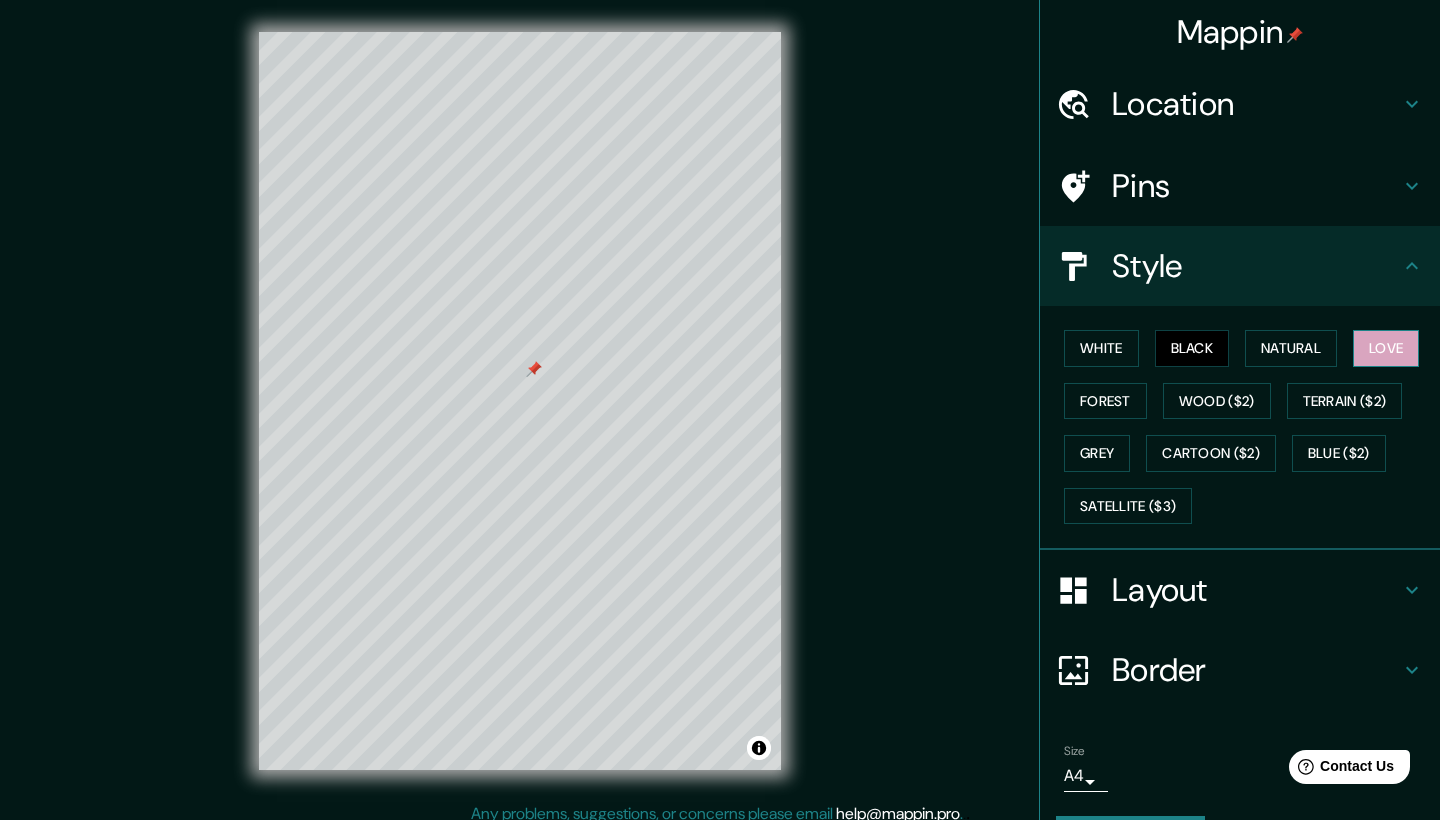 click on "Love" at bounding box center (1386, 348) 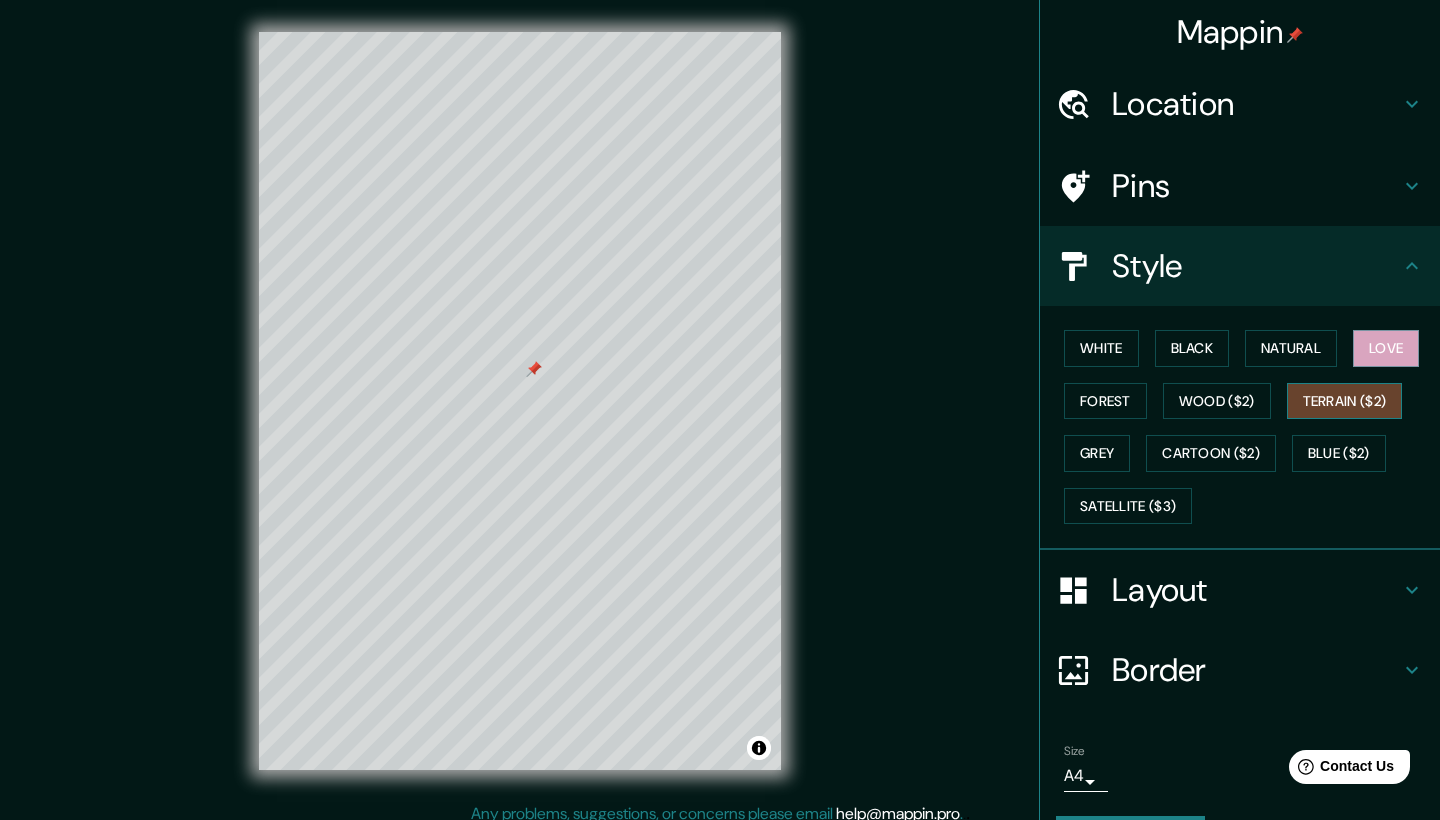 click on "Terrain ($2)" at bounding box center [1345, 401] 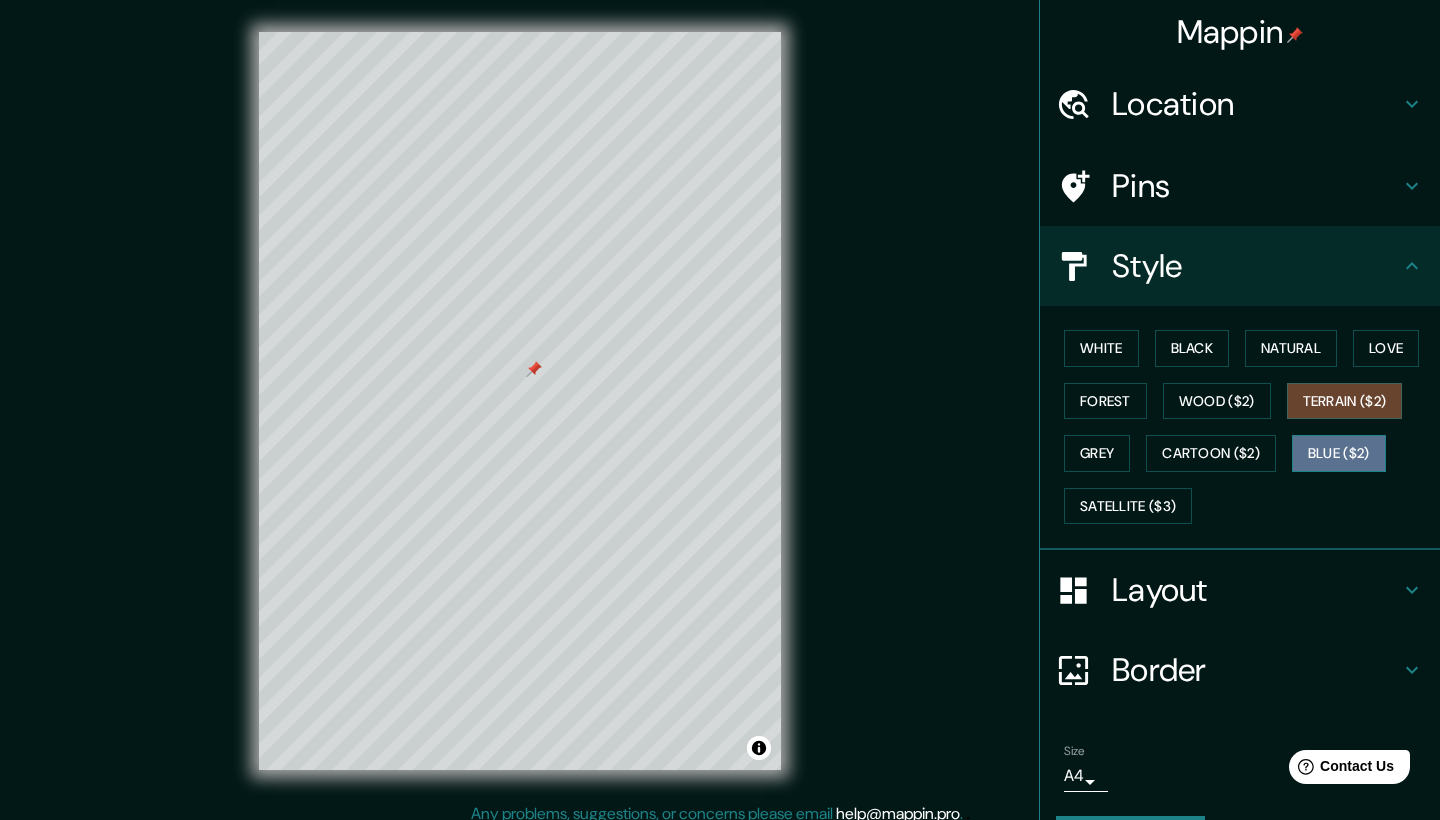 click on "Blue ($2)" at bounding box center (1339, 453) 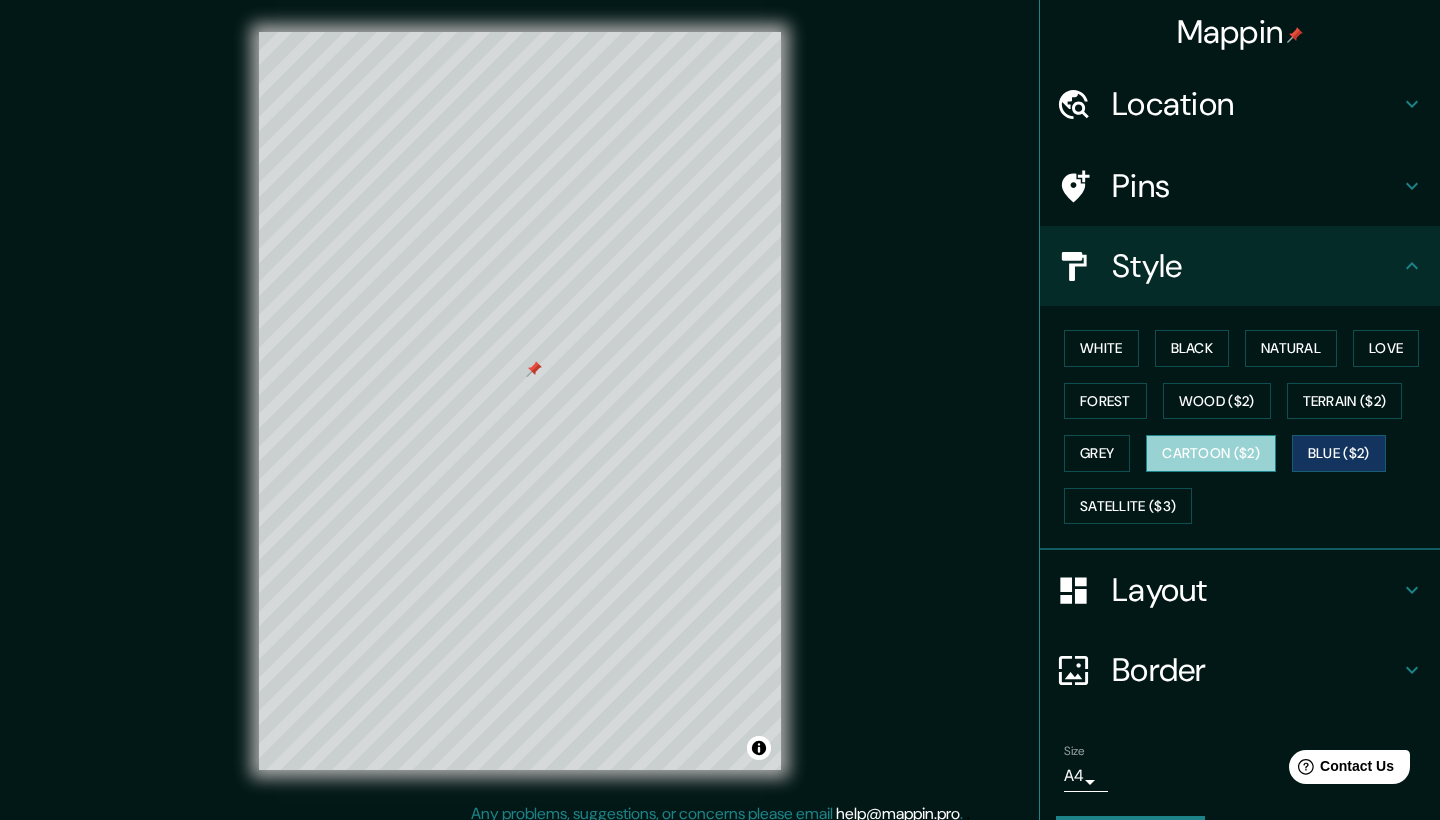 click on "Cartoon ($2)" at bounding box center [1211, 453] 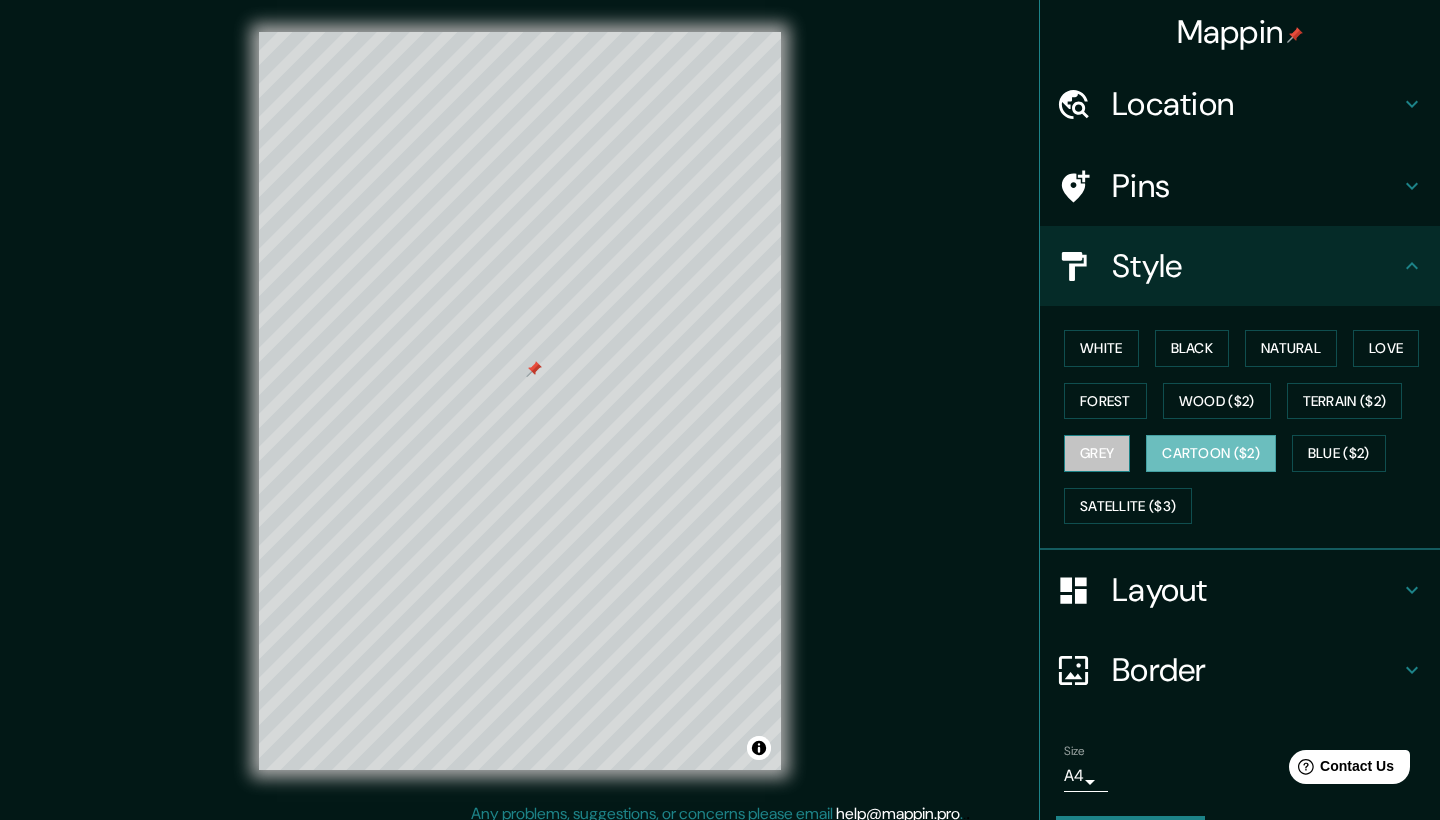 click on "Grey" at bounding box center [1097, 453] 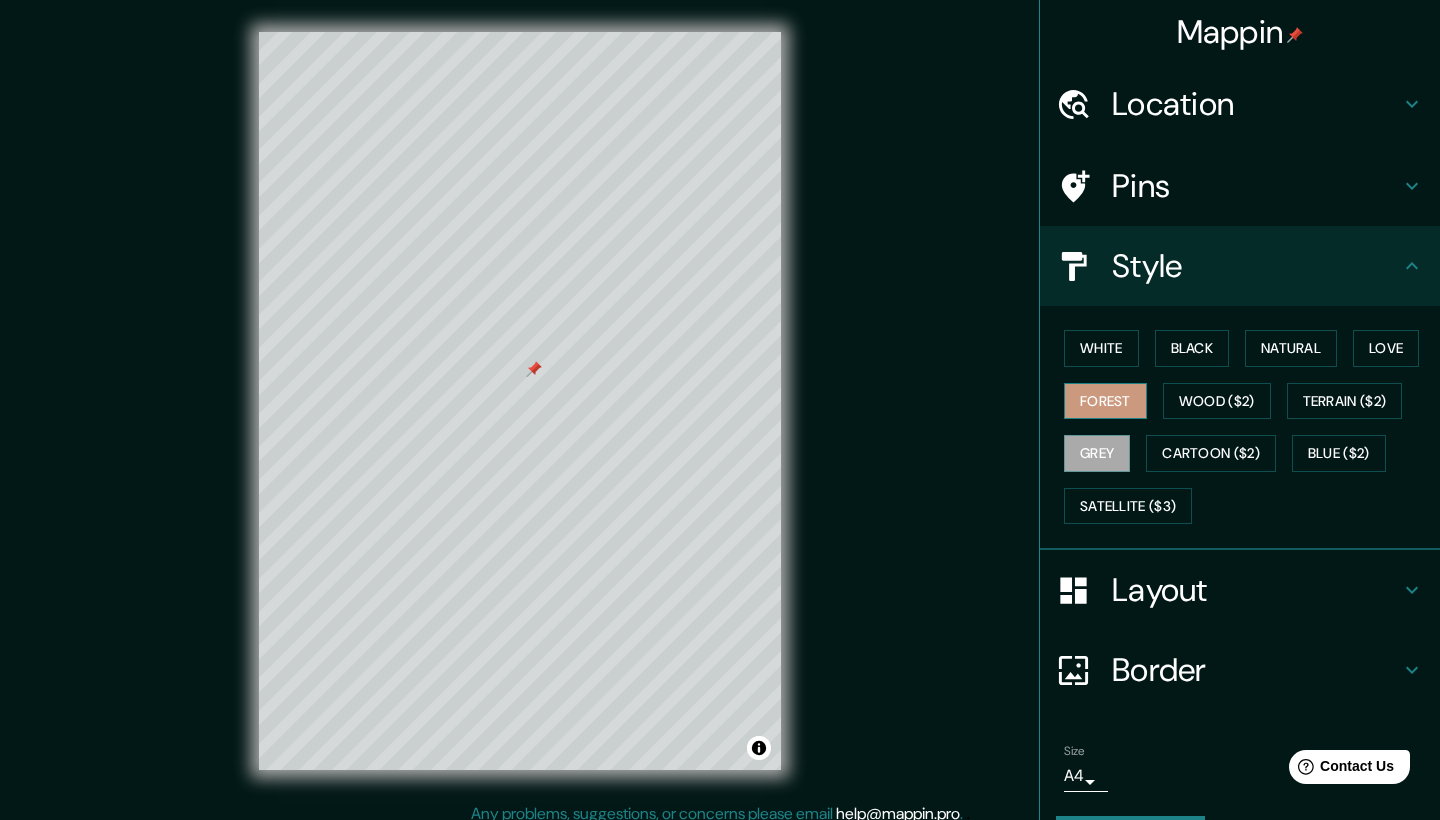 click on "Forest" at bounding box center [1105, 401] 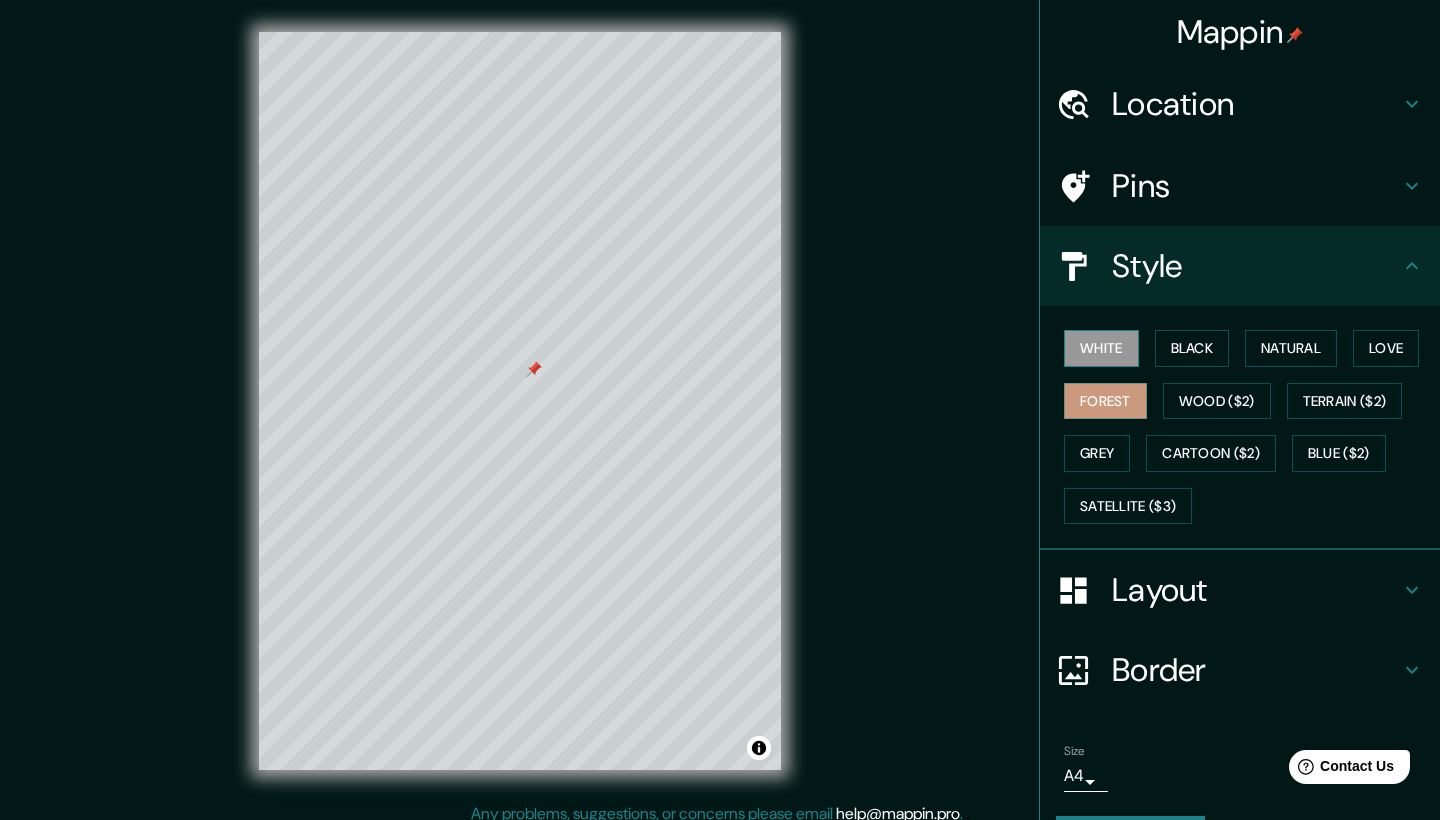 click on "White" at bounding box center [1101, 348] 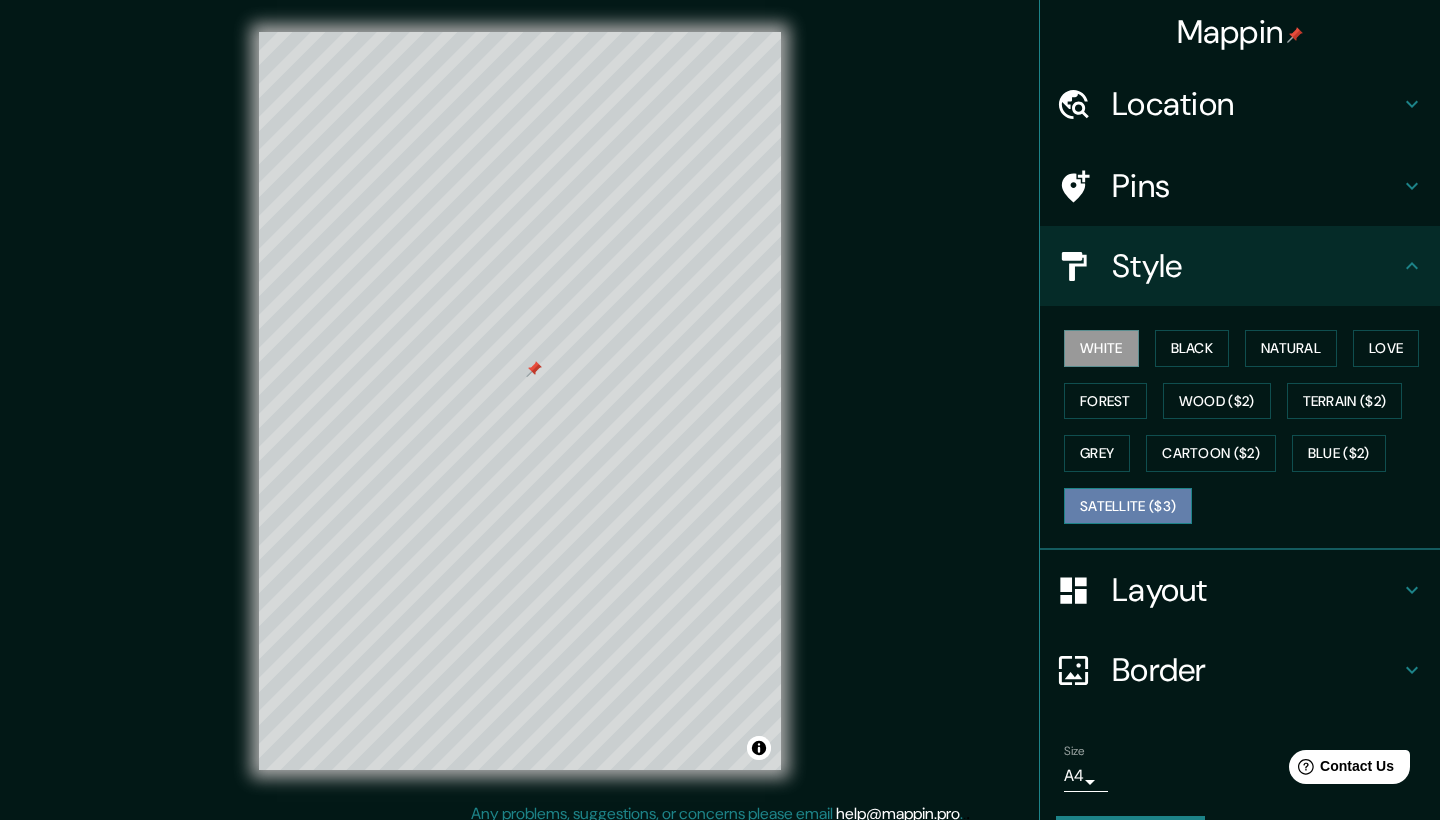 click on "Satellite ($3)" at bounding box center (1128, 506) 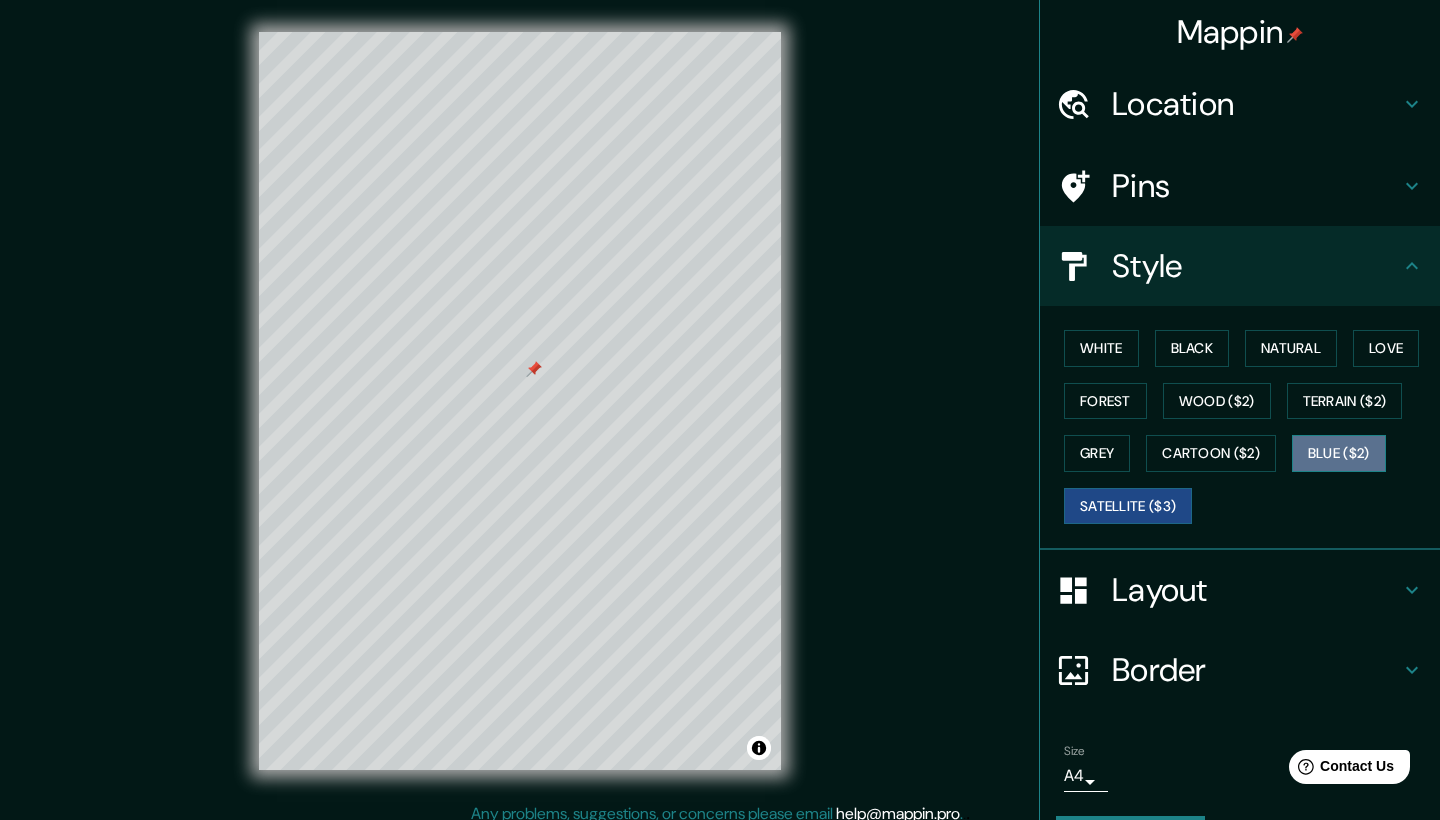 click on "Blue ($2)" at bounding box center [1339, 453] 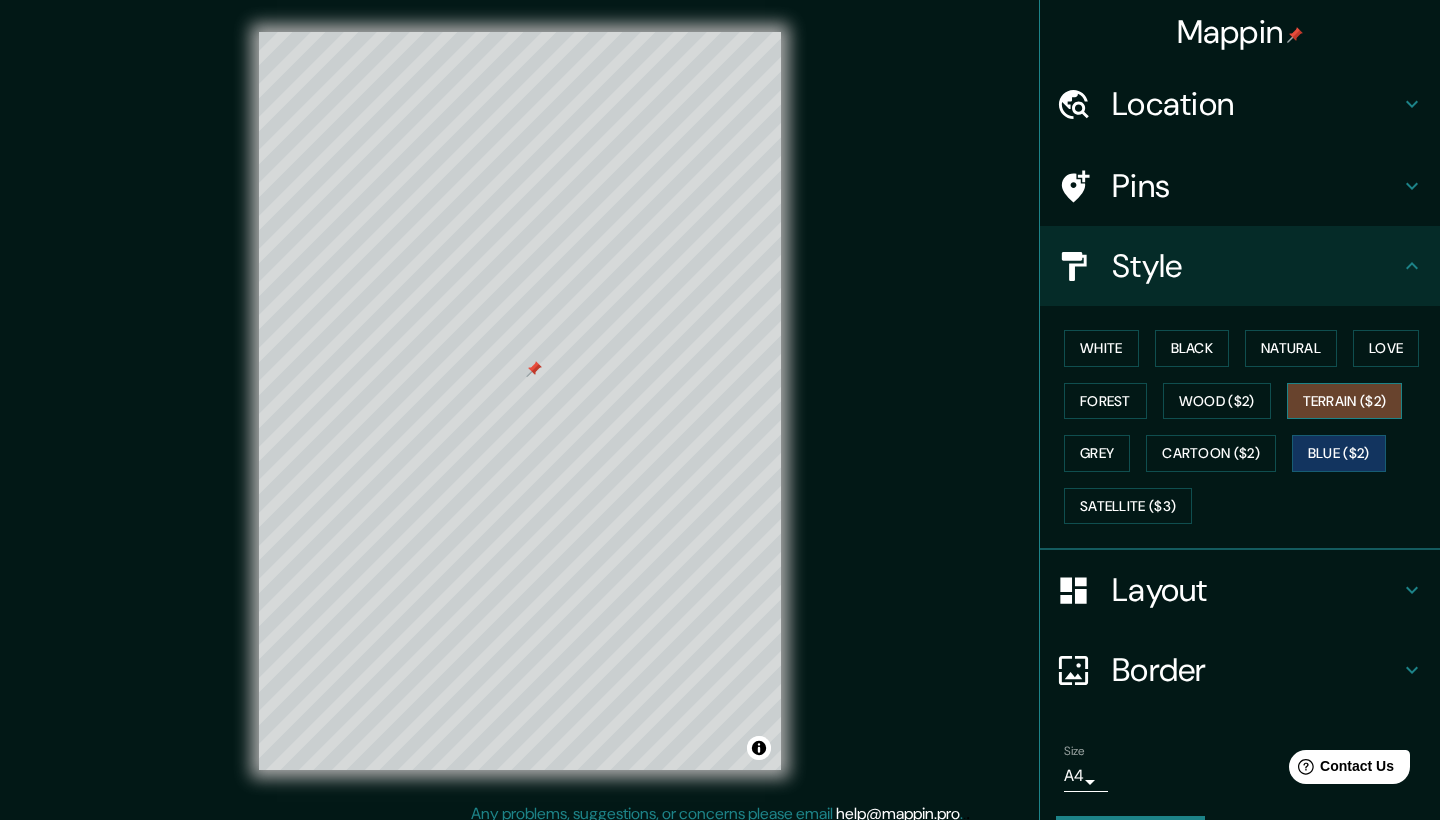 click on "Terrain ($2)" at bounding box center [1345, 401] 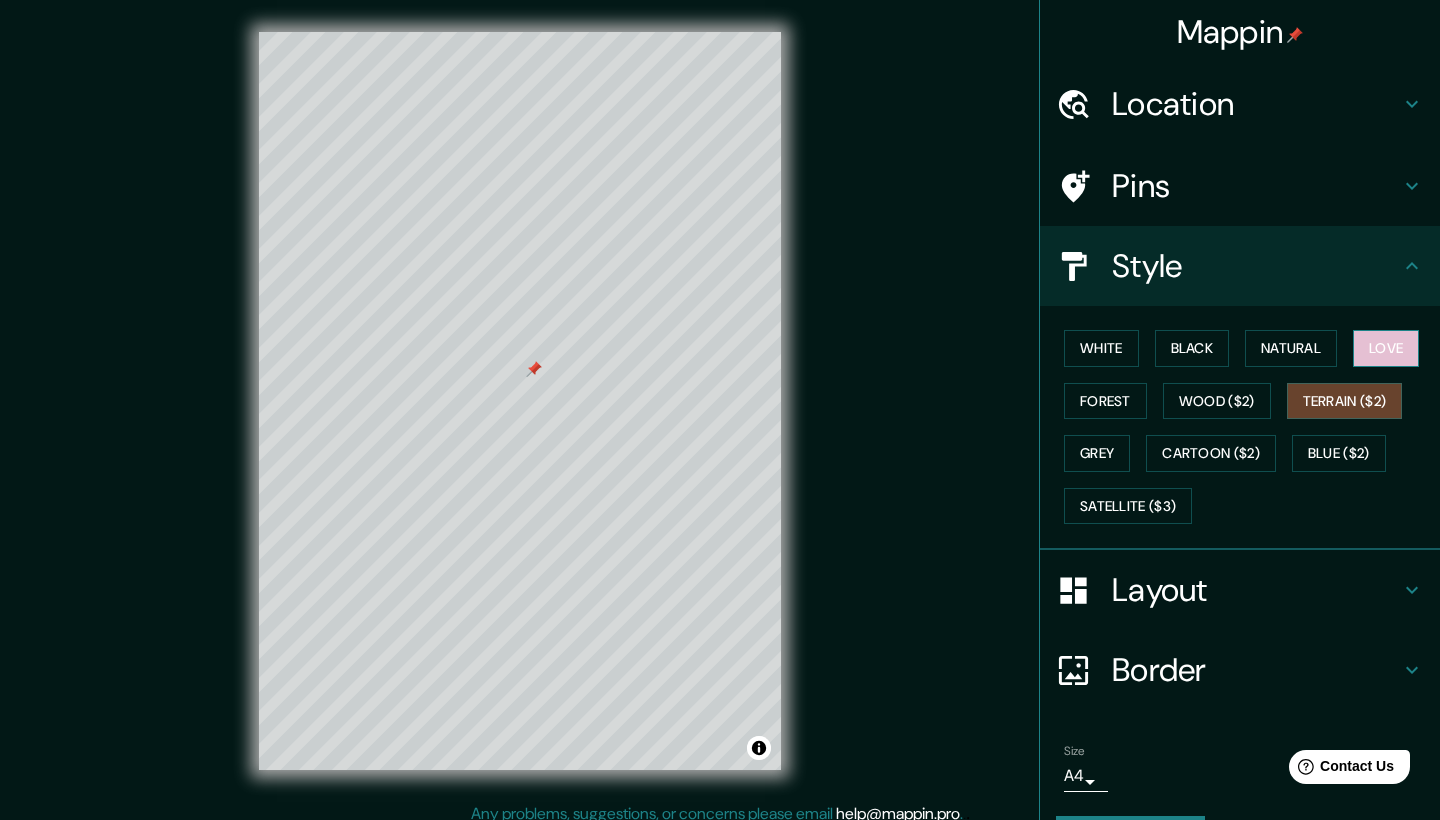 click on "Love" at bounding box center [1386, 348] 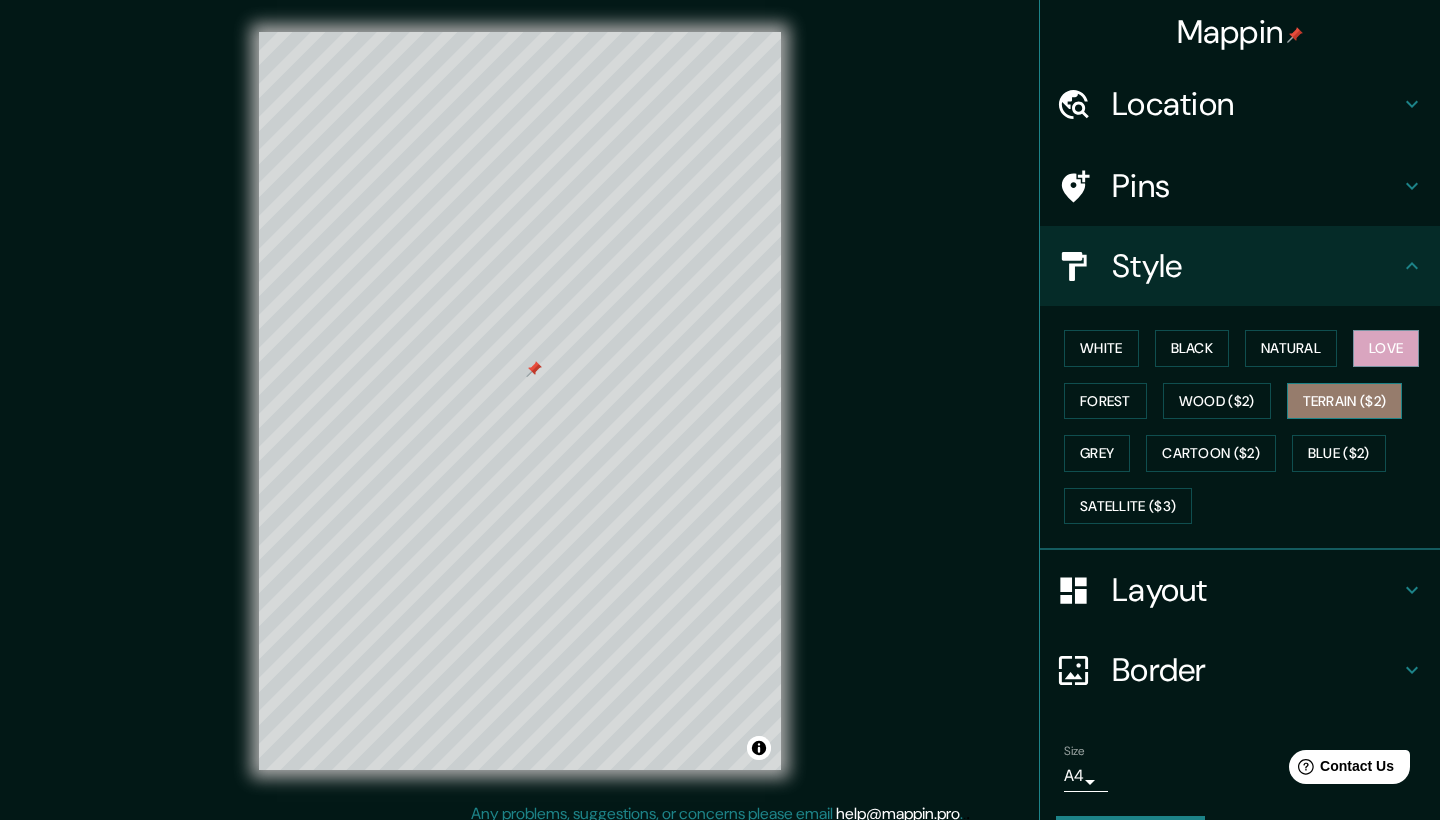 click on "Terrain ($2)" at bounding box center (1345, 401) 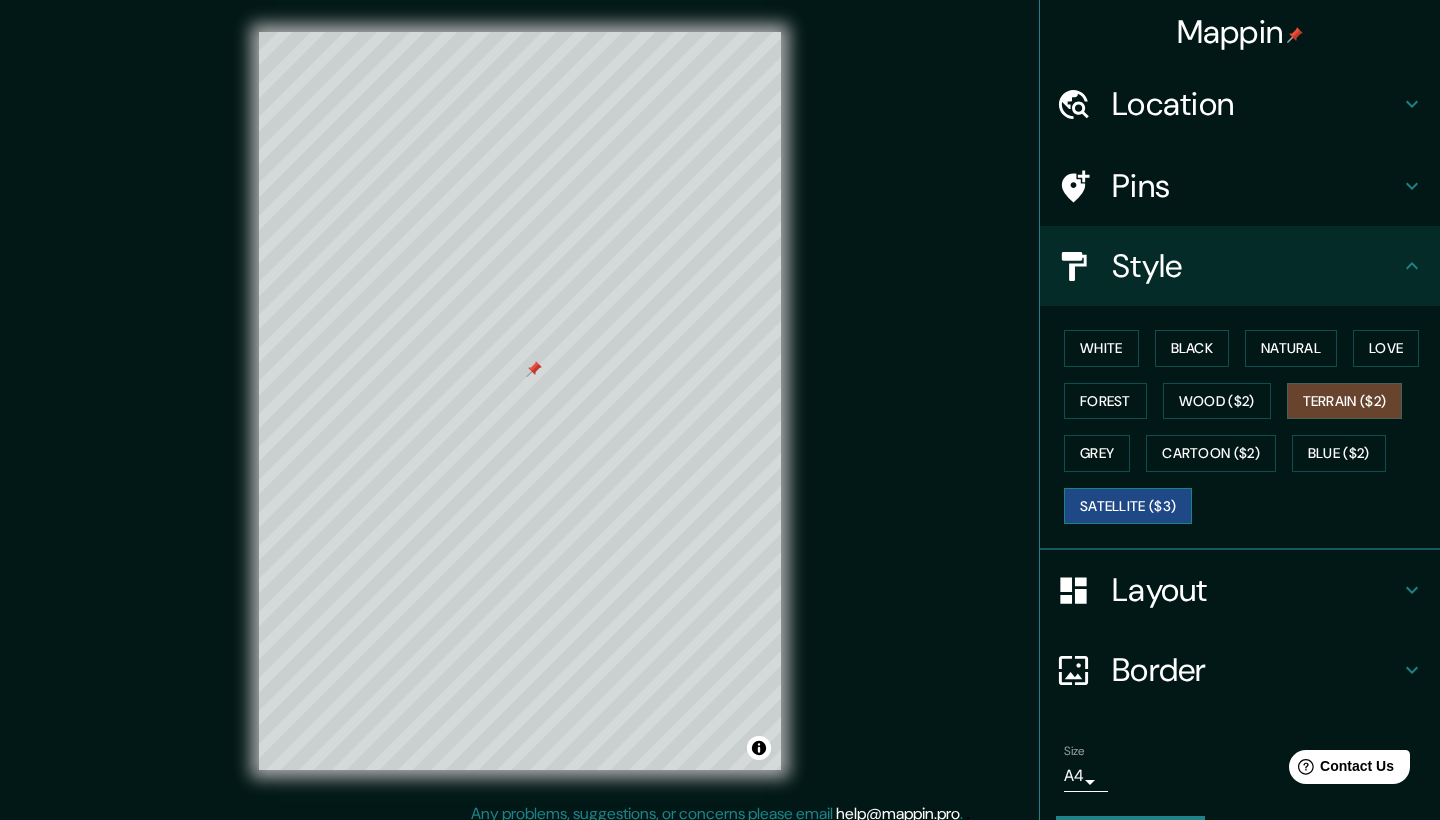 click on "Satellite ($3)" at bounding box center (1128, 506) 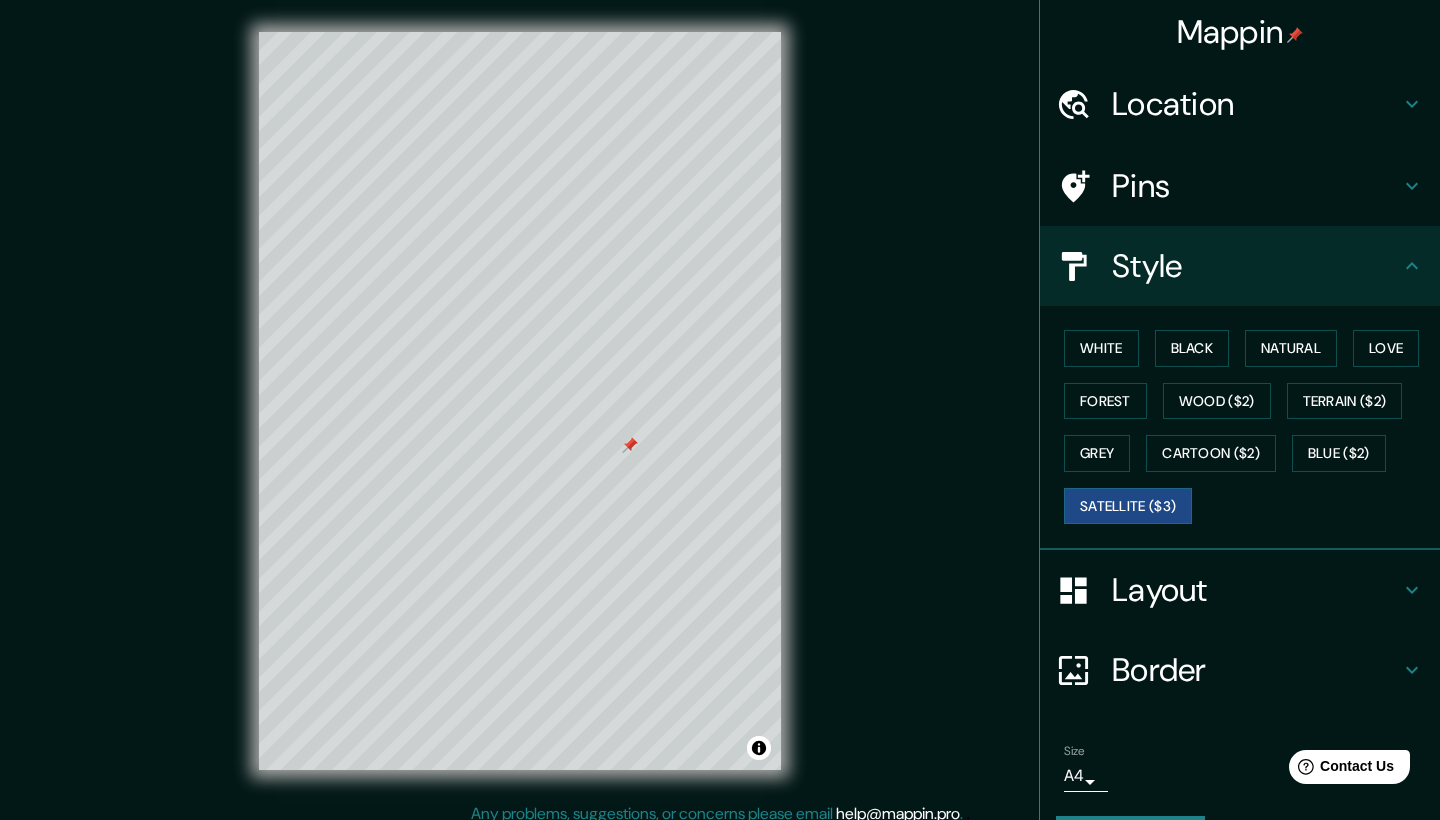click on "White Black Natural Love Forest Wood ($2) Terrain ($2) Grey Cartoon ($2) Blue ($2) Satellite ($3)" at bounding box center (1248, 427) 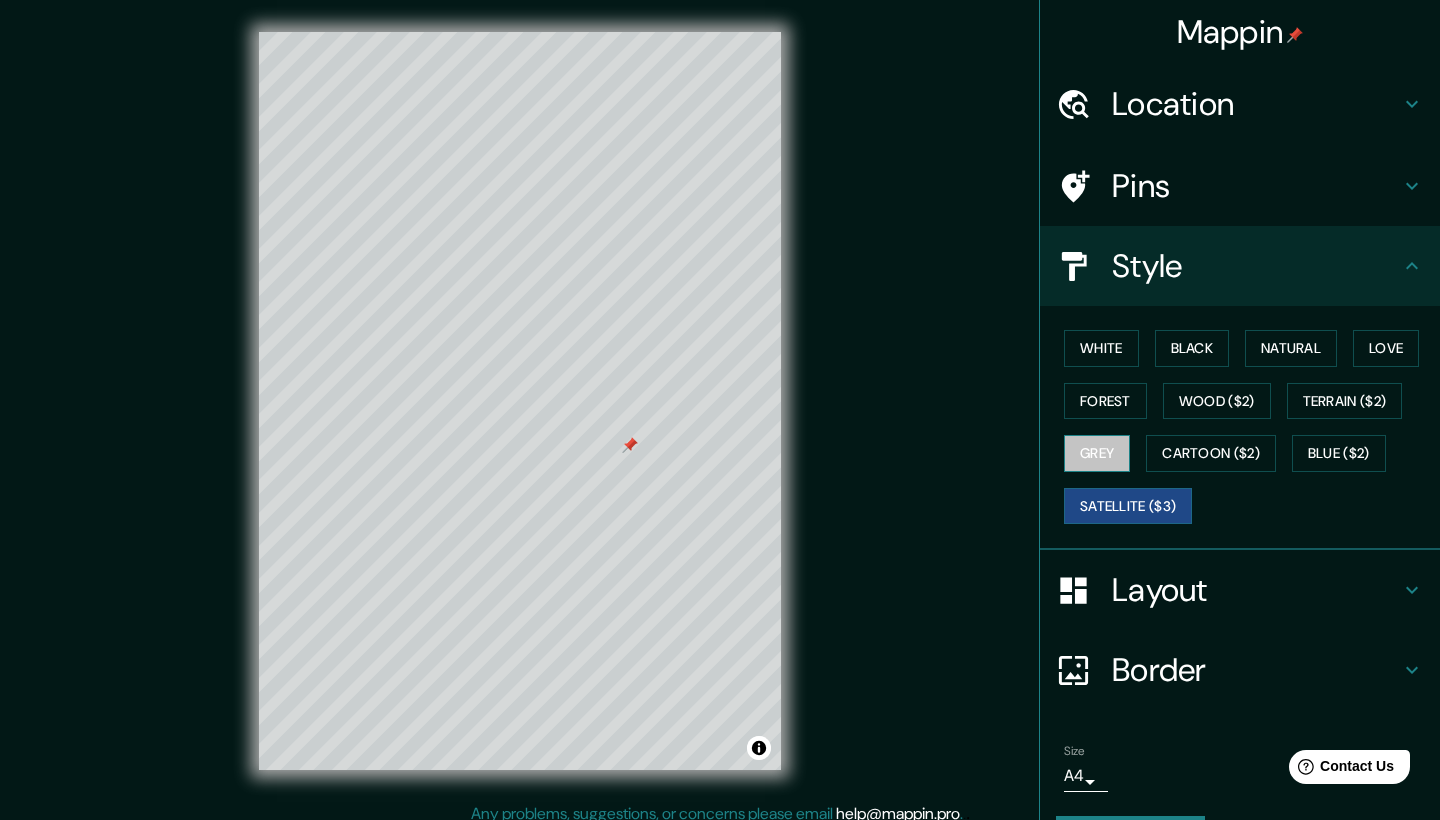 click on "Grey" at bounding box center [1097, 453] 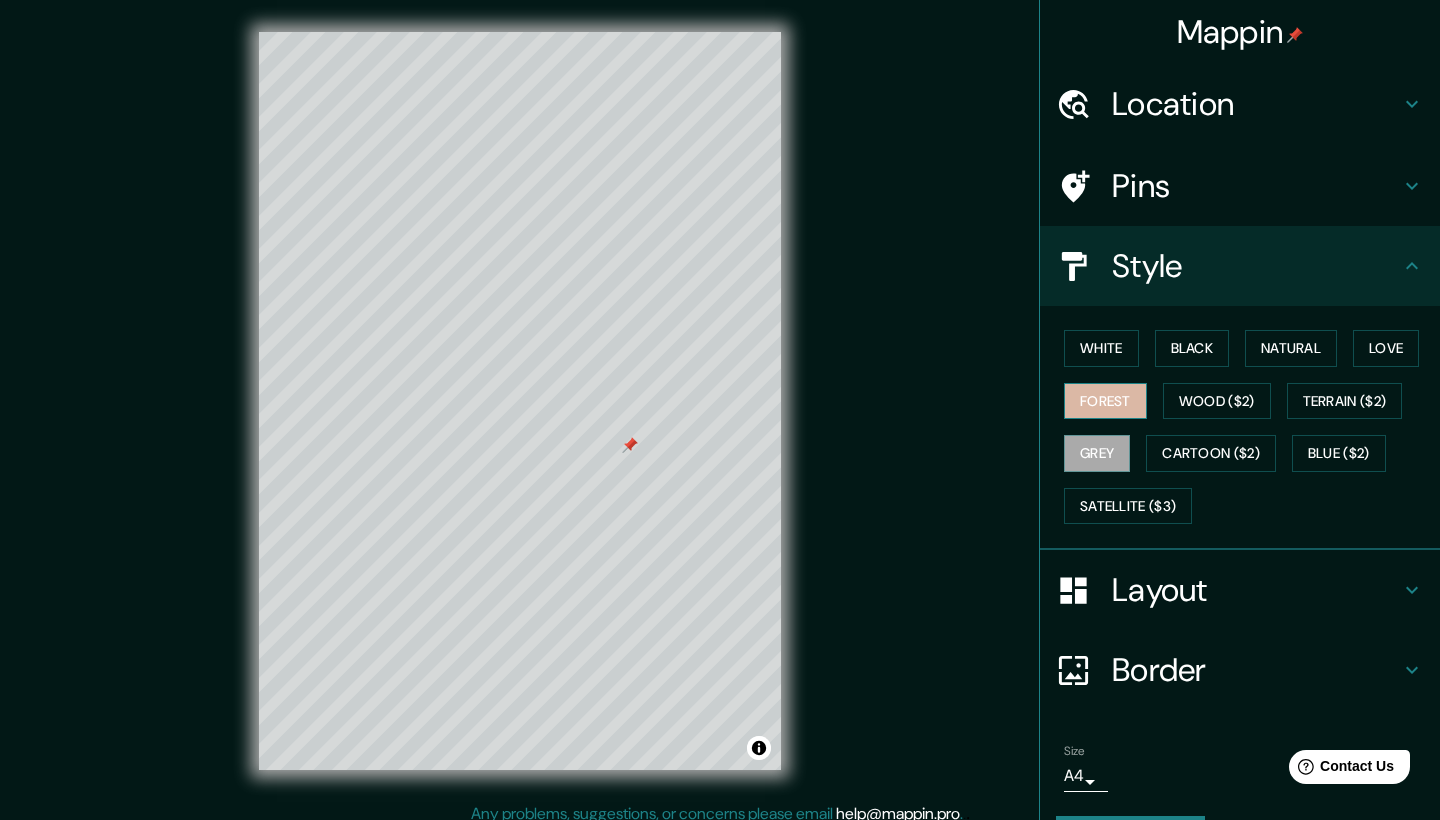 click on "Forest" at bounding box center (1105, 401) 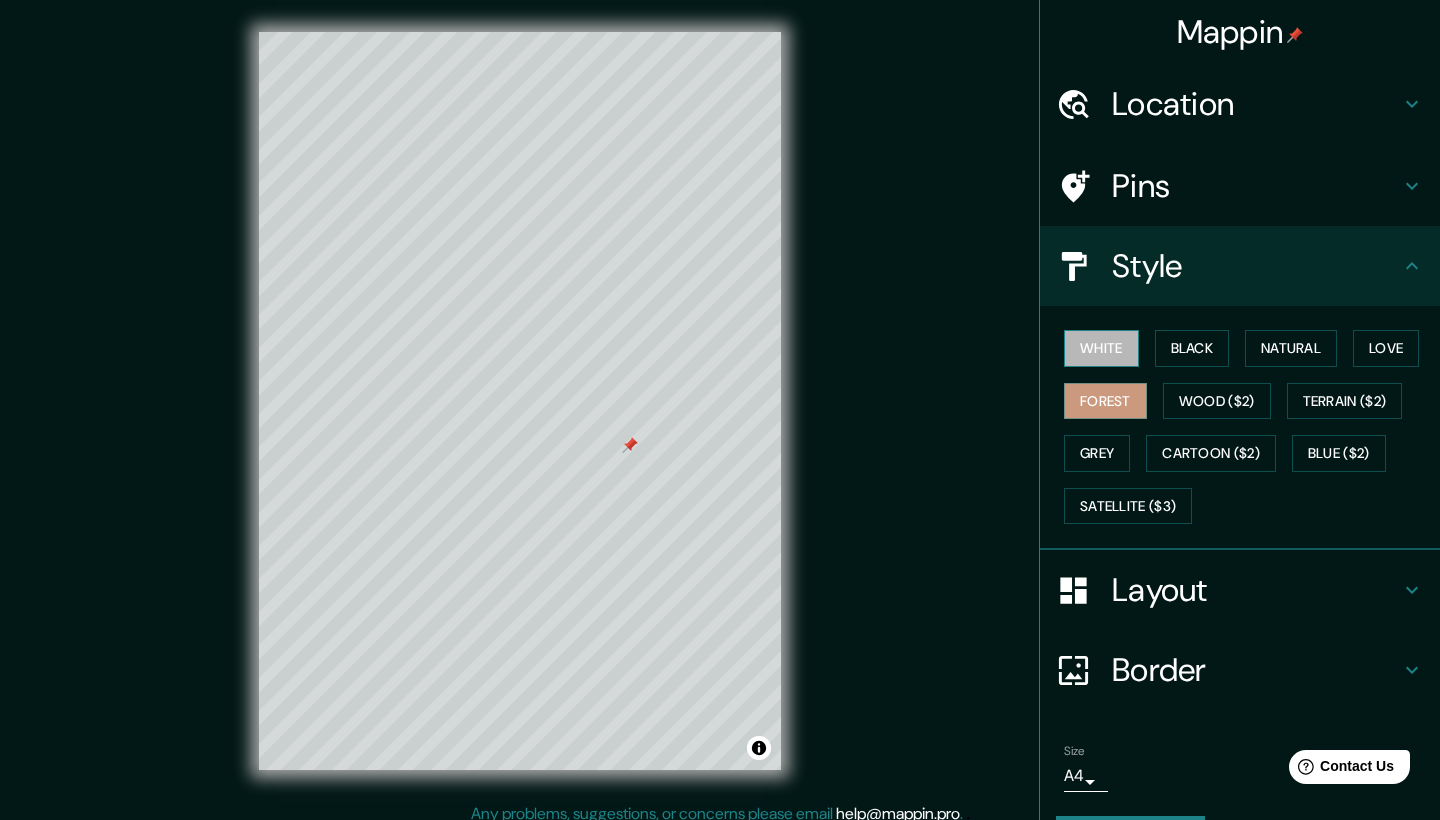 click on "White" at bounding box center [1101, 348] 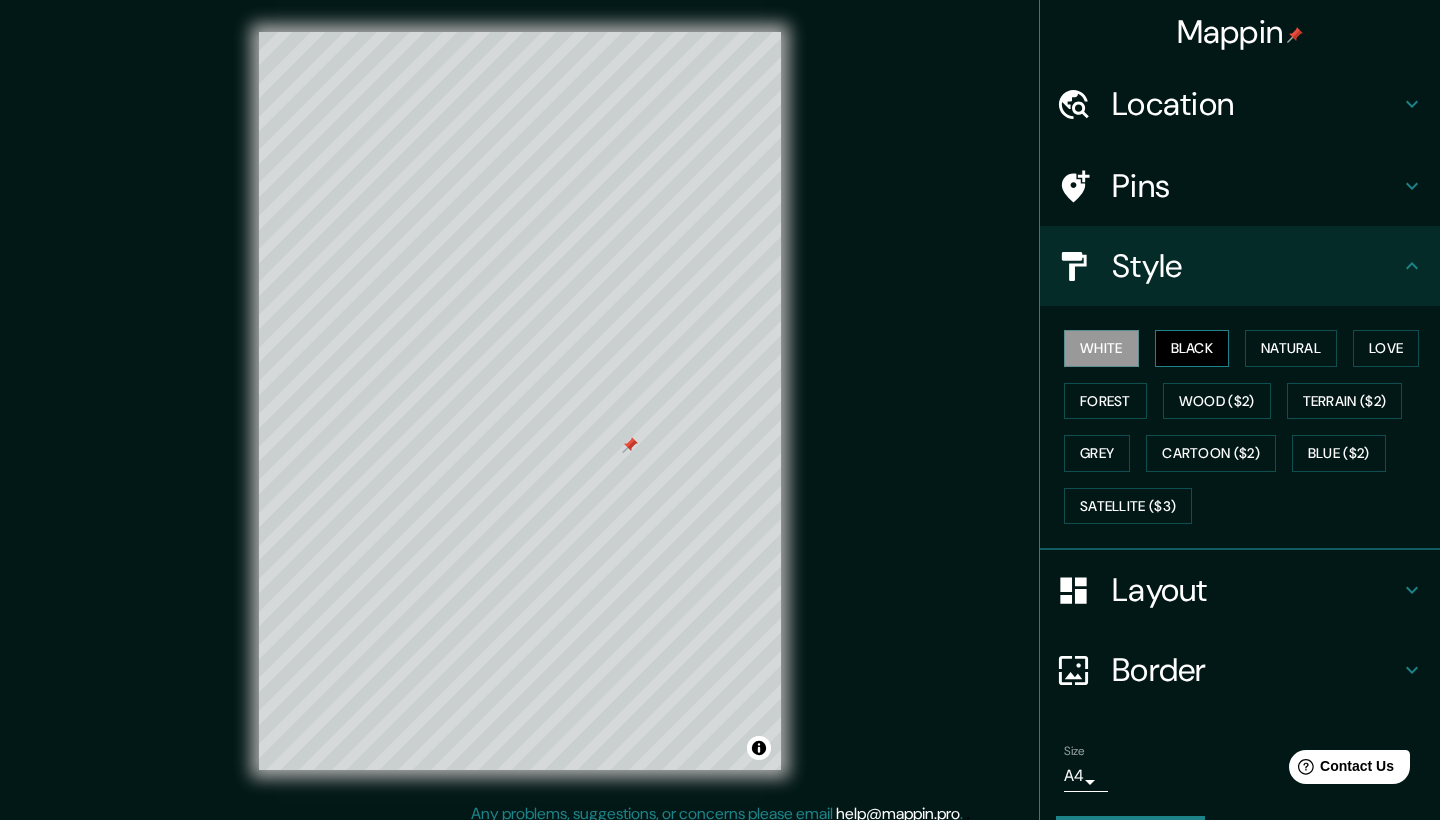 click on "Black" at bounding box center (1192, 348) 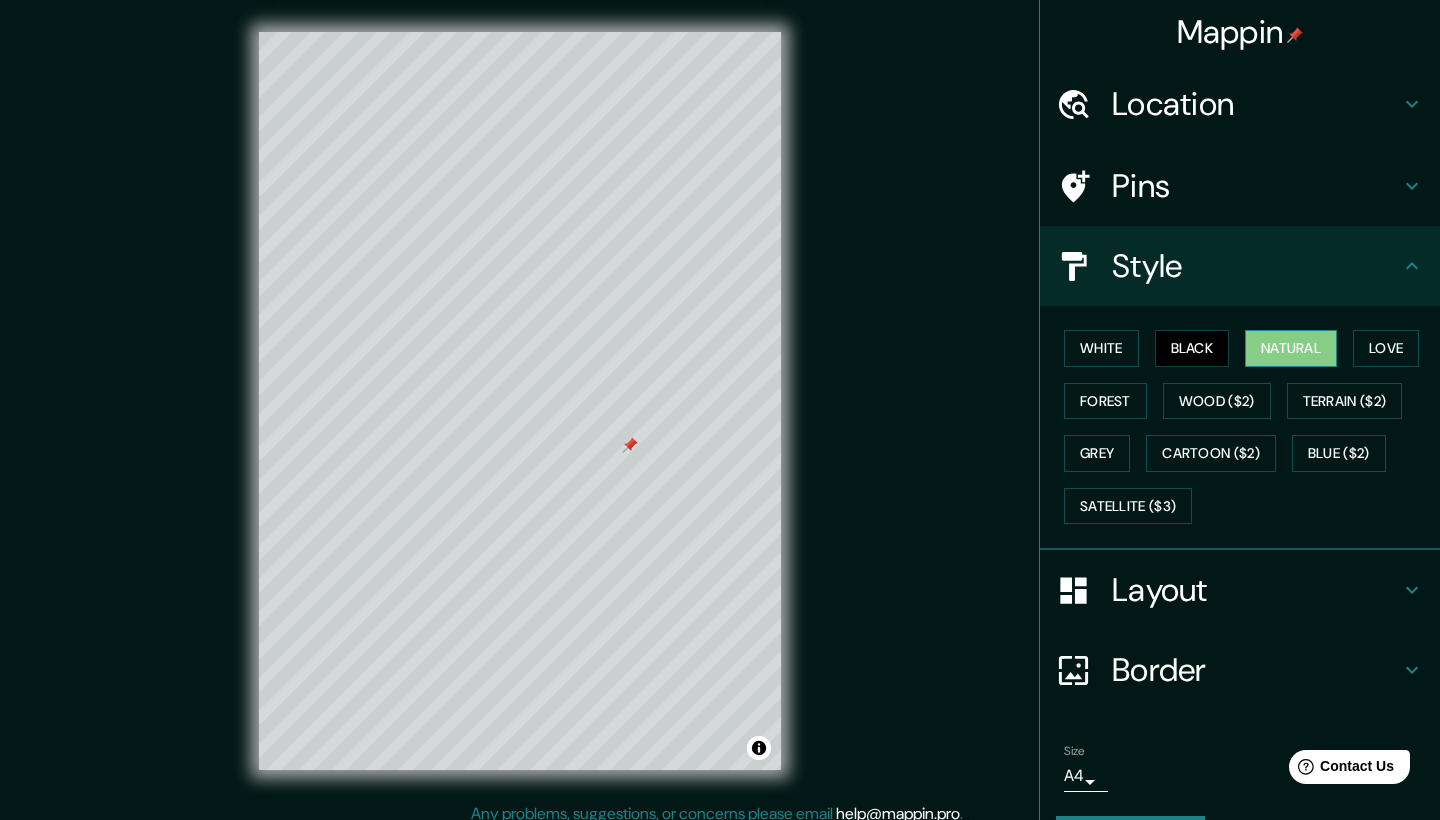 click on "Natural" at bounding box center (1291, 348) 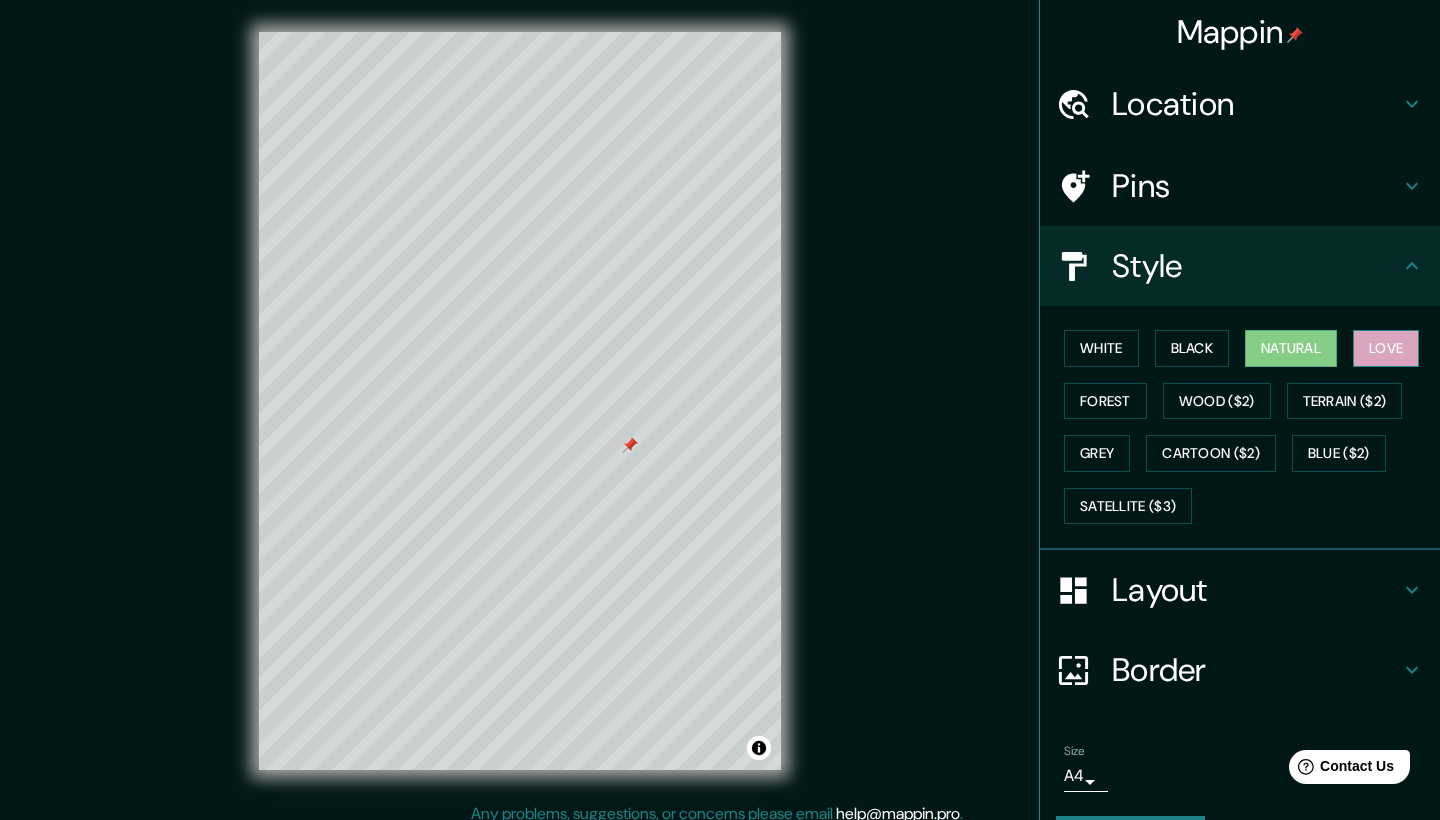 click on "Love" at bounding box center (1386, 348) 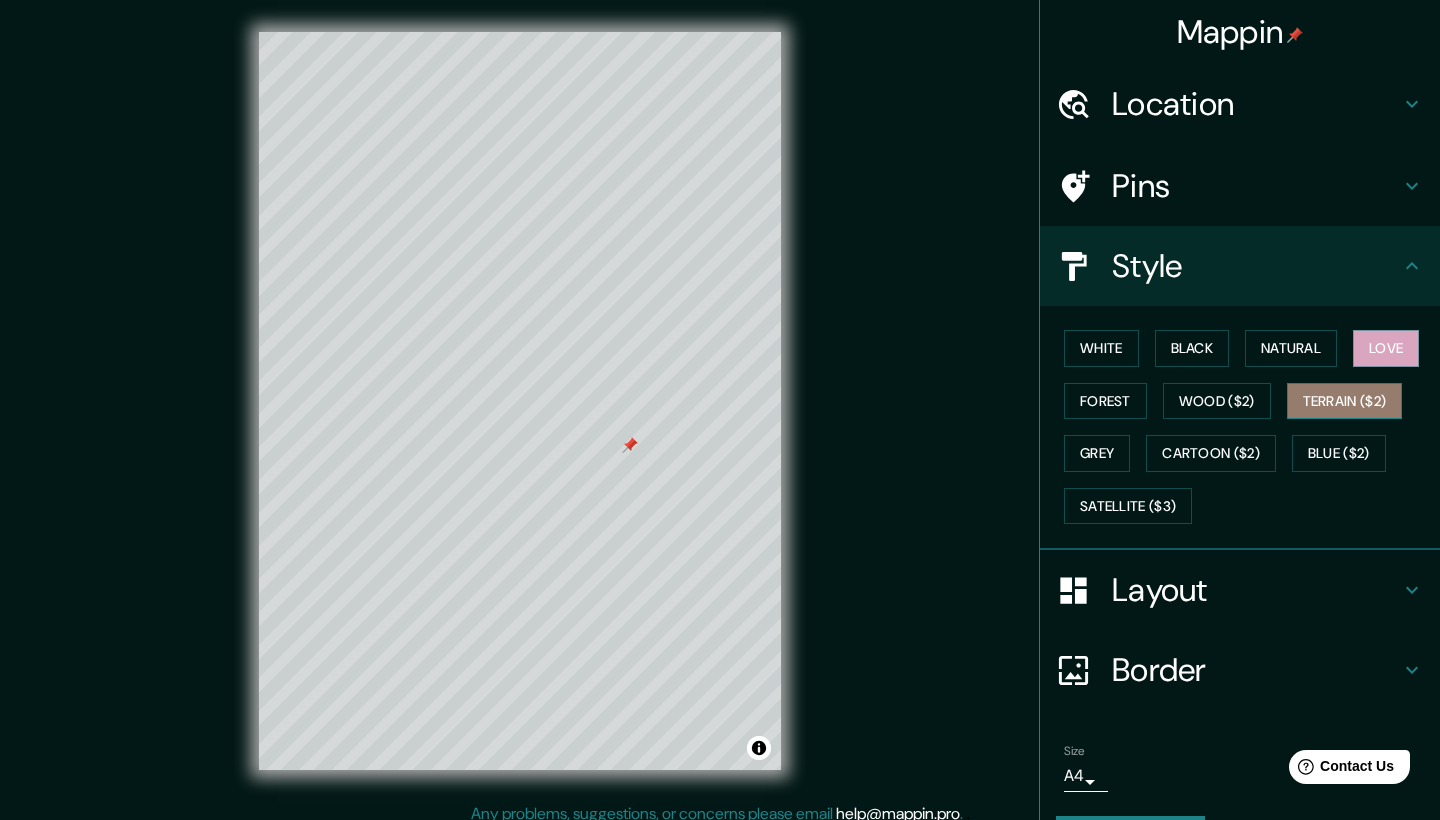 click on "Terrain ($2)" at bounding box center [1345, 401] 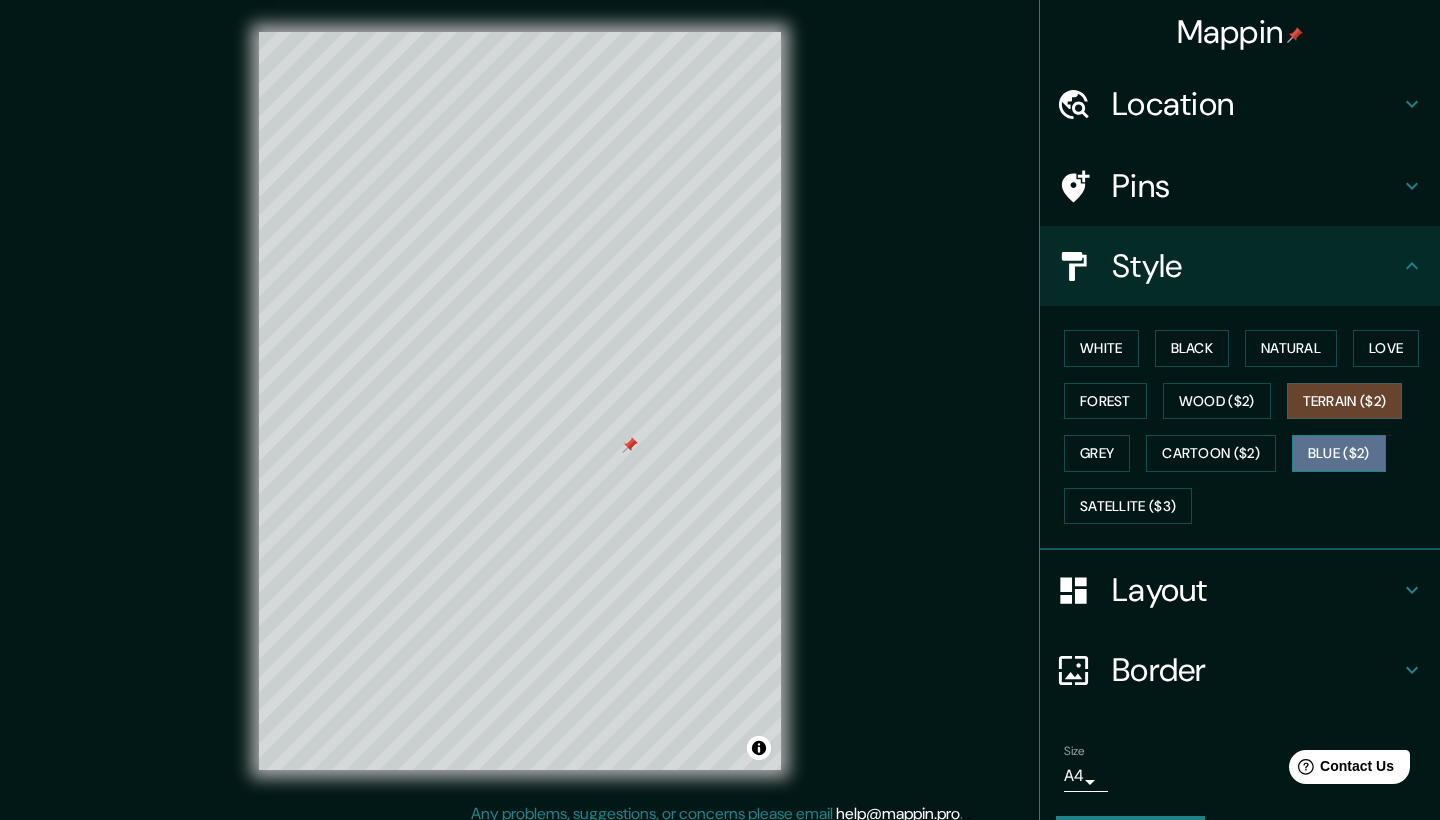 click on "Blue ($2)" at bounding box center (1339, 453) 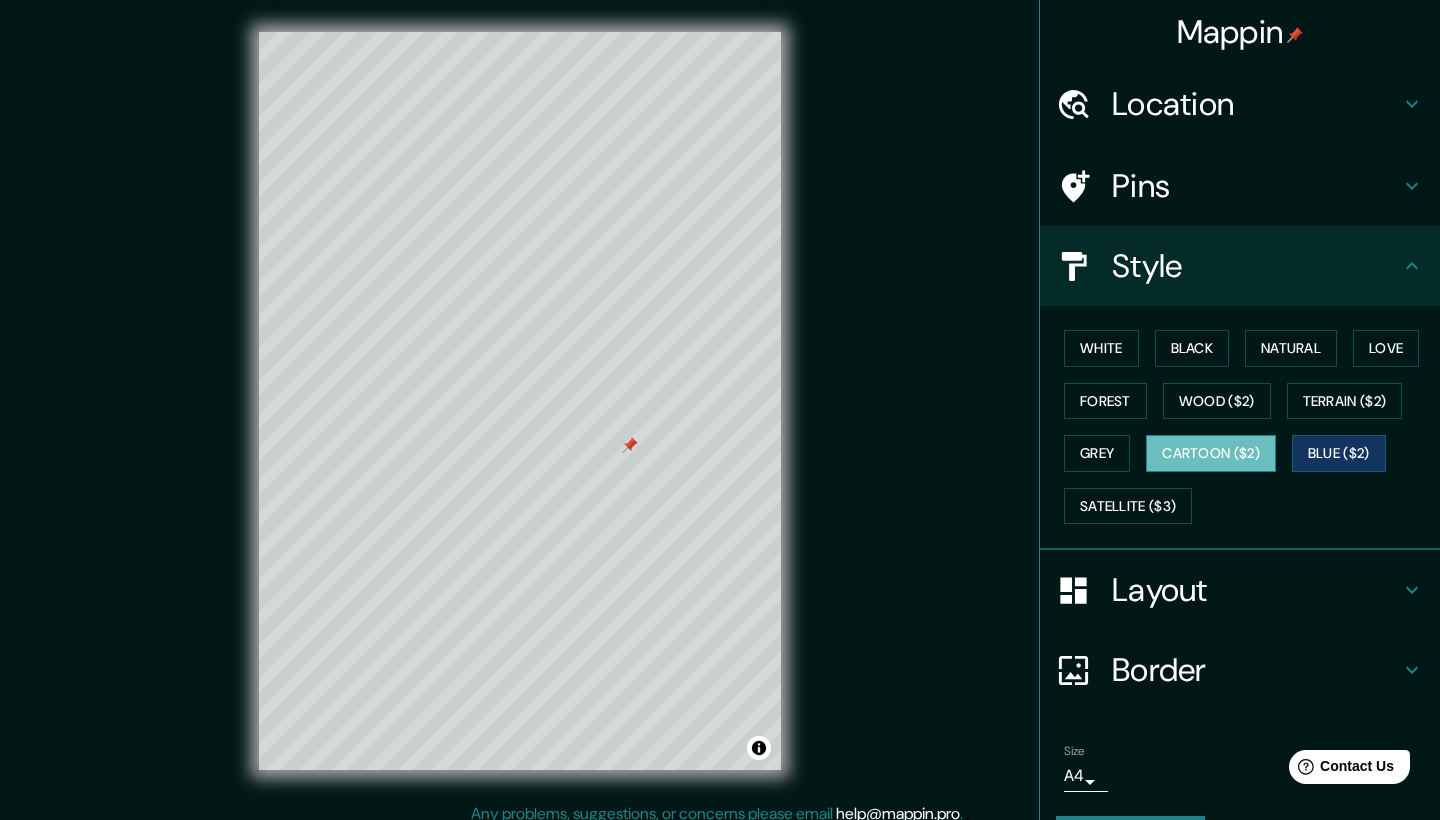 click on "Cartoon ($2)" at bounding box center [1211, 453] 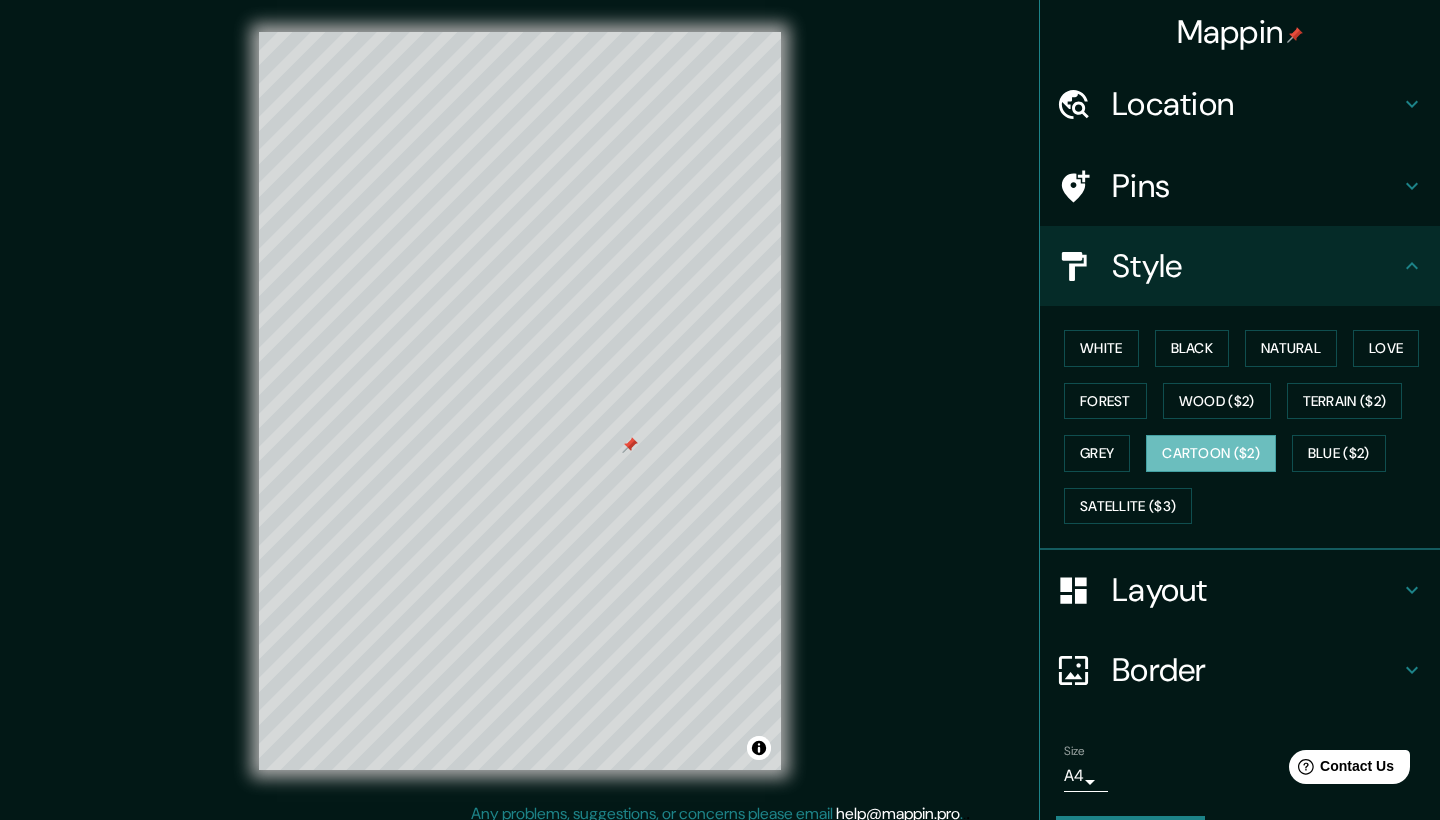 click on "White Black Natural Love Forest Wood ($2) Terrain ($2) Grey Cartoon ($2) Blue ($2) Satellite ($3)" at bounding box center (1248, 427) 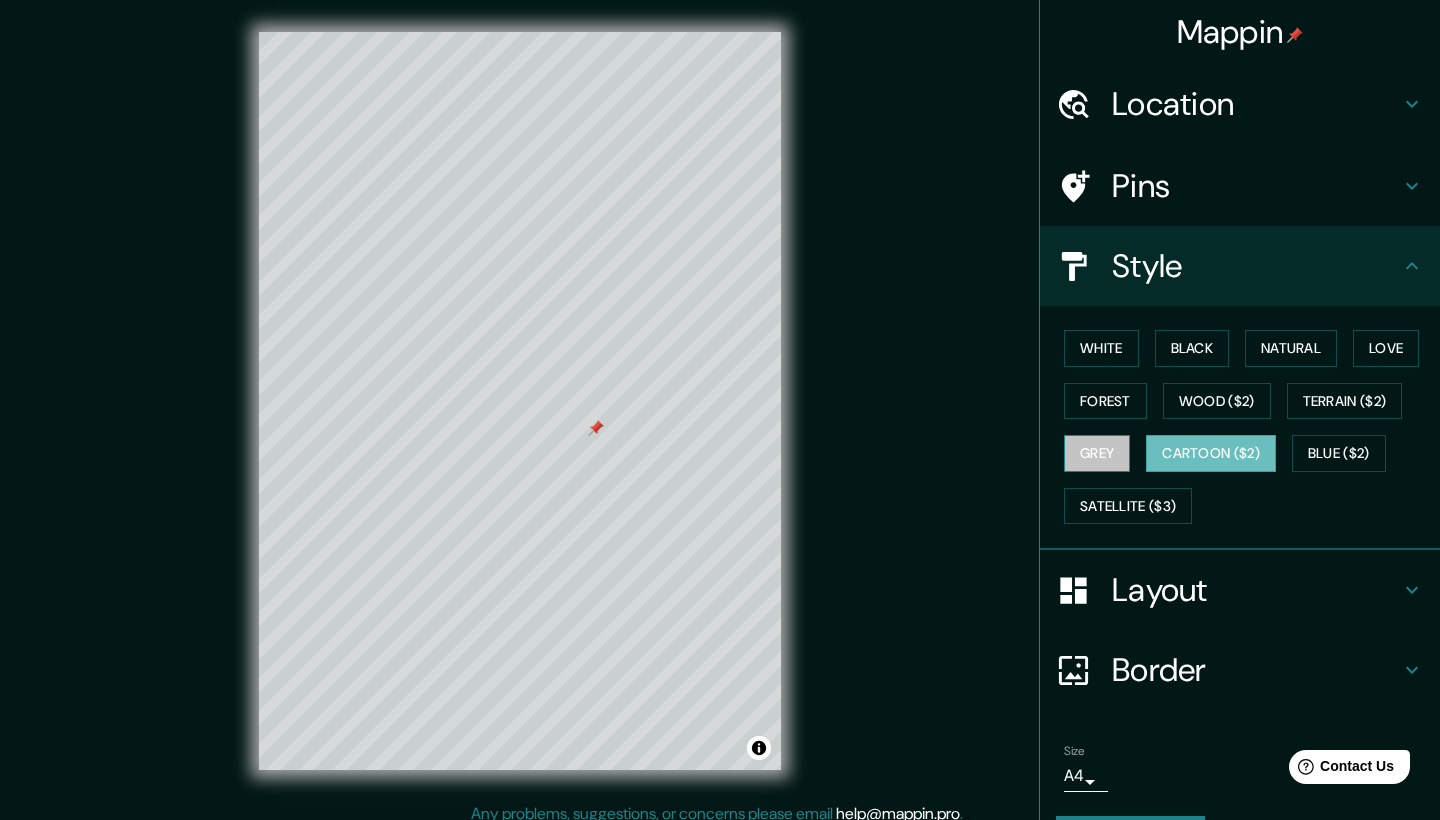 click on "Grey" at bounding box center [1097, 453] 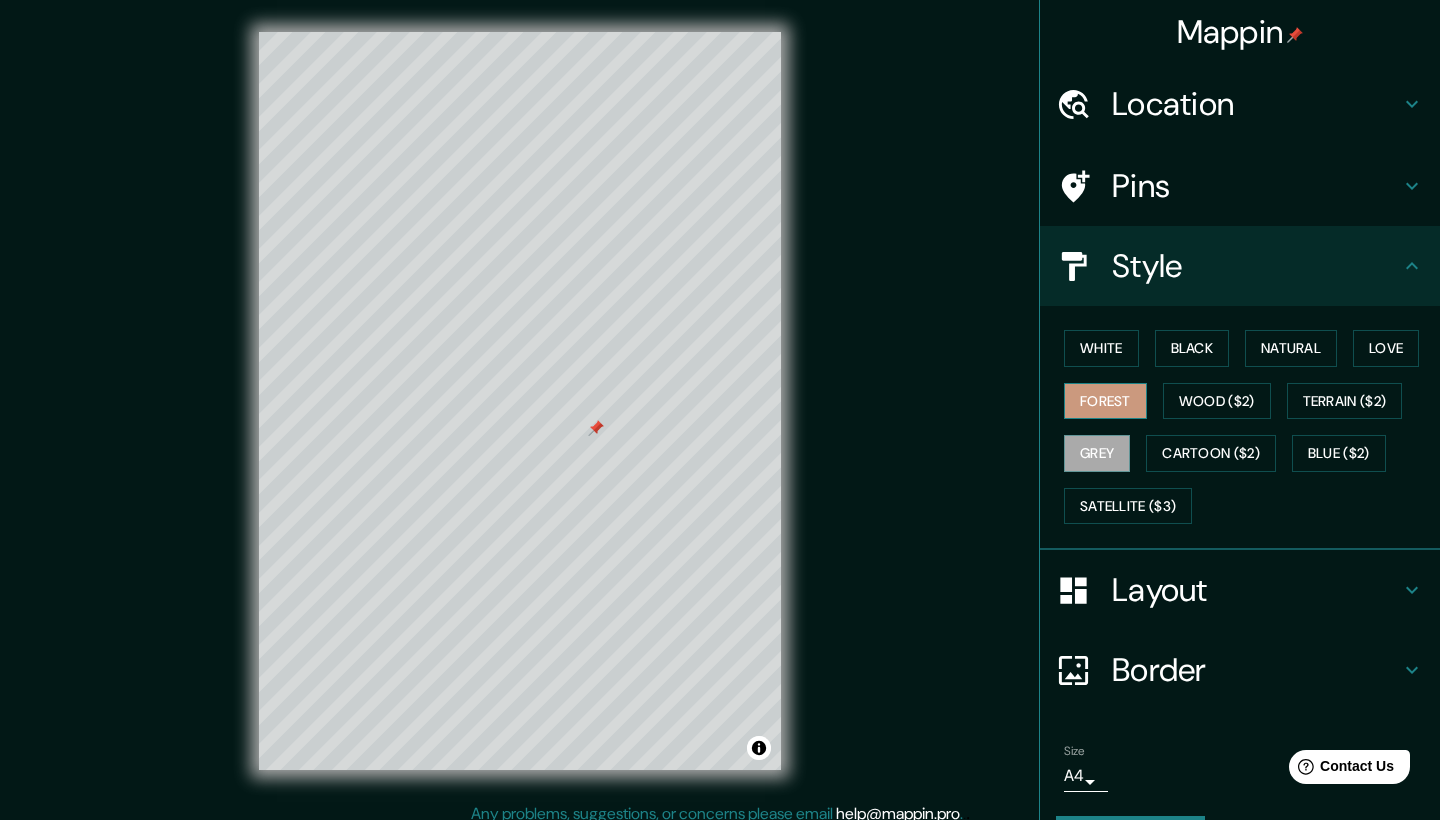 click on "Forest" at bounding box center [1105, 401] 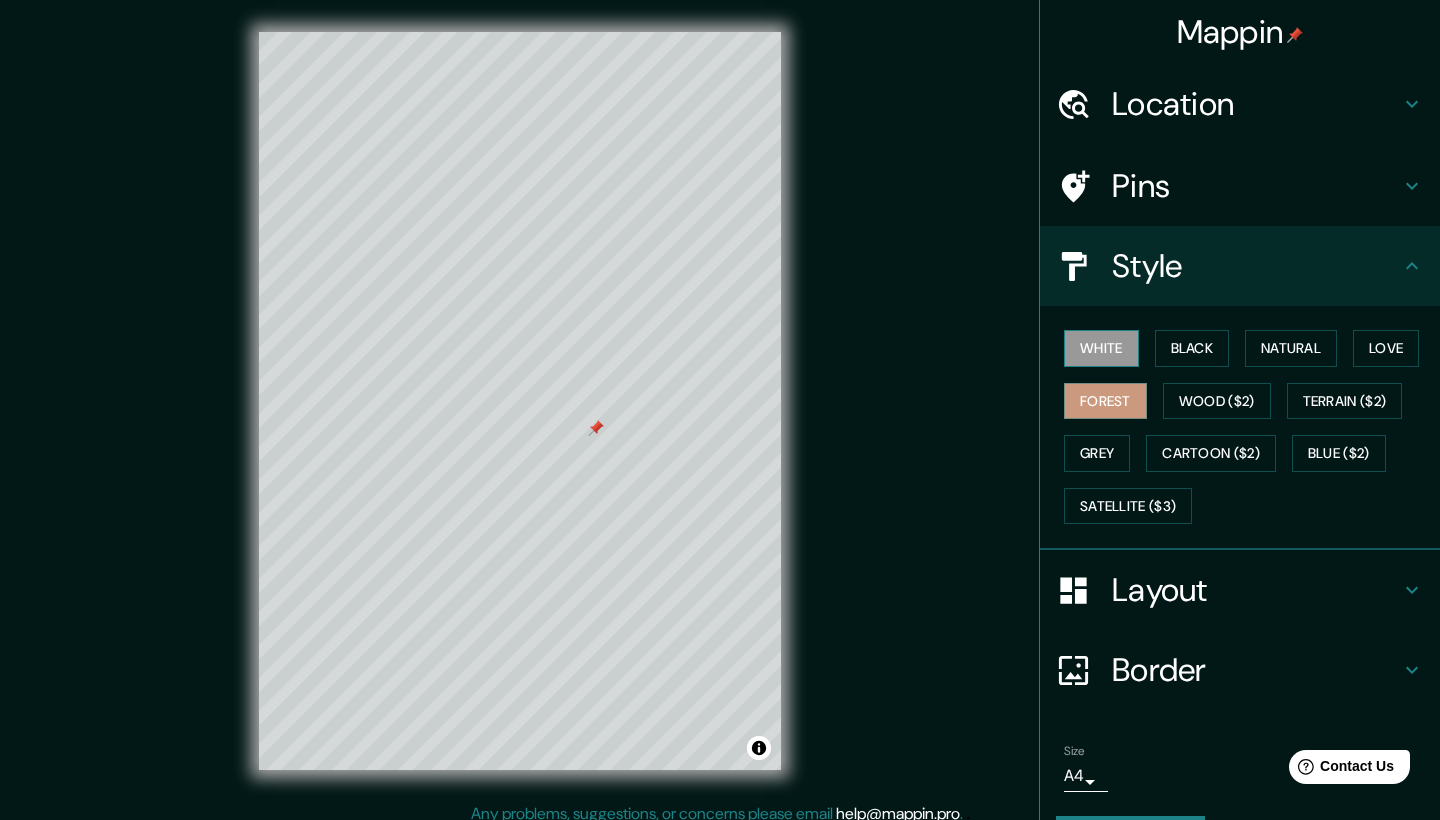 click on "White" at bounding box center [1101, 348] 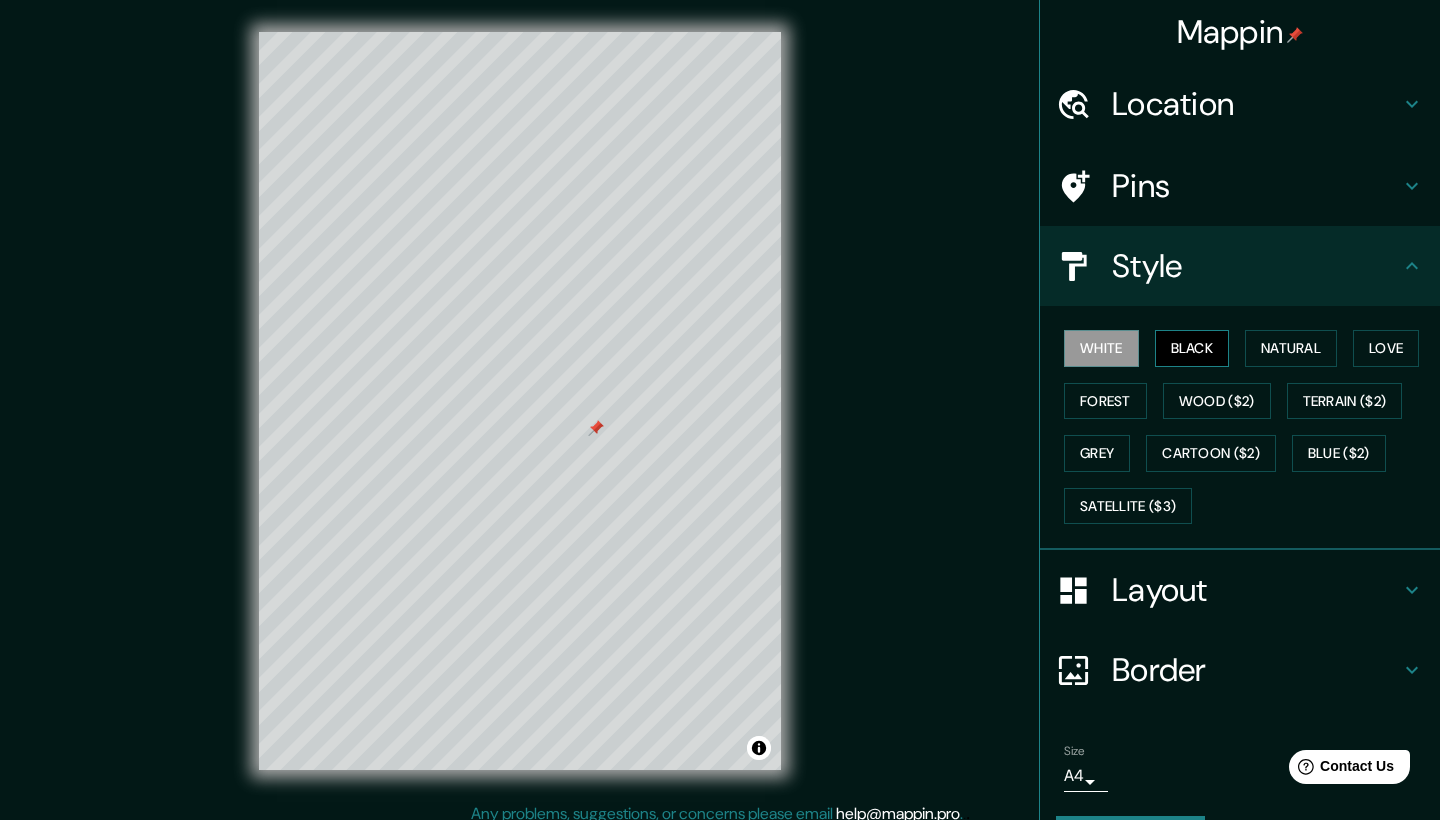 click on "Black" at bounding box center [1192, 348] 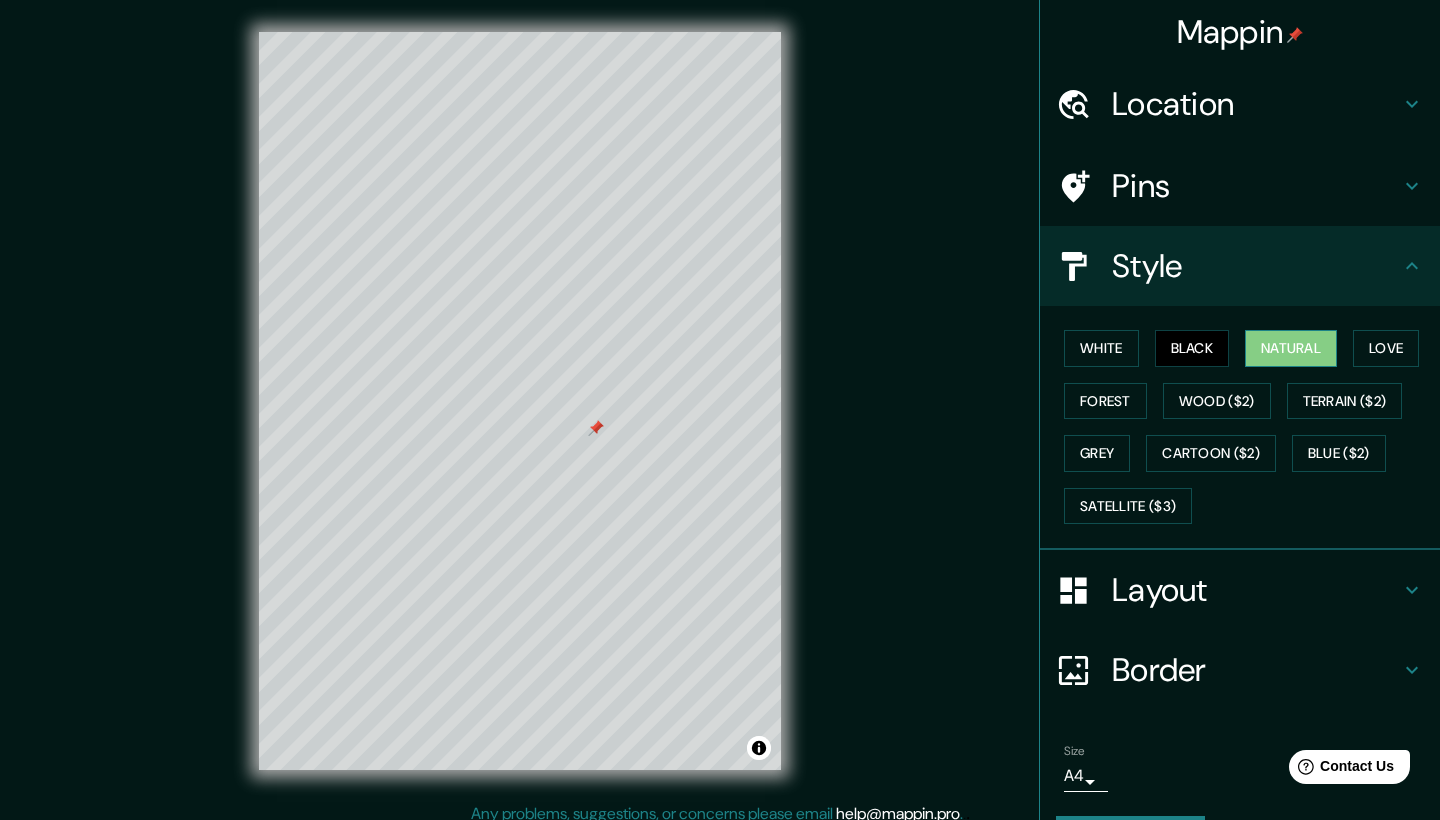 click on "Natural" at bounding box center [1291, 348] 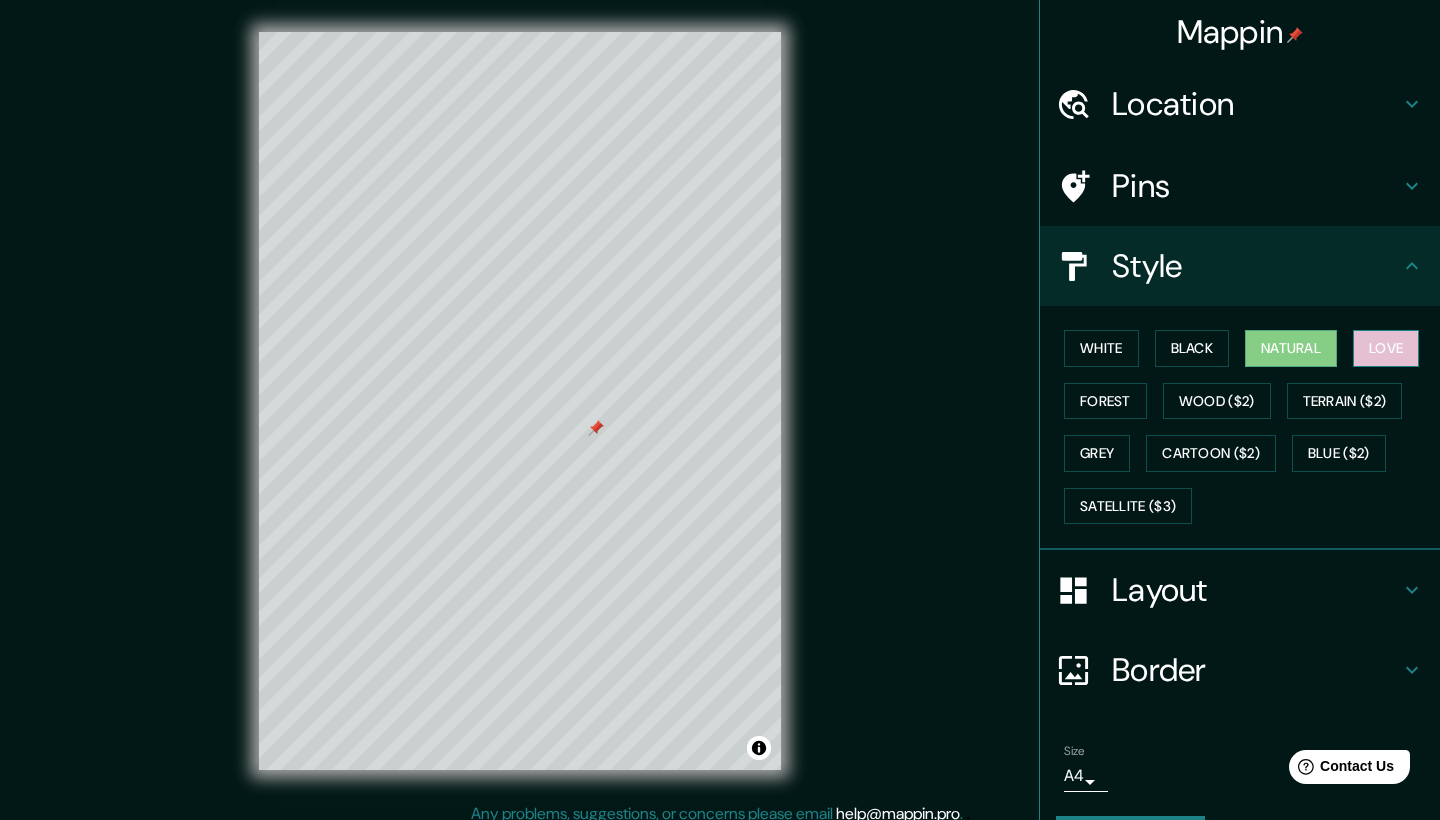 click on "Love" at bounding box center [1386, 348] 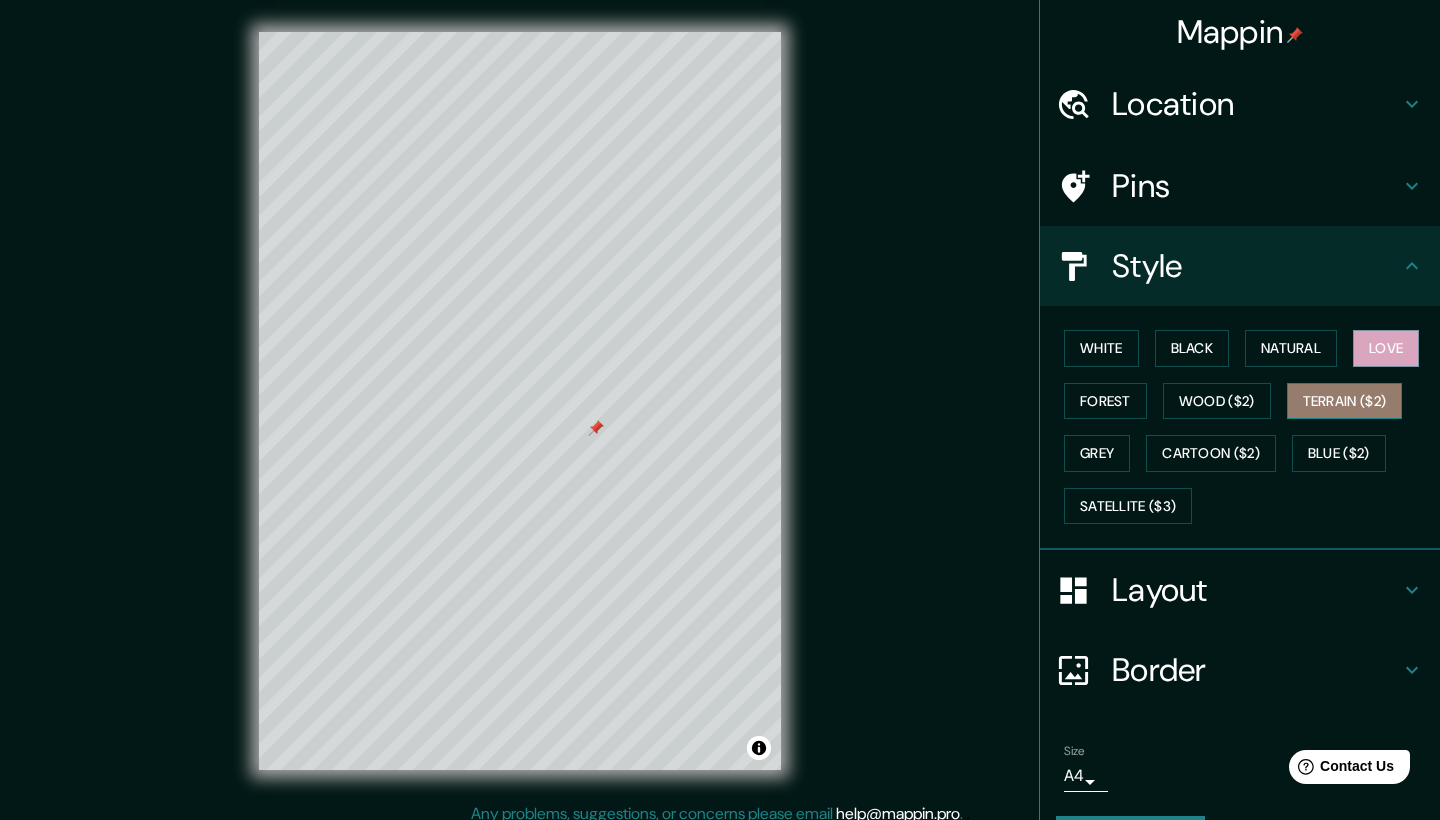 click on "Terrain ($2)" at bounding box center [1345, 401] 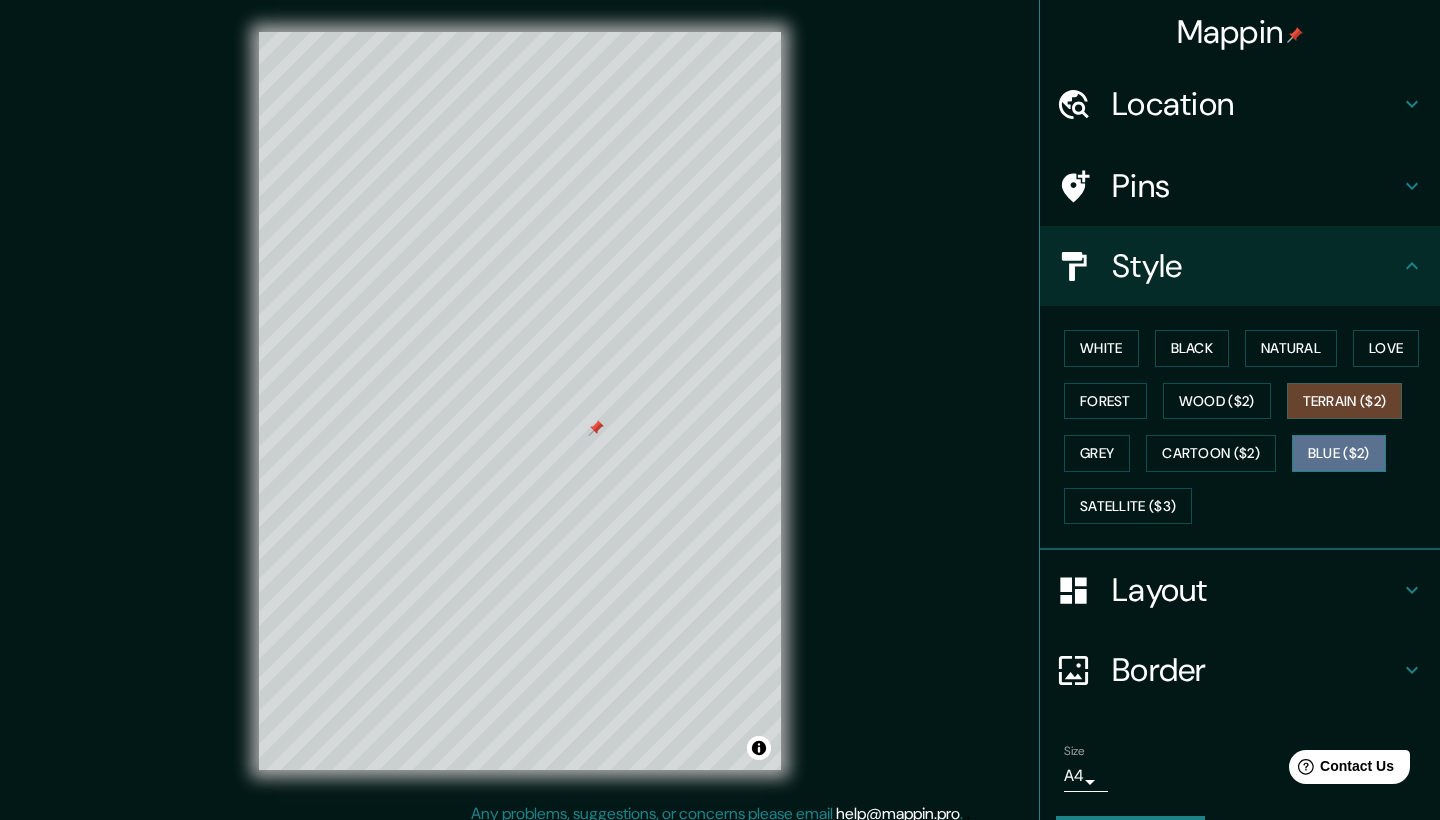 click on "Blue ($2)" at bounding box center [1339, 453] 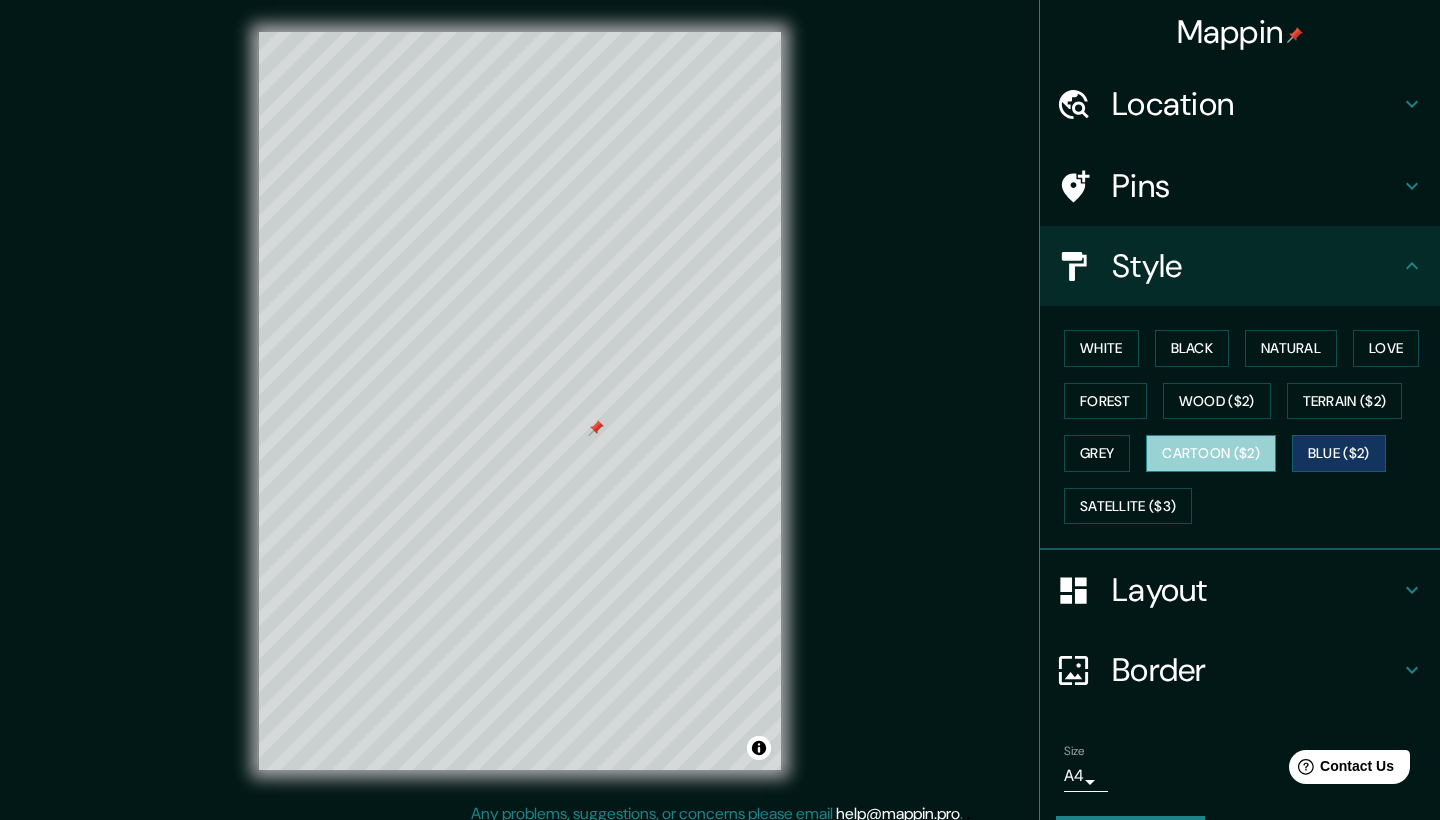 click on "Cartoon ($2)" at bounding box center [1211, 453] 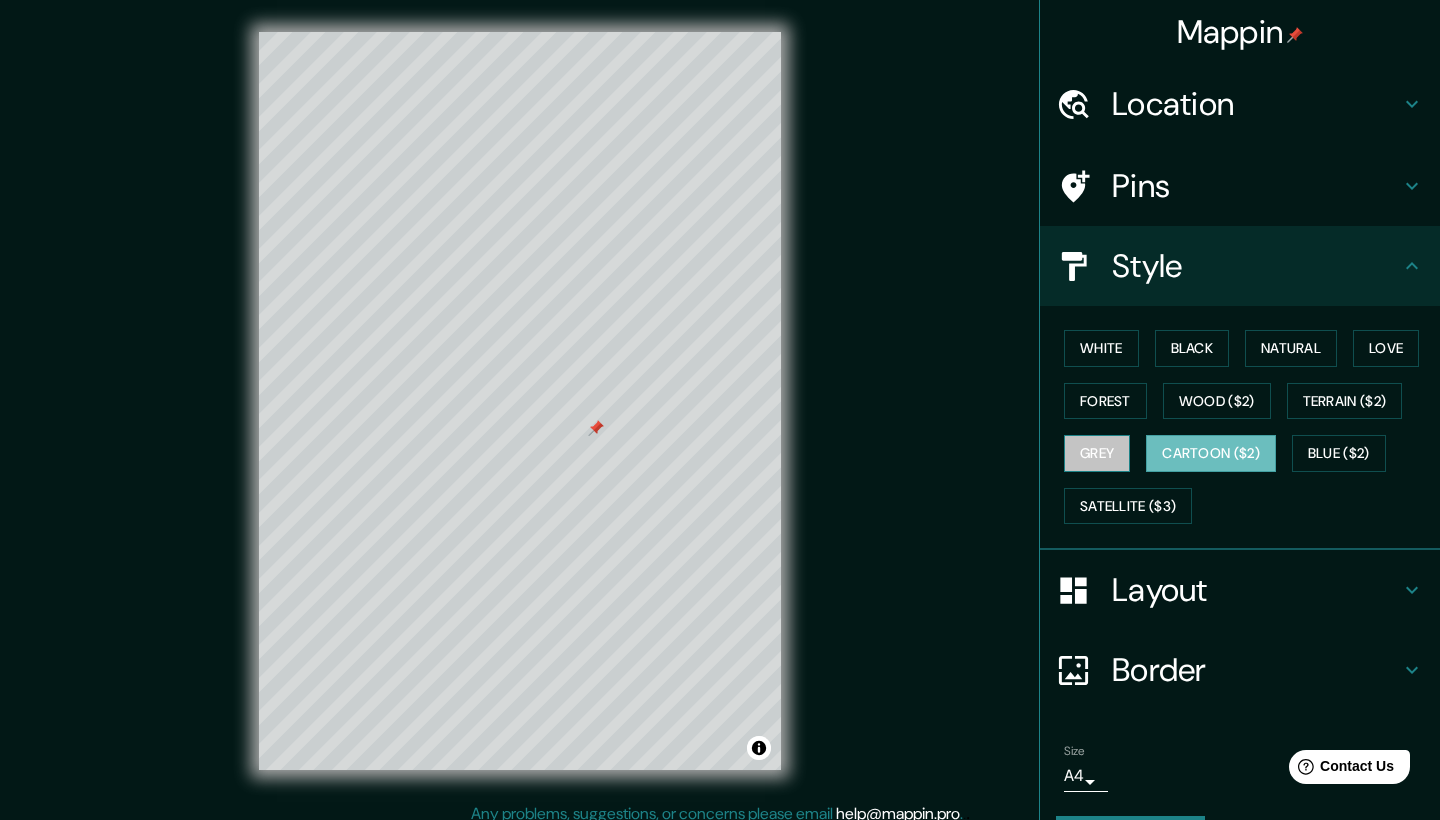 click on "Grey" at bounding box center (1097, 453) 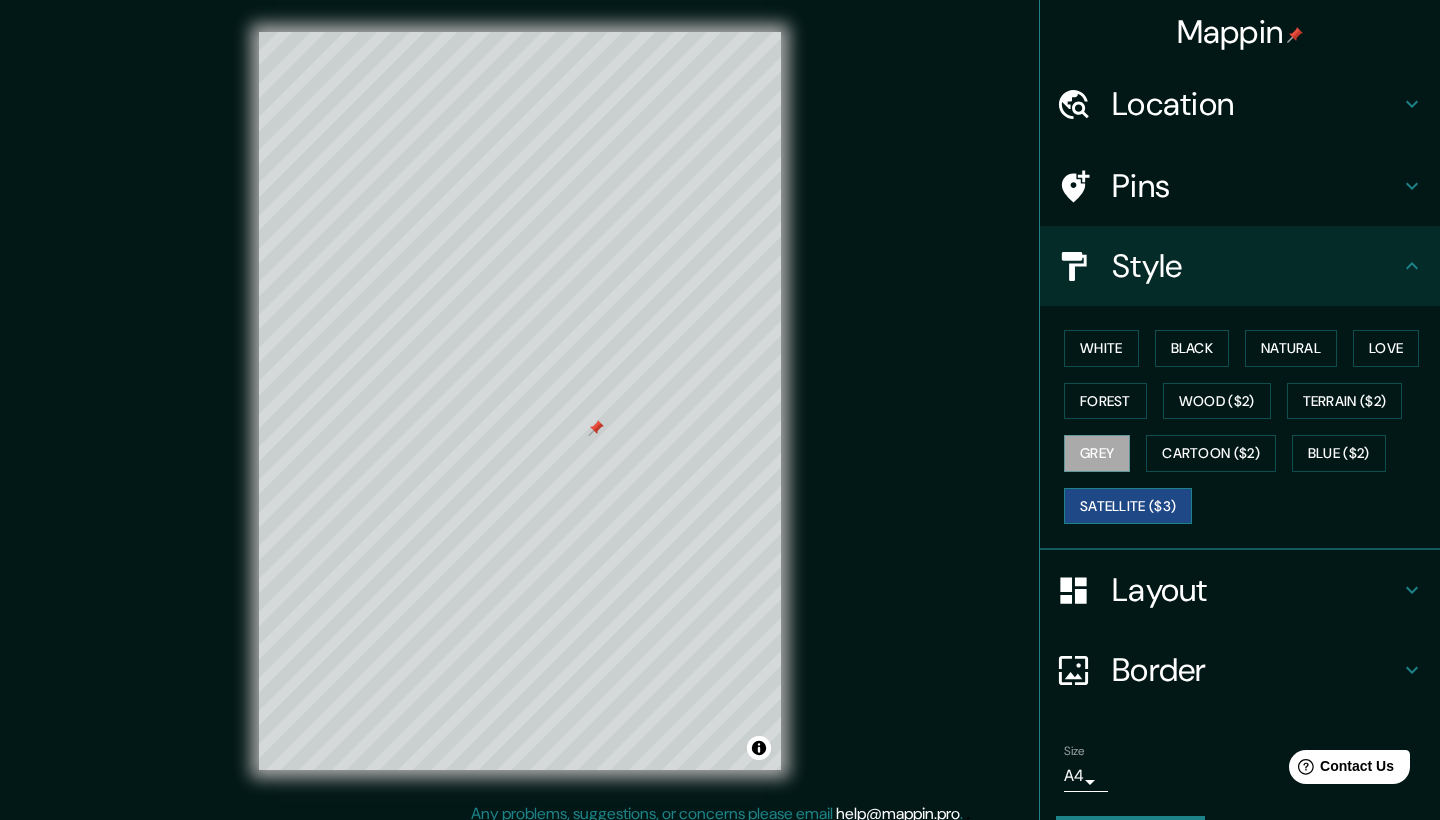 click on "Satellite ($3)" at bounding box center [1128, 506] 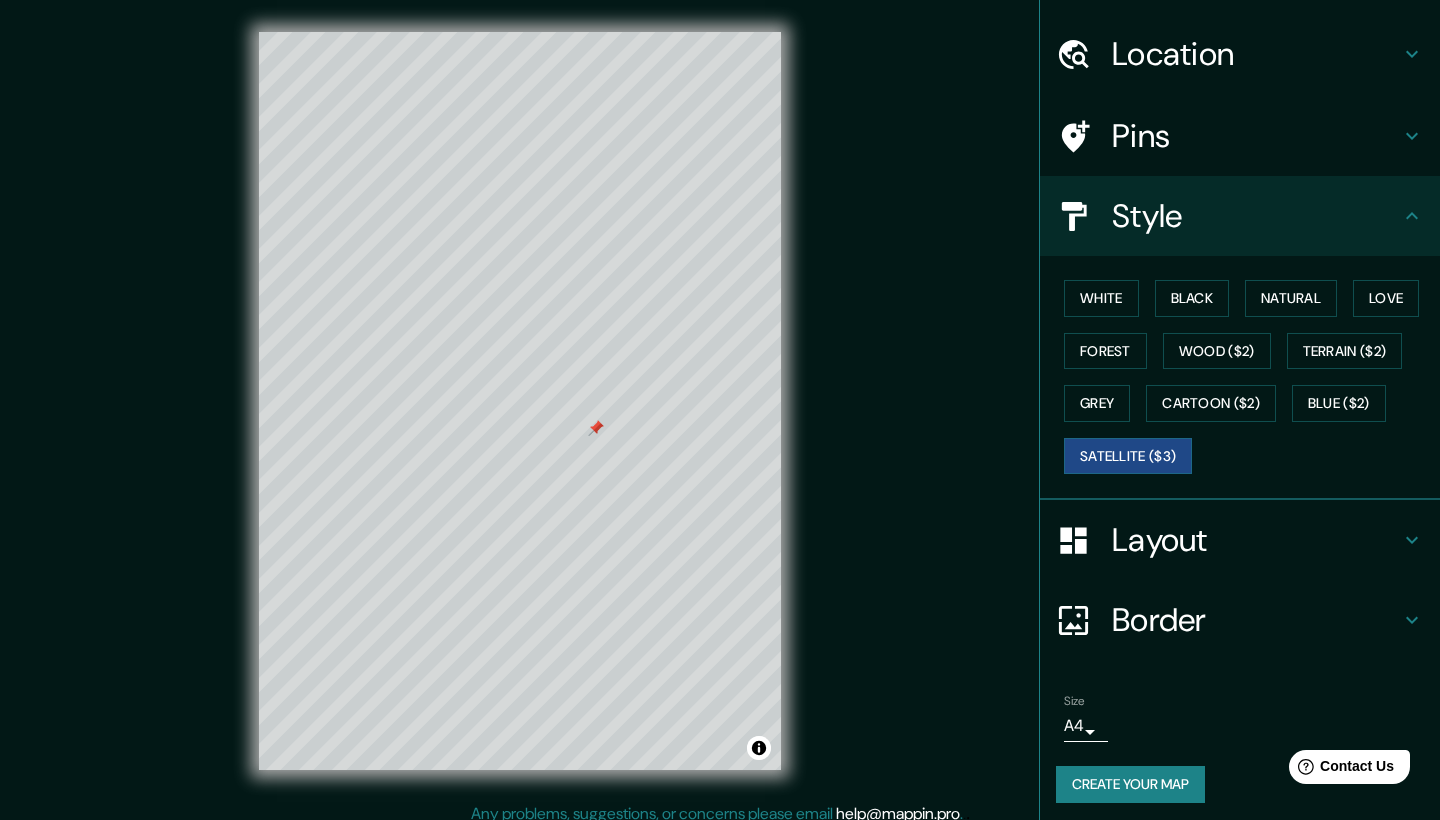 scroll, scrollTop: 49, scrollLeft: 0, axis: vertical 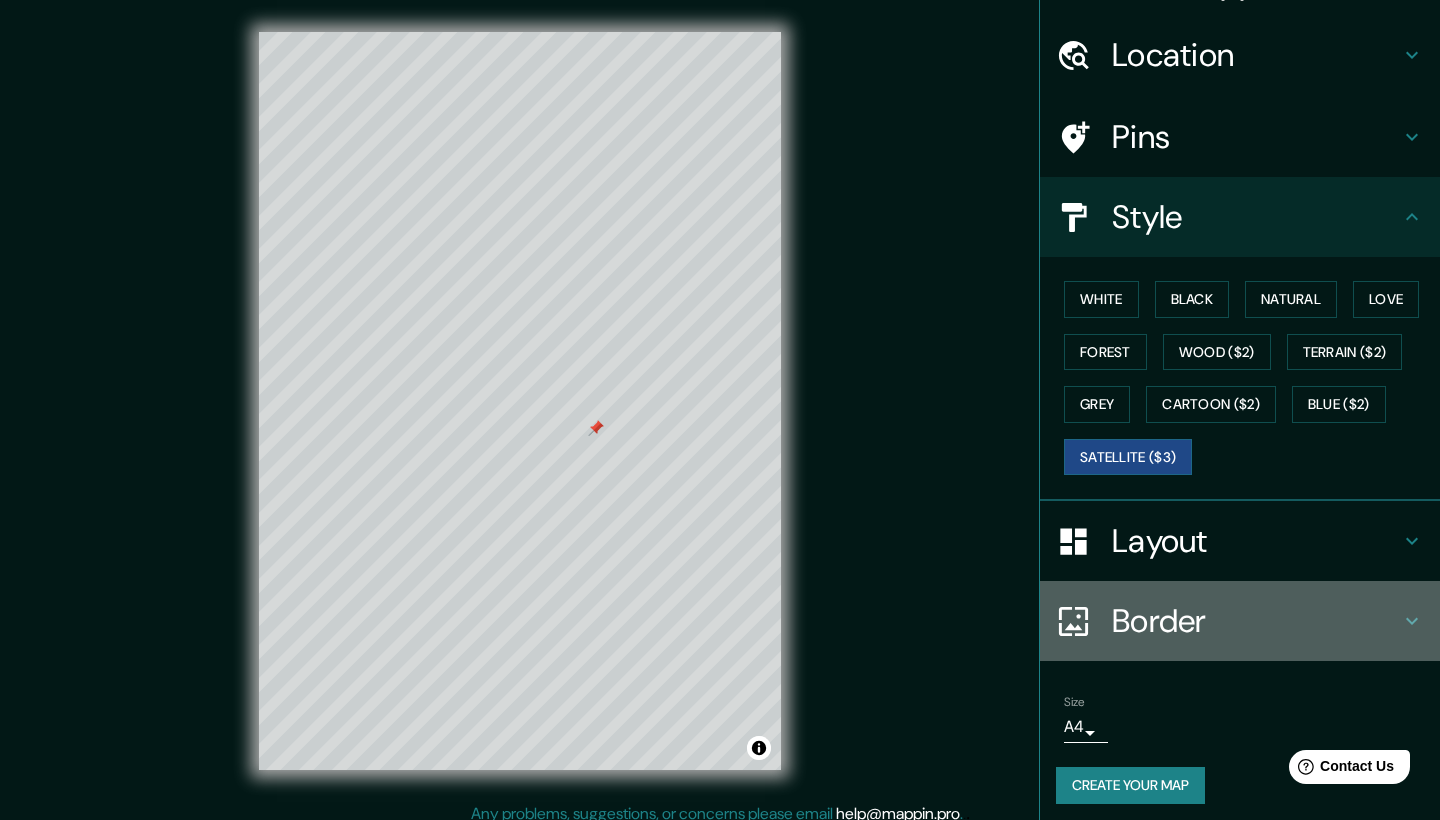 click on "Border" at bounding box center [1256, 621] 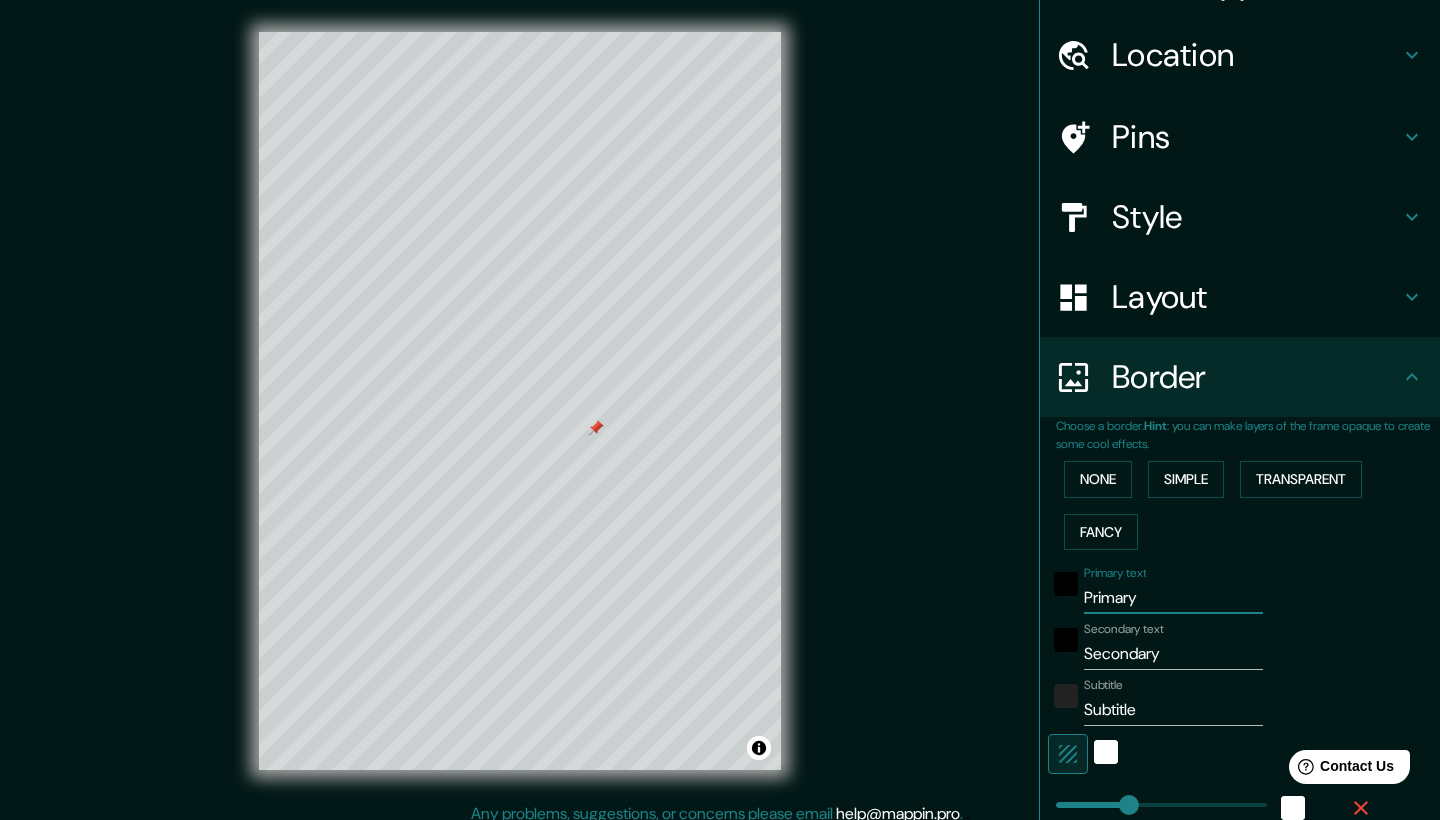 click on "Primary" at bounding box center (1173, 598) 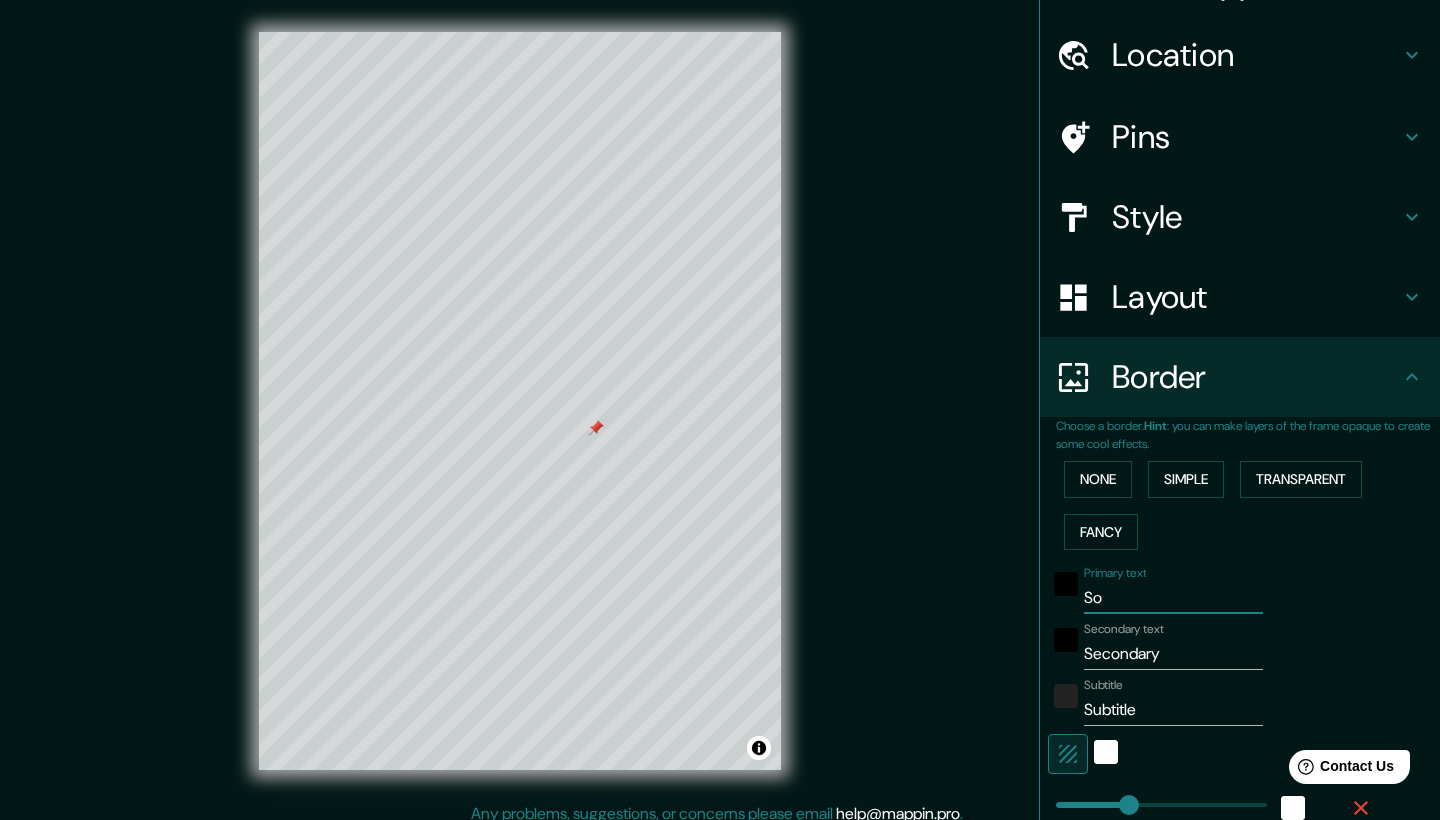 type on "S" 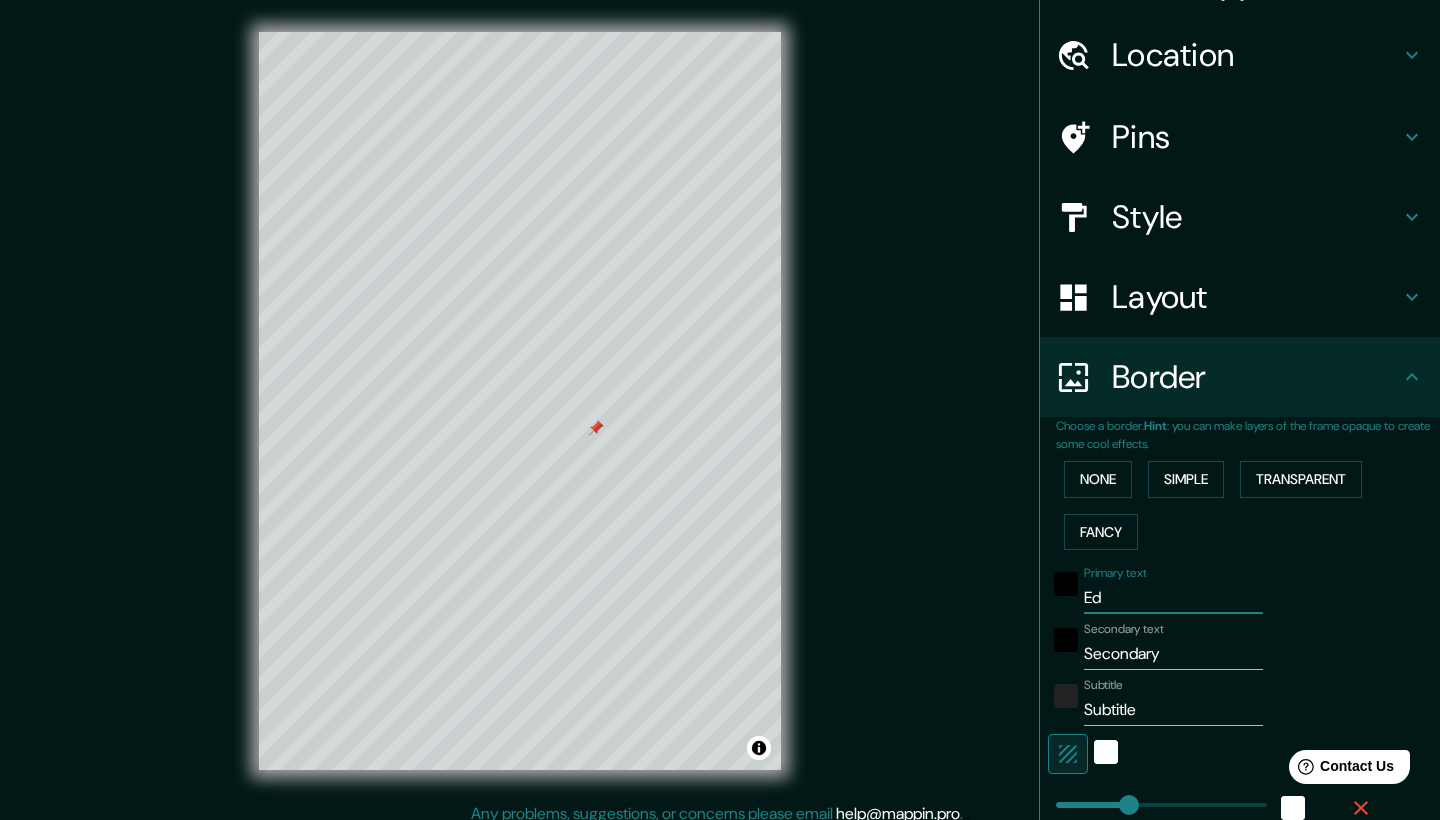 type on "E" 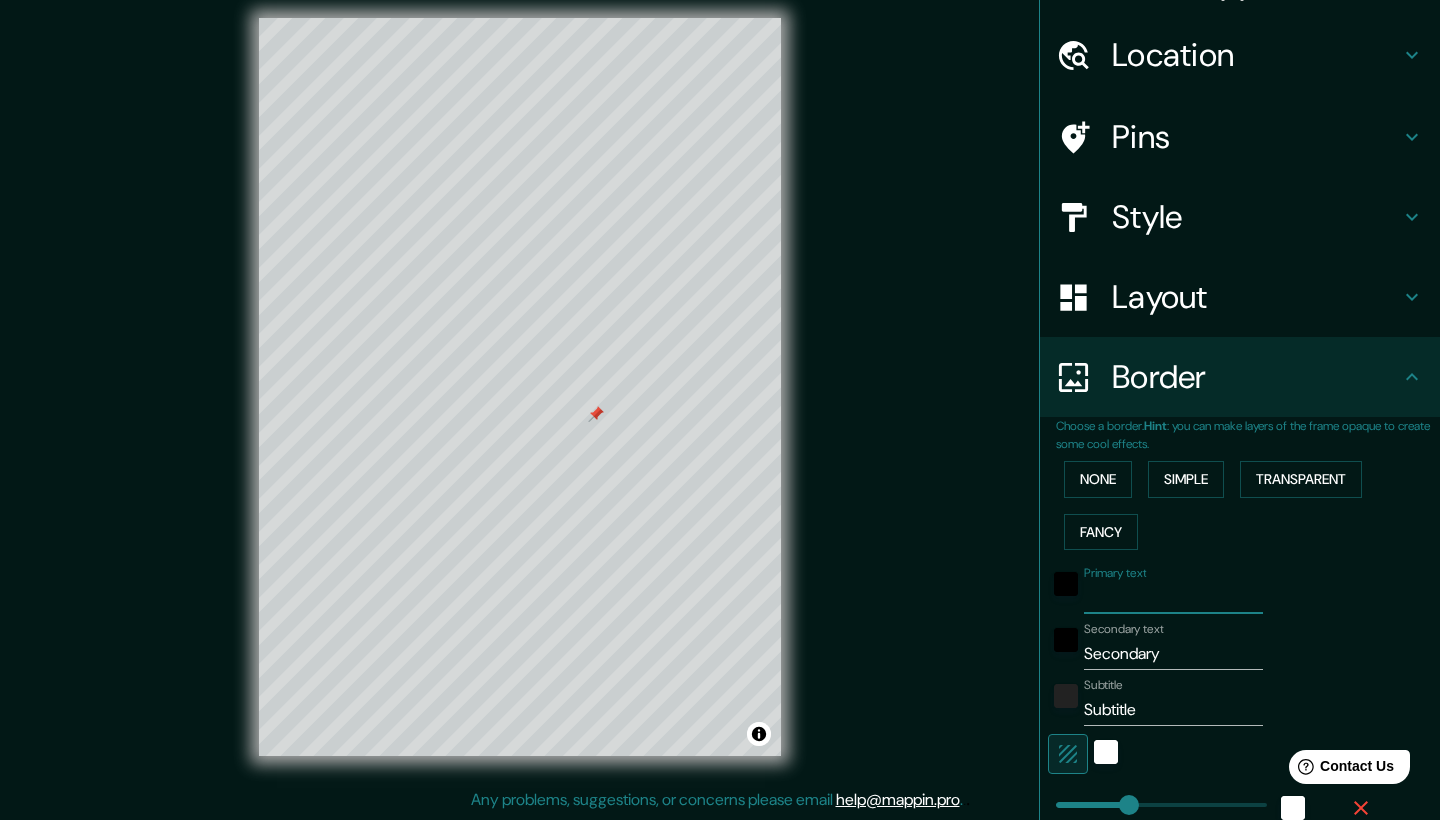 scroll, scrollTop: 14, scrollLeft: 0, axis: vertical 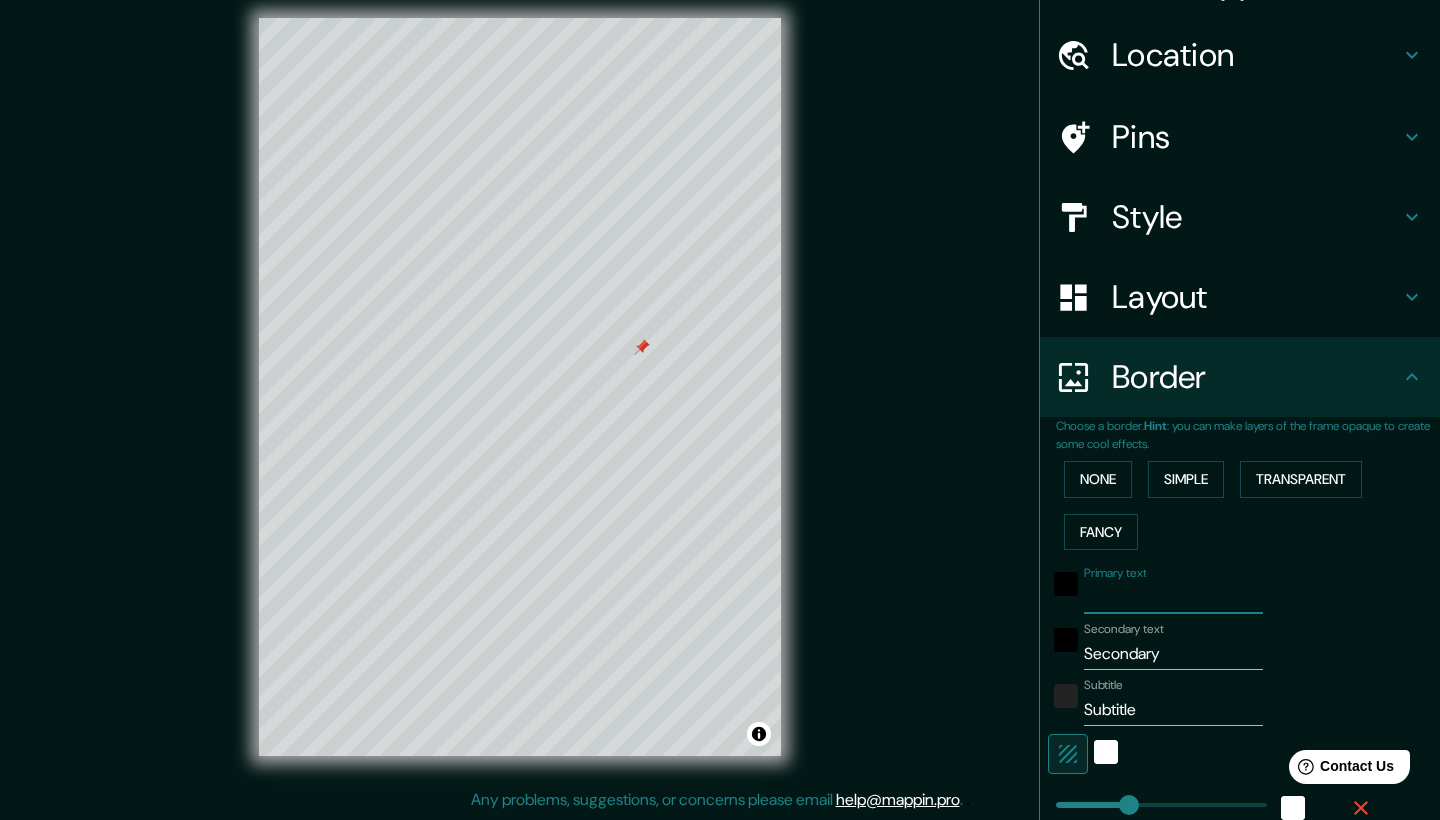 type 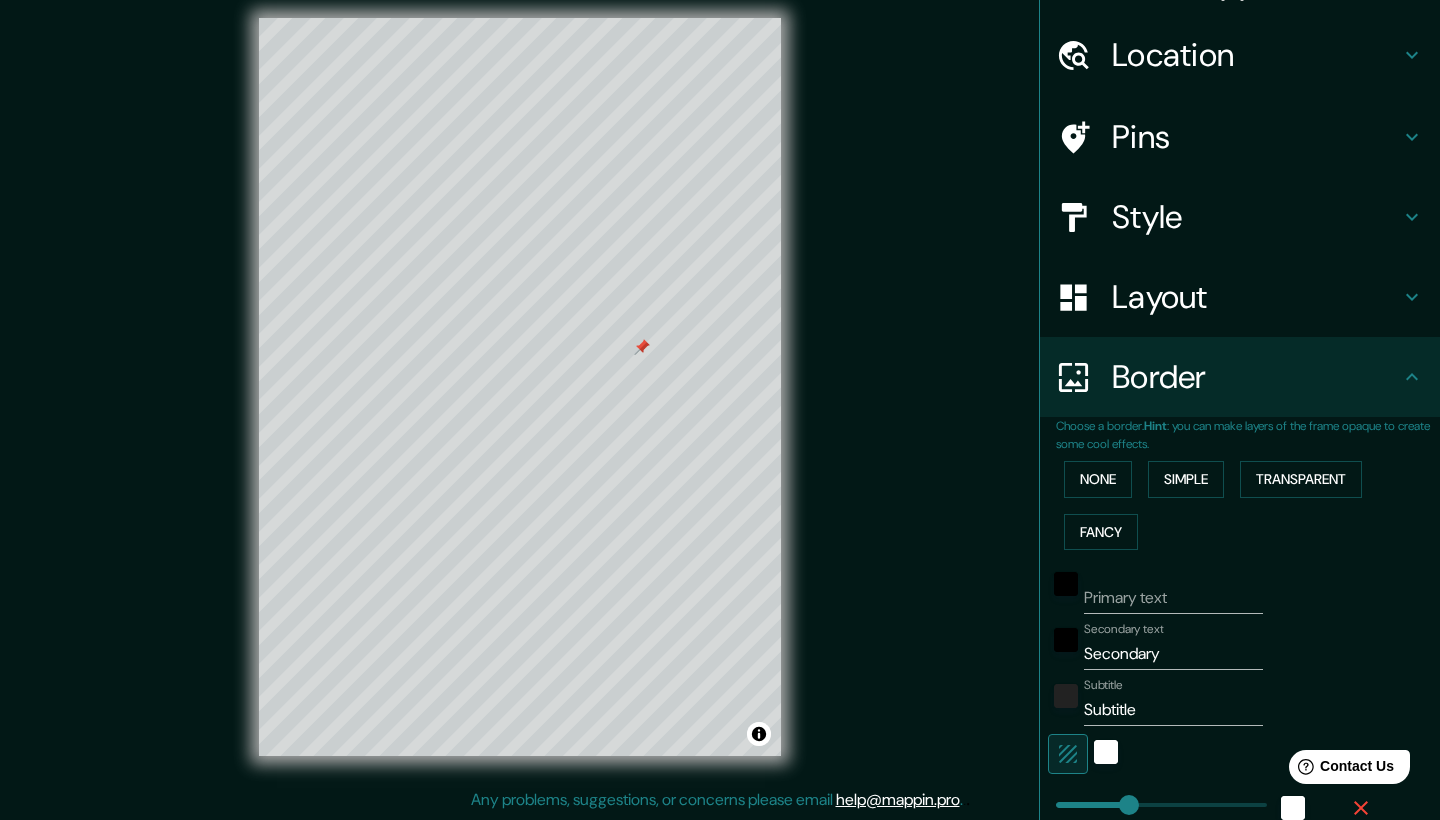 drag, startPoint x: 921, startPoint y: 335, endPoint x: 921, endPoint y: 357, distance: 22 